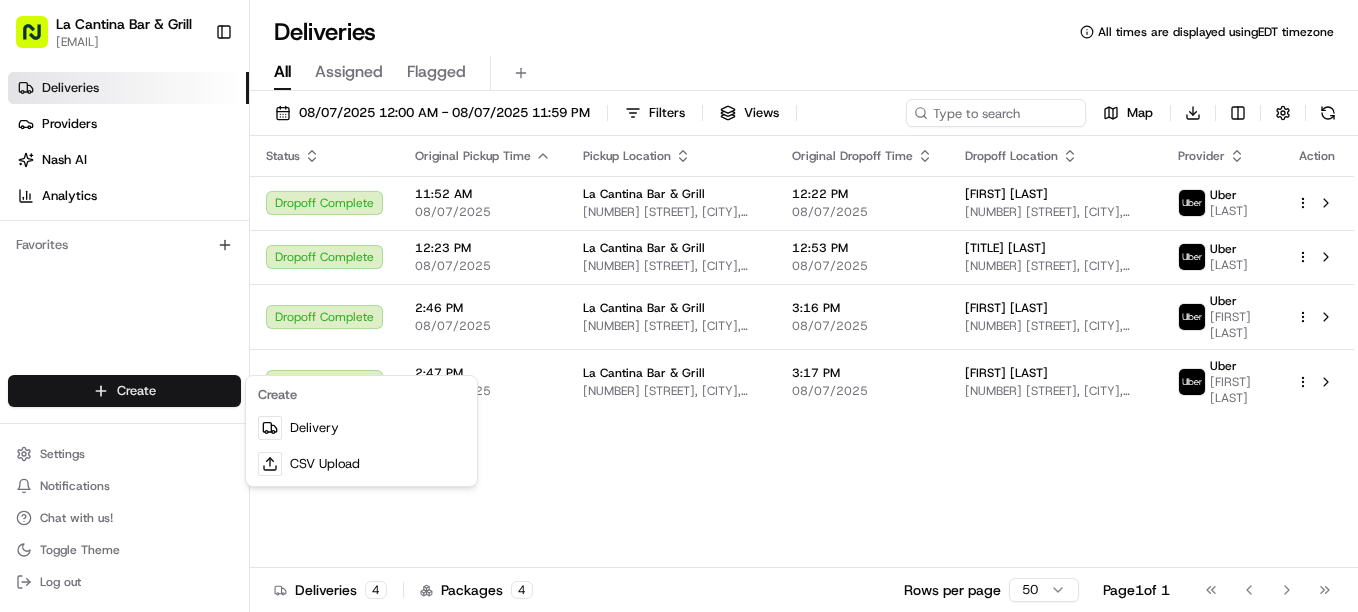 scroll, scrollTop: 0, scrollLeft: 0, axis: both 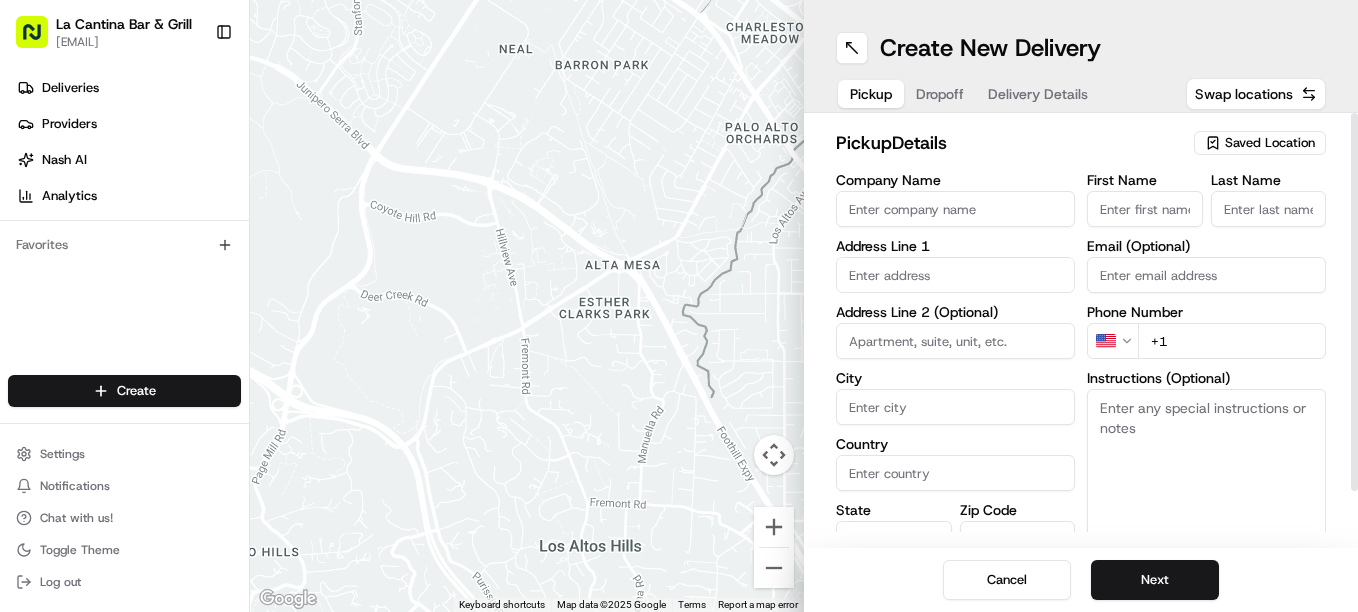 click on "First Name" at bounding box center (1145, 209) 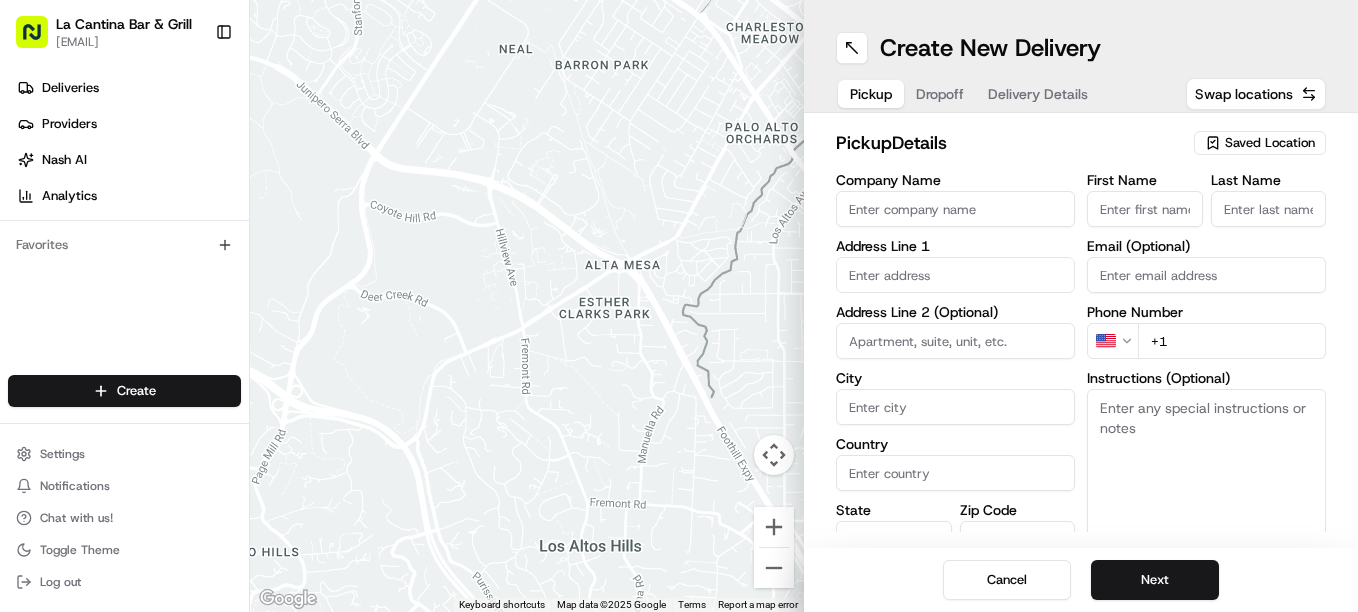 type on "[LAST]" 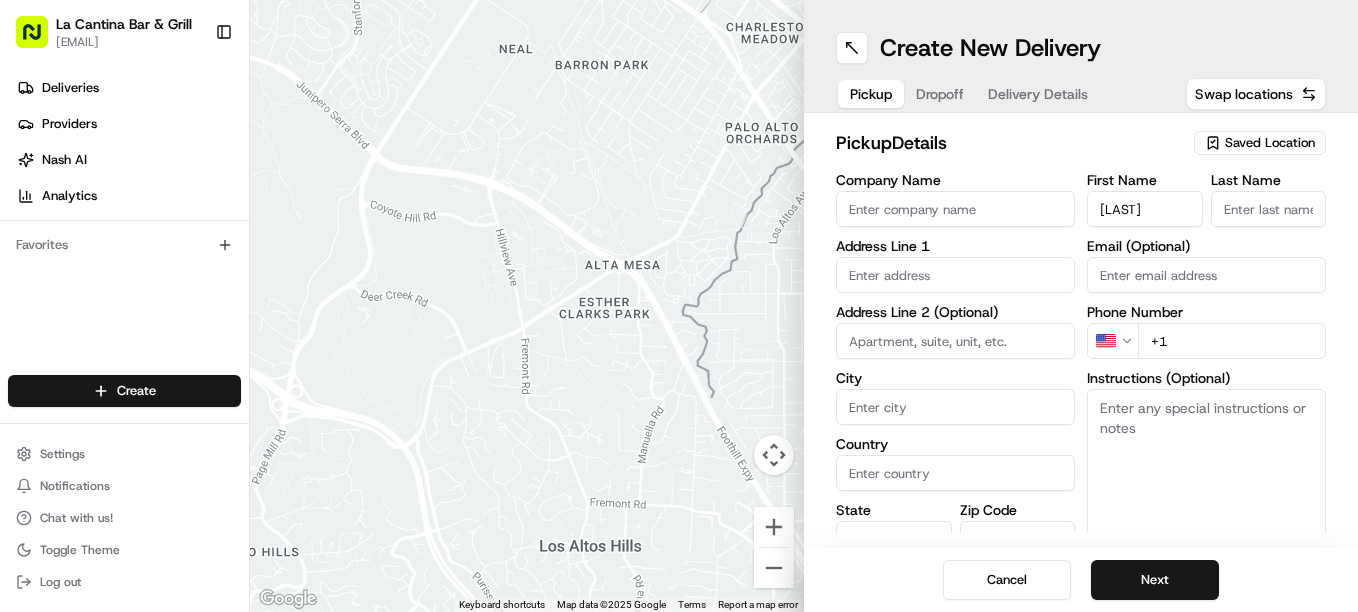 type on "La Cantina Bar & Grill" 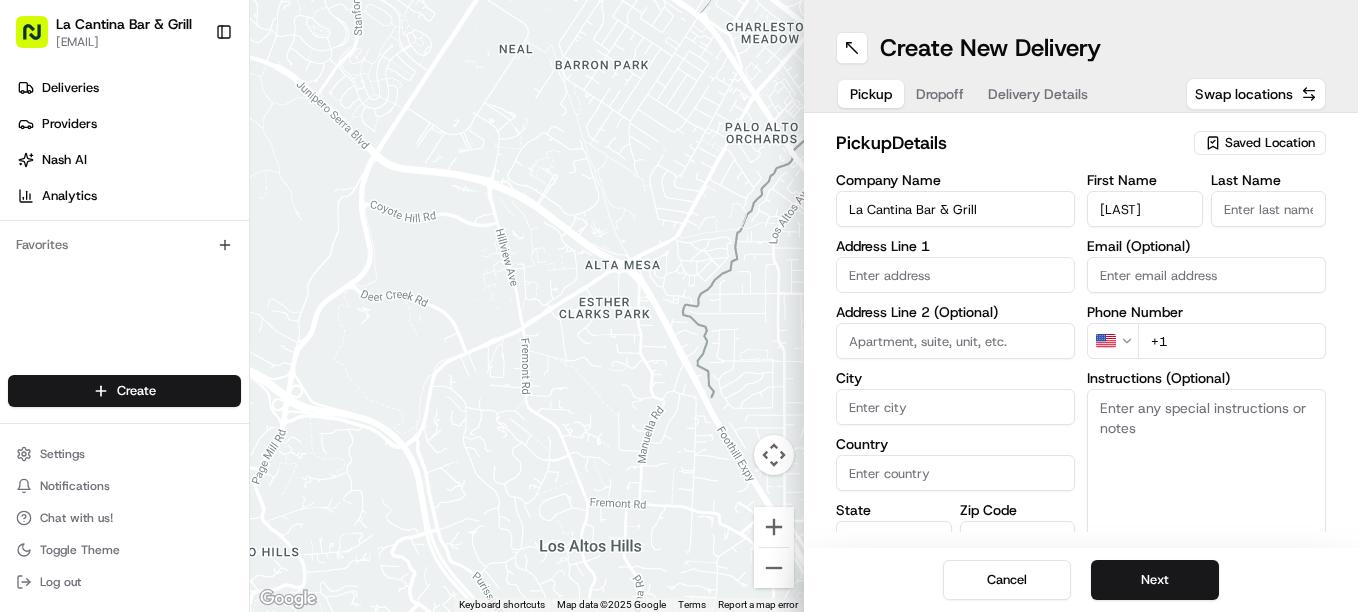 type on "[NUMBER] [STREET]" 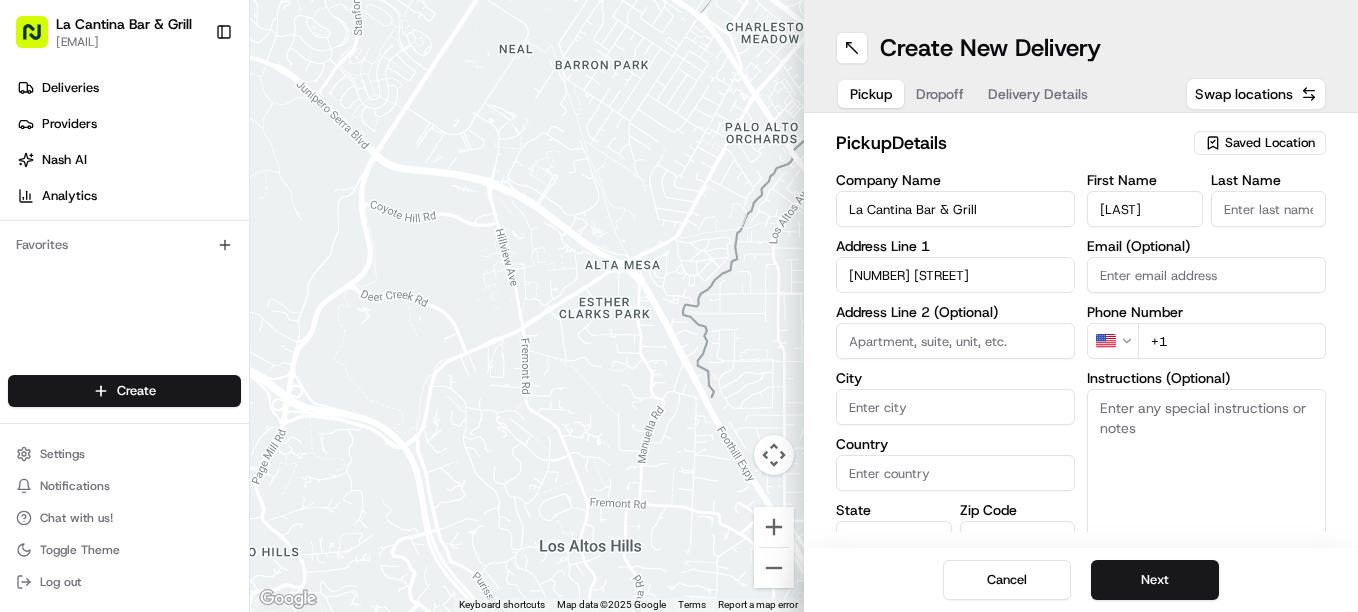 type on "Plainfield" 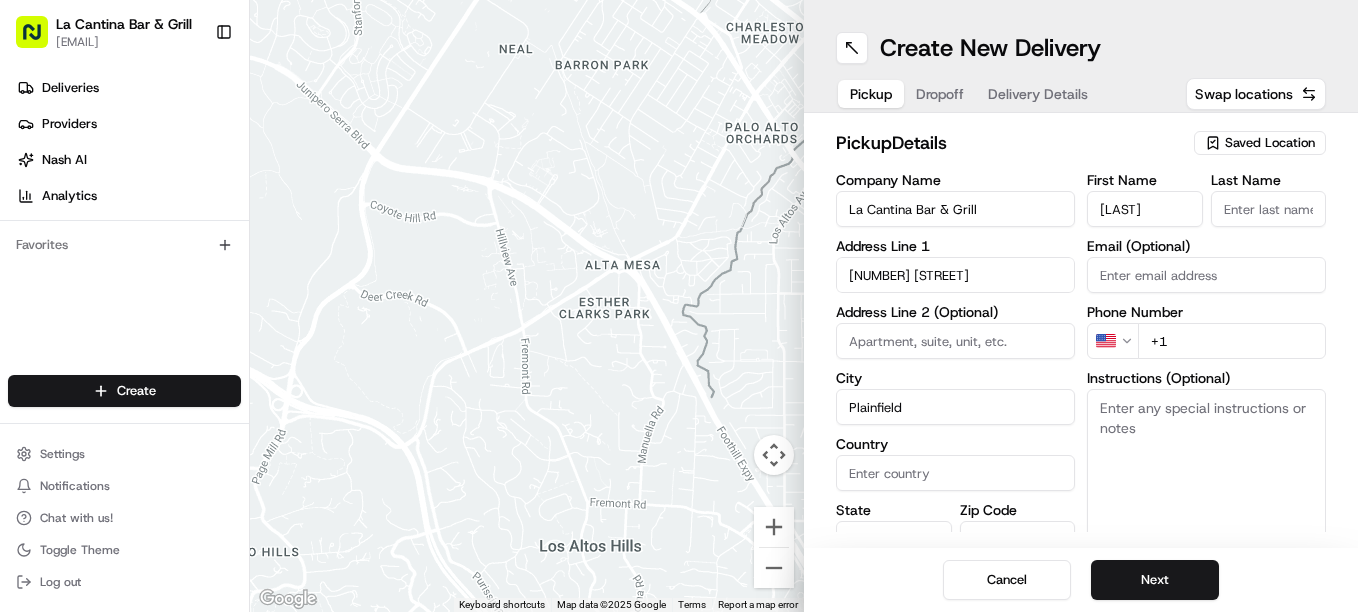 type on "United States" 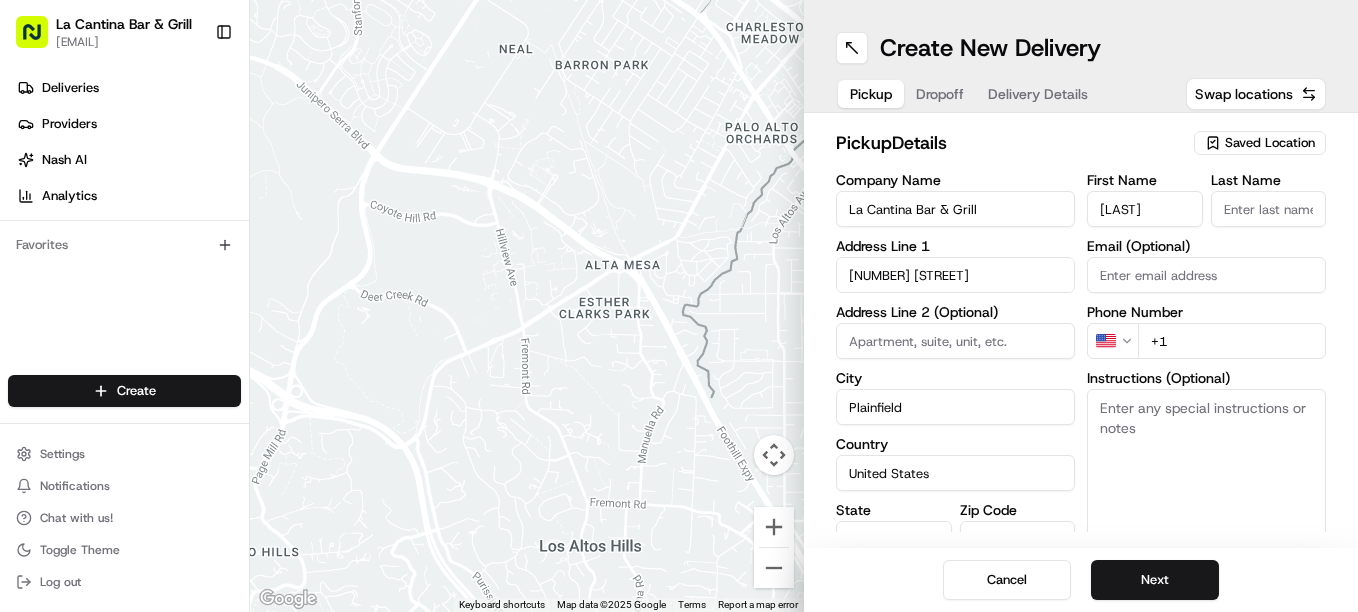 type on "CT" 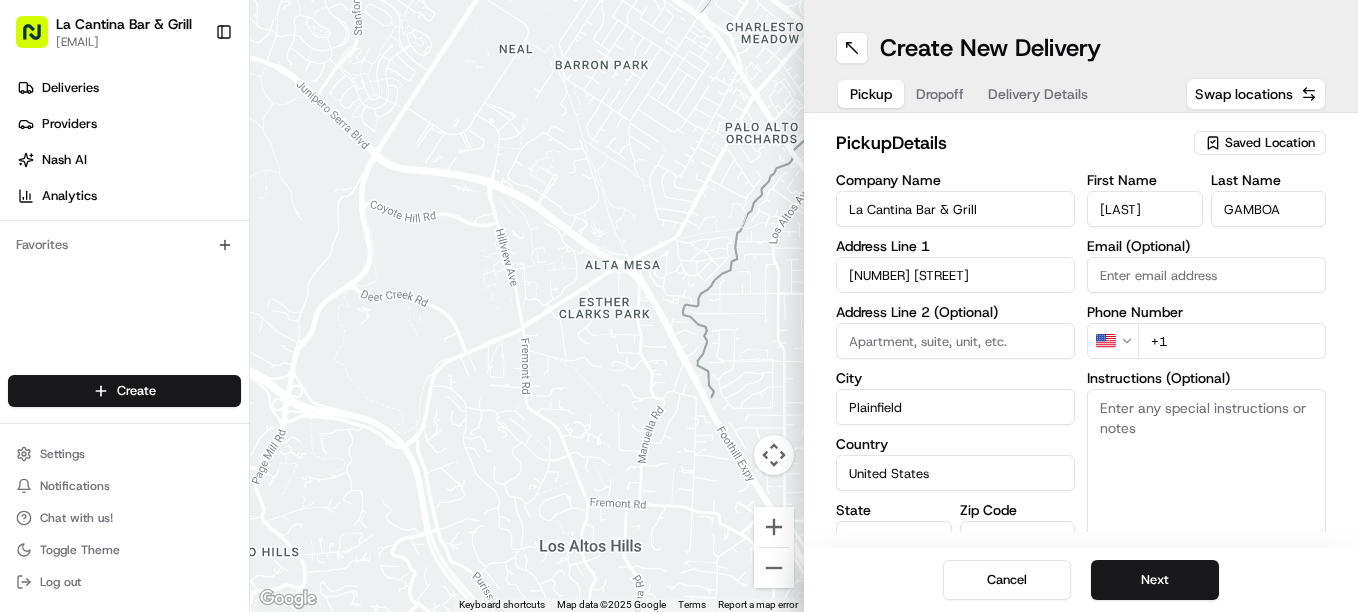 type on "dgamboa1974@gmail.com" 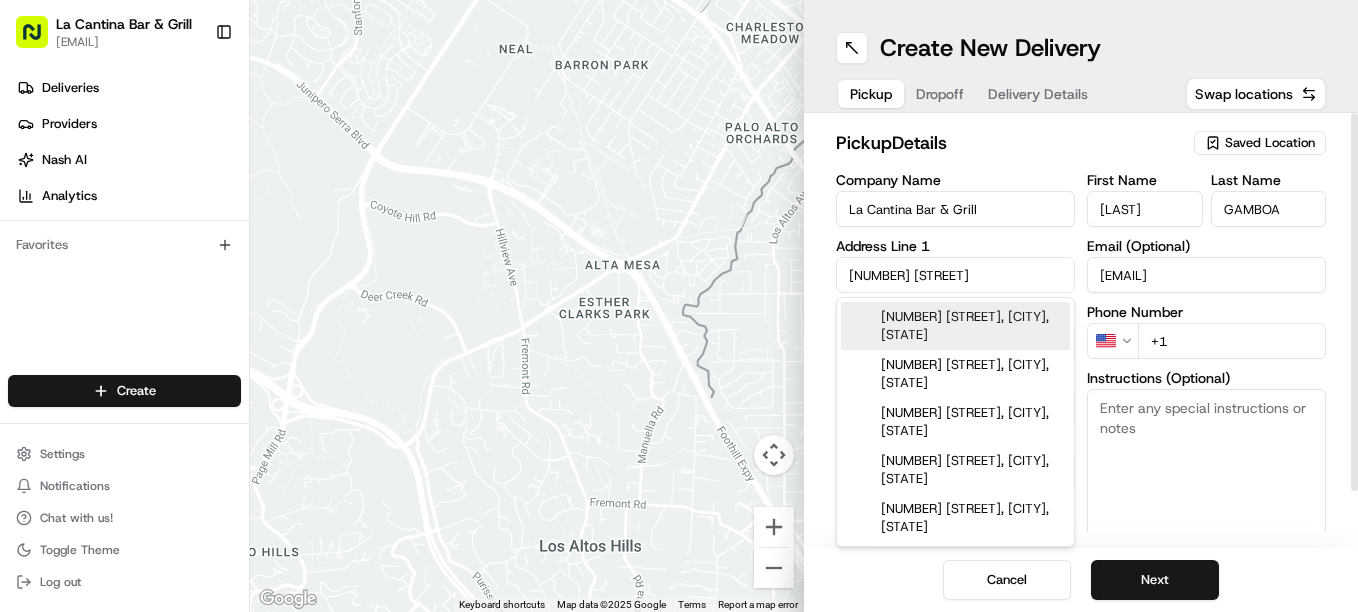 click on "[NUMBER] [STREET], [CITY], [STATE]" at bounding box center (955, 326) 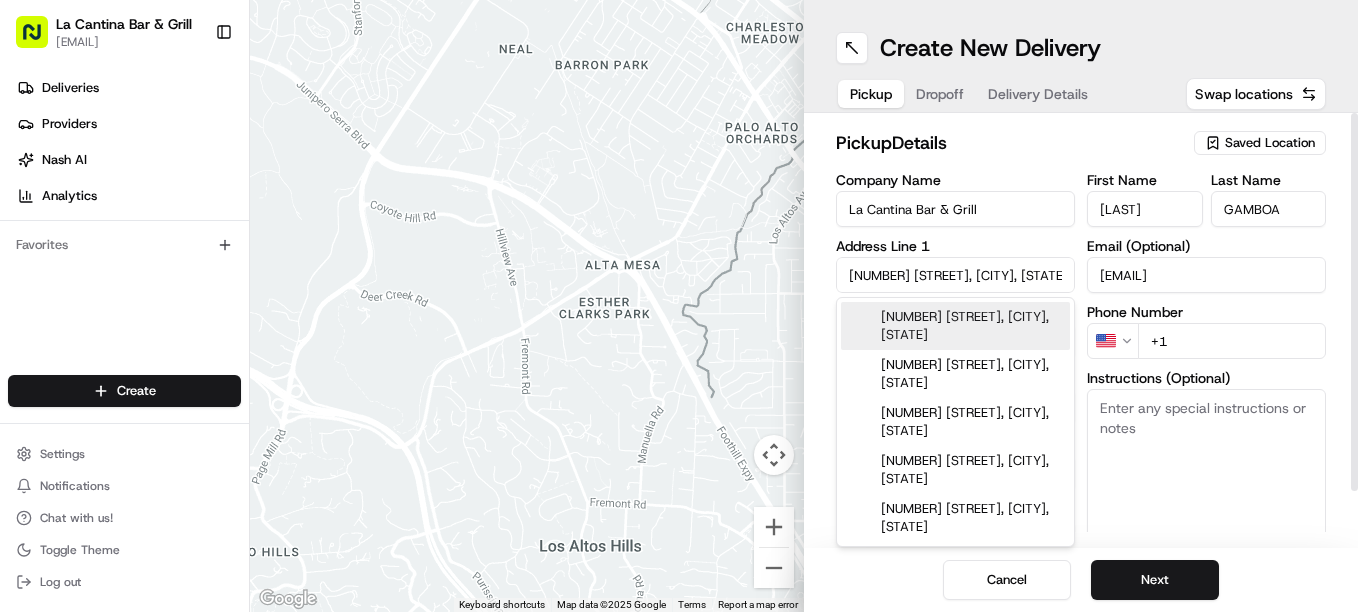type on "[NUMBER] [STREET]" 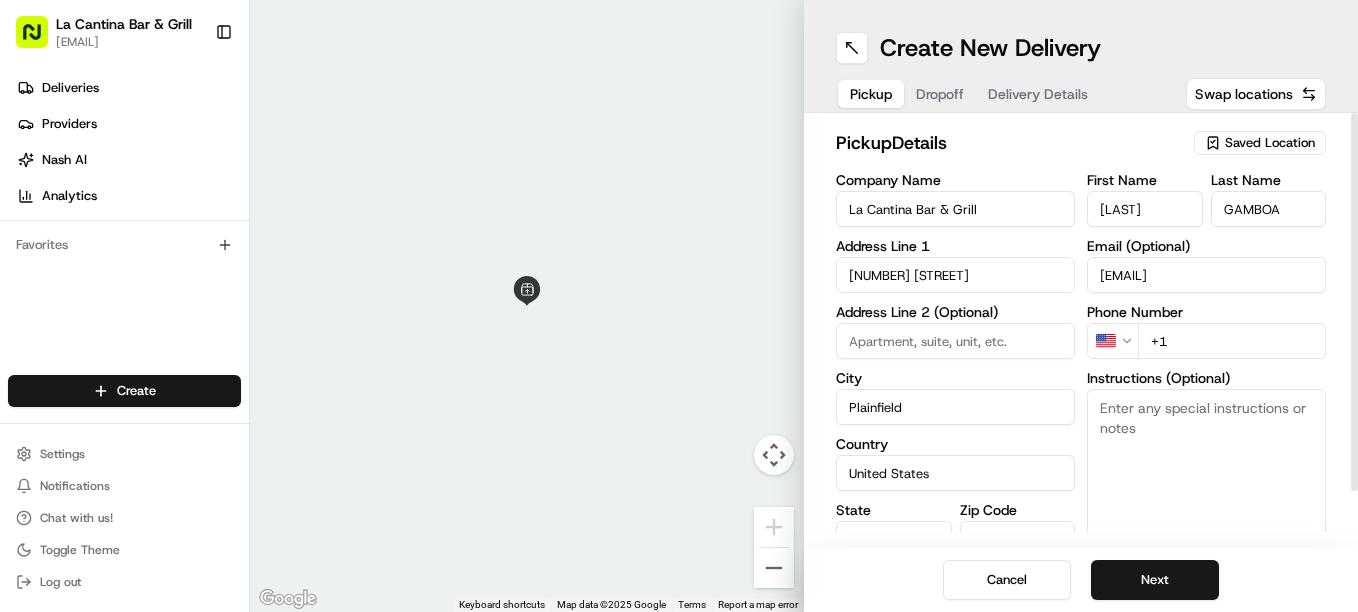 click on "+1" at bounding box center [1232, 341] 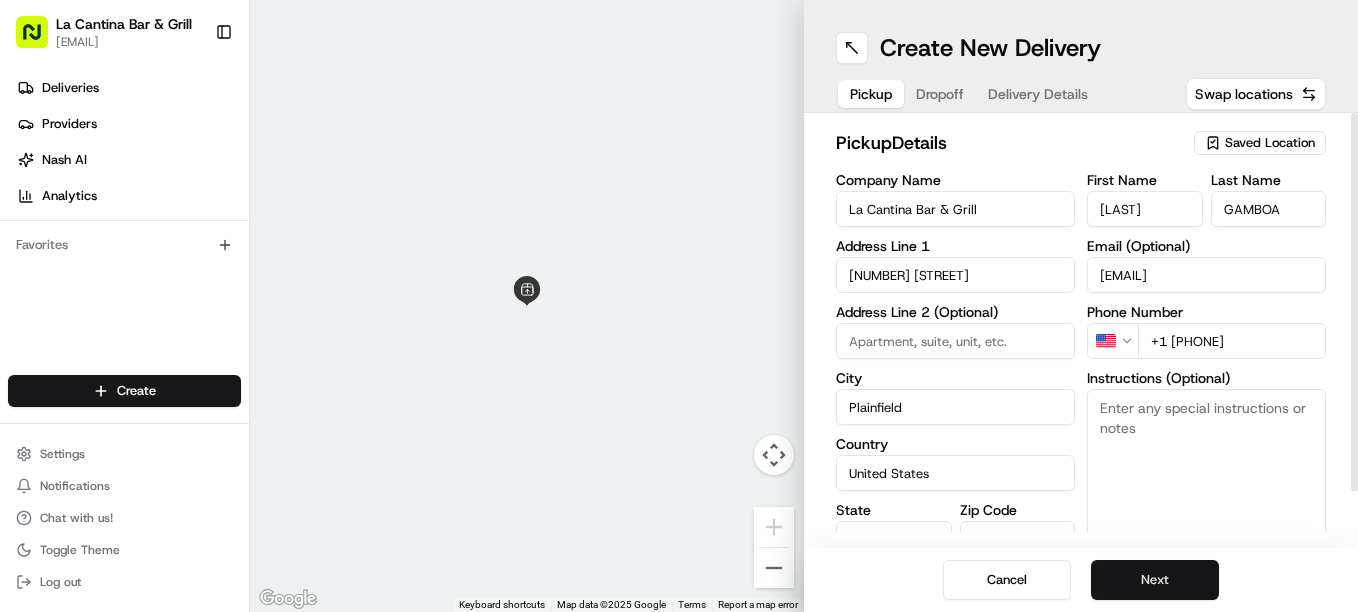 type on "+1 [PHONE]" 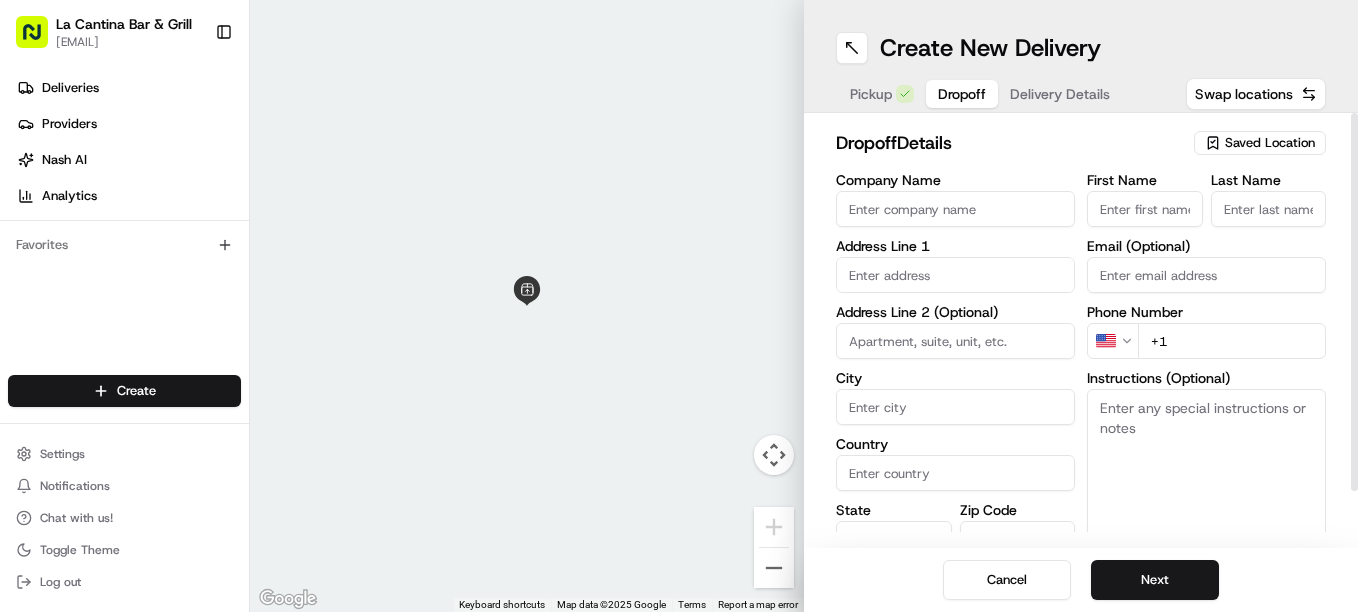 click on "First Name" at bounding box center (1145, 209) 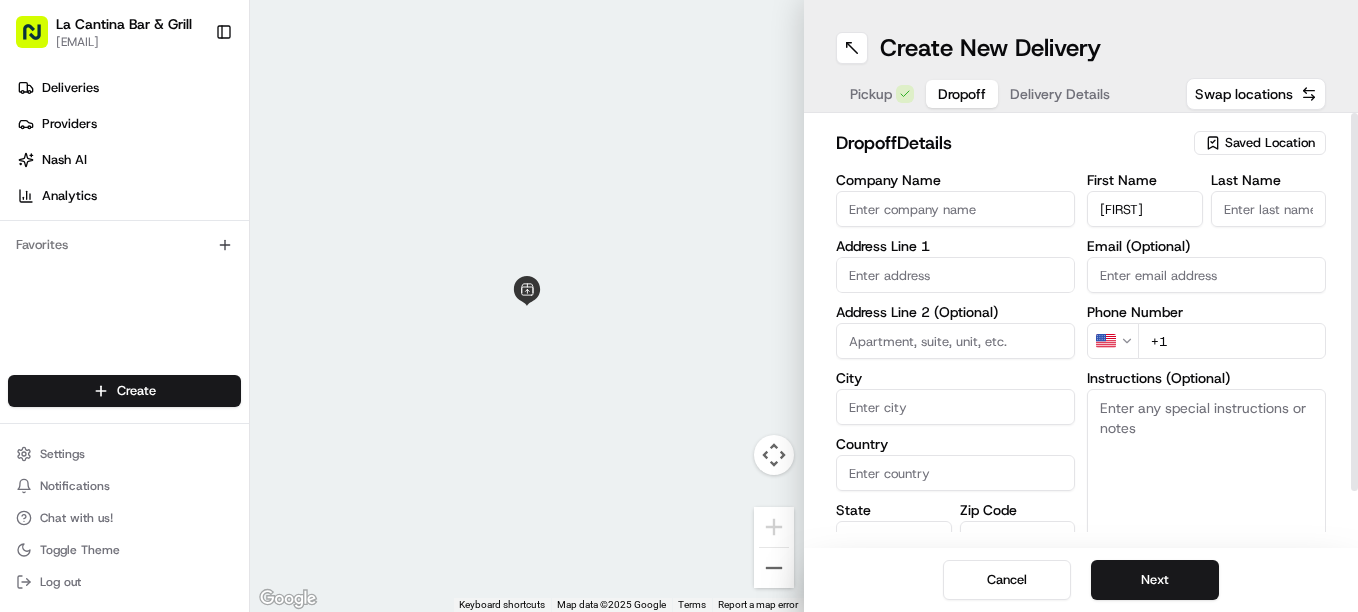 type on "kait;yn" 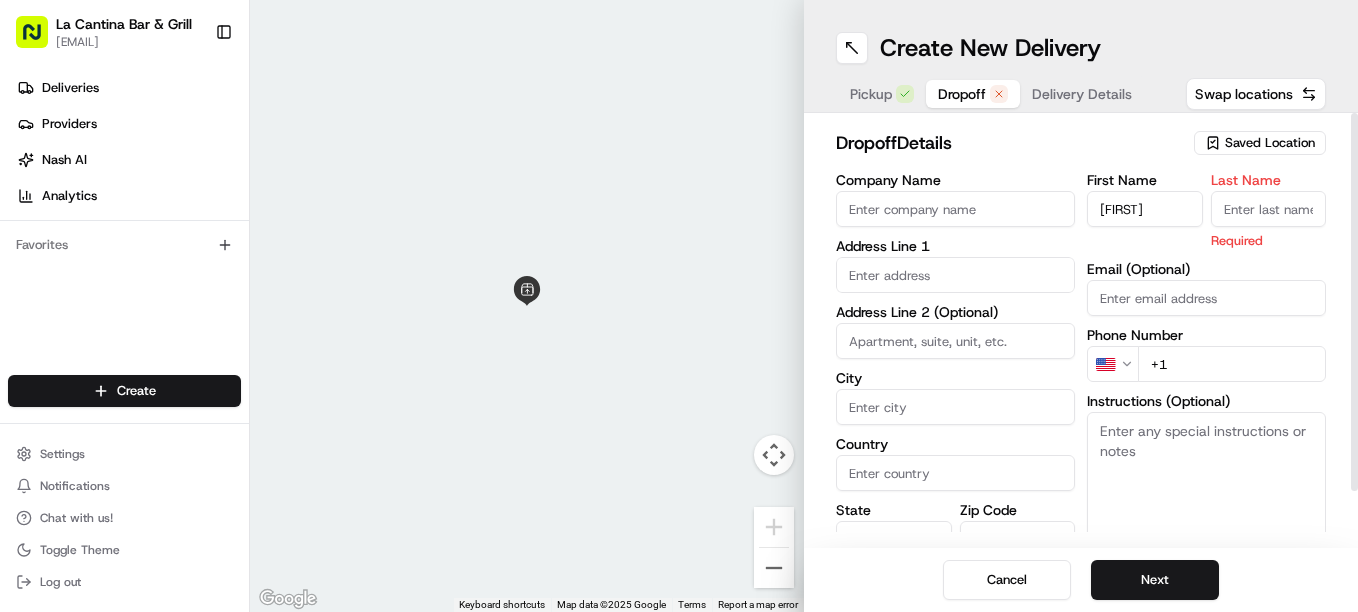 click on "Last Name" at bounding box center (1269, 209) 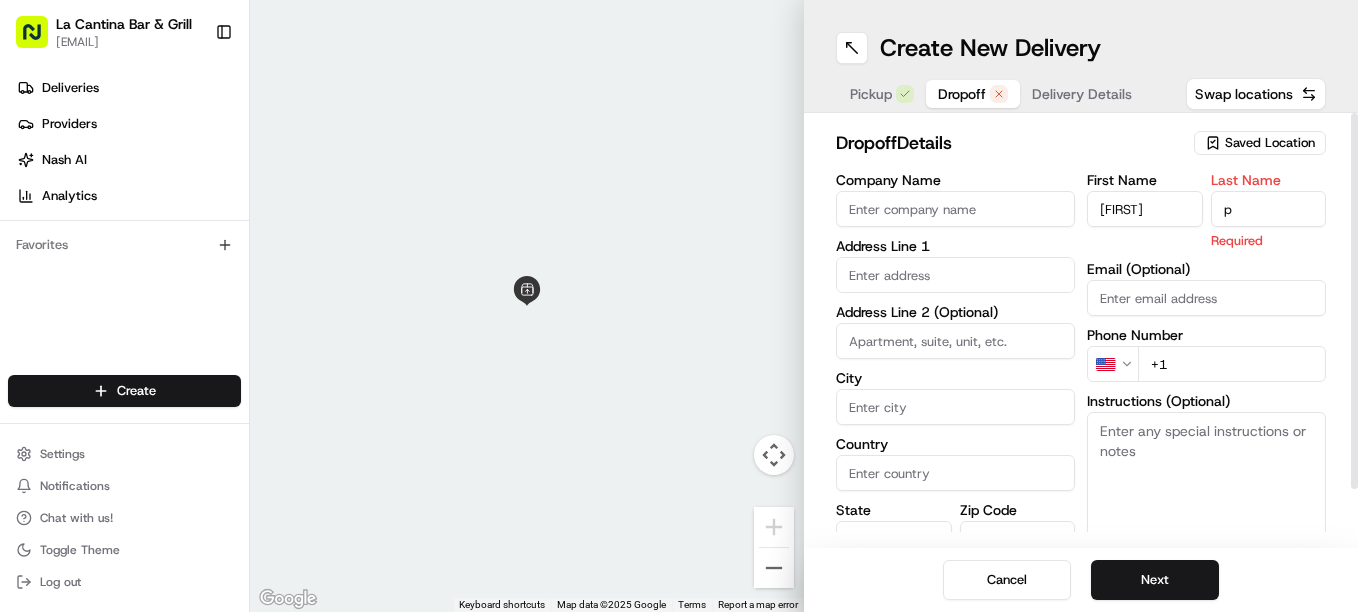 type on "p" 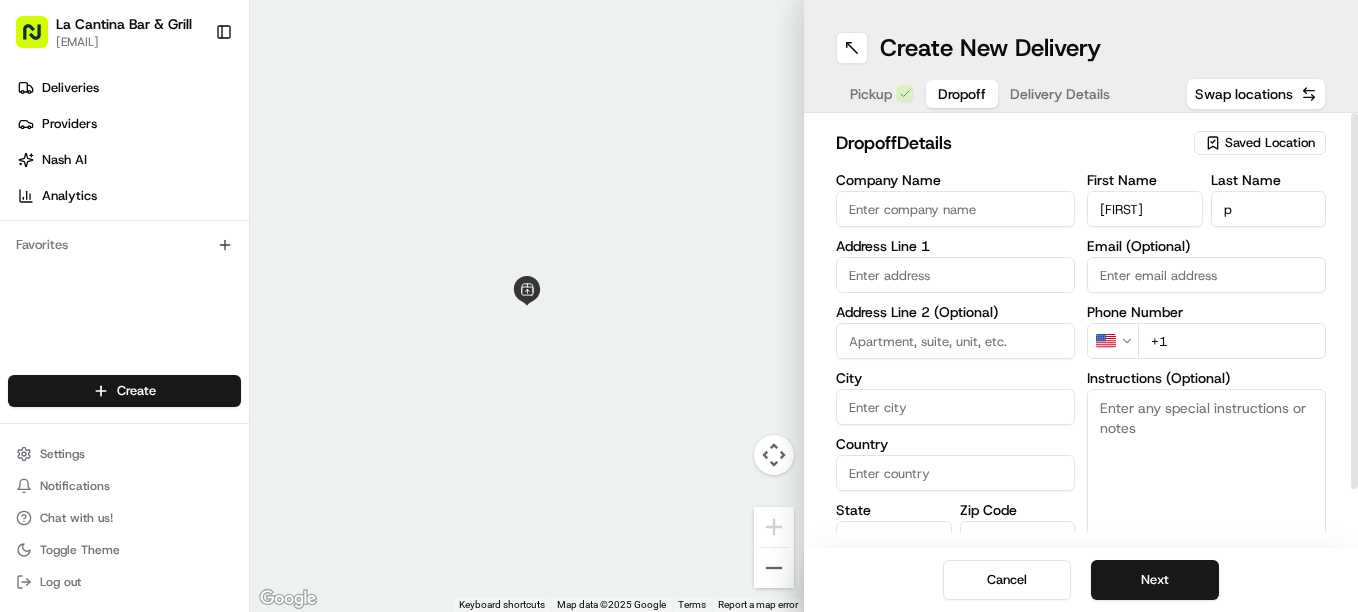click on "kait;yn" at bounding box center (1145, 209) 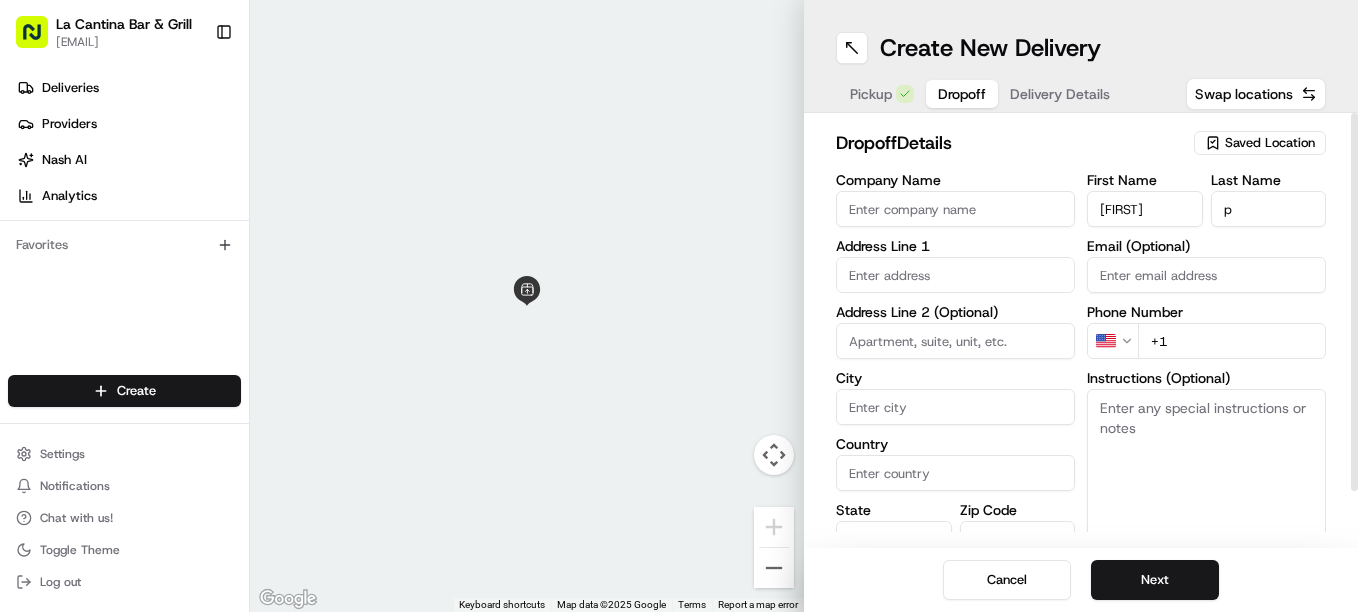 type on "kaitlyn" 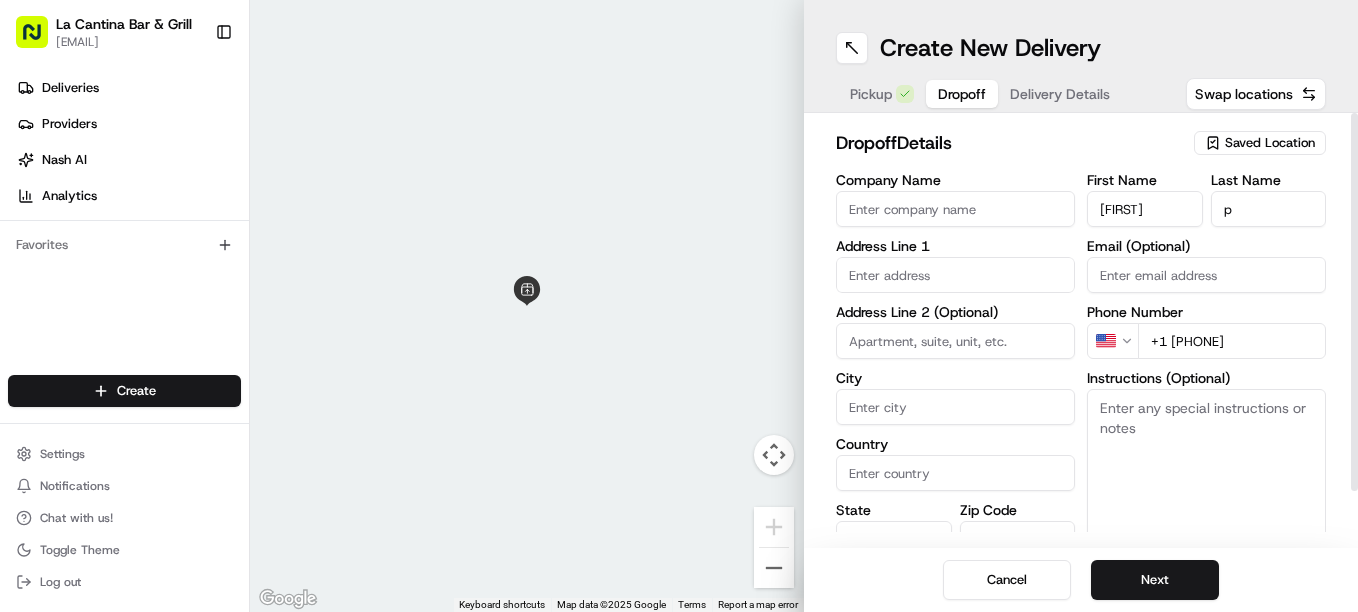 type on "+1 774 262 0332" 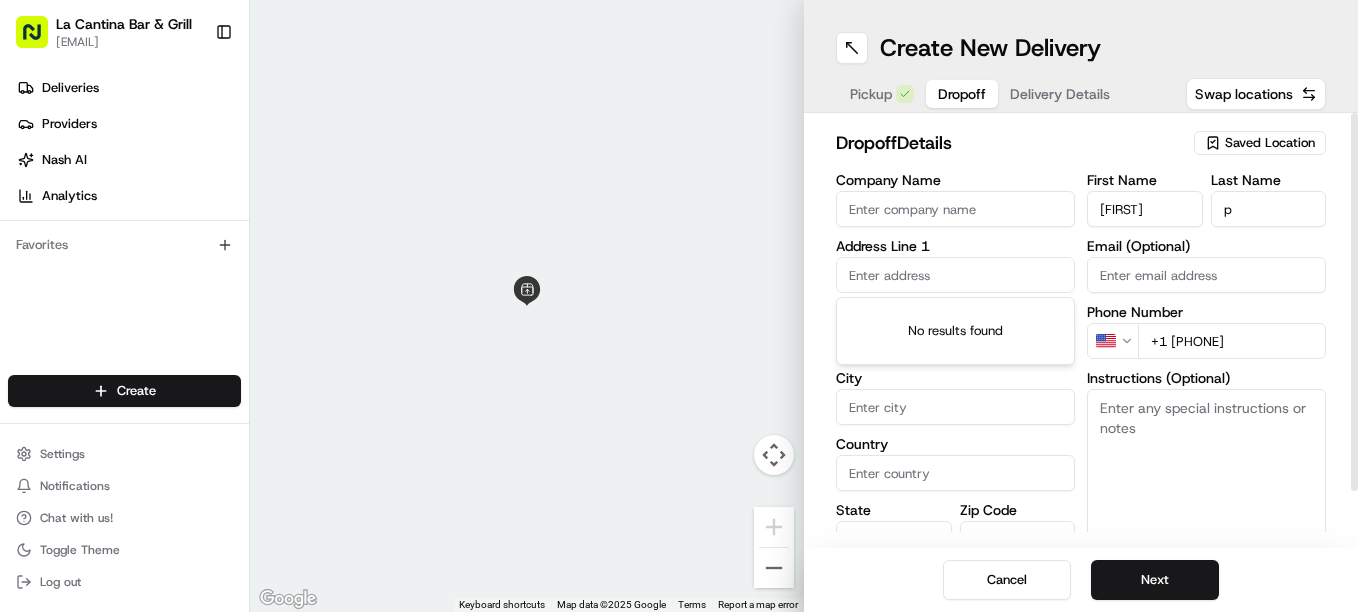 click at bounding box center (955, 275) 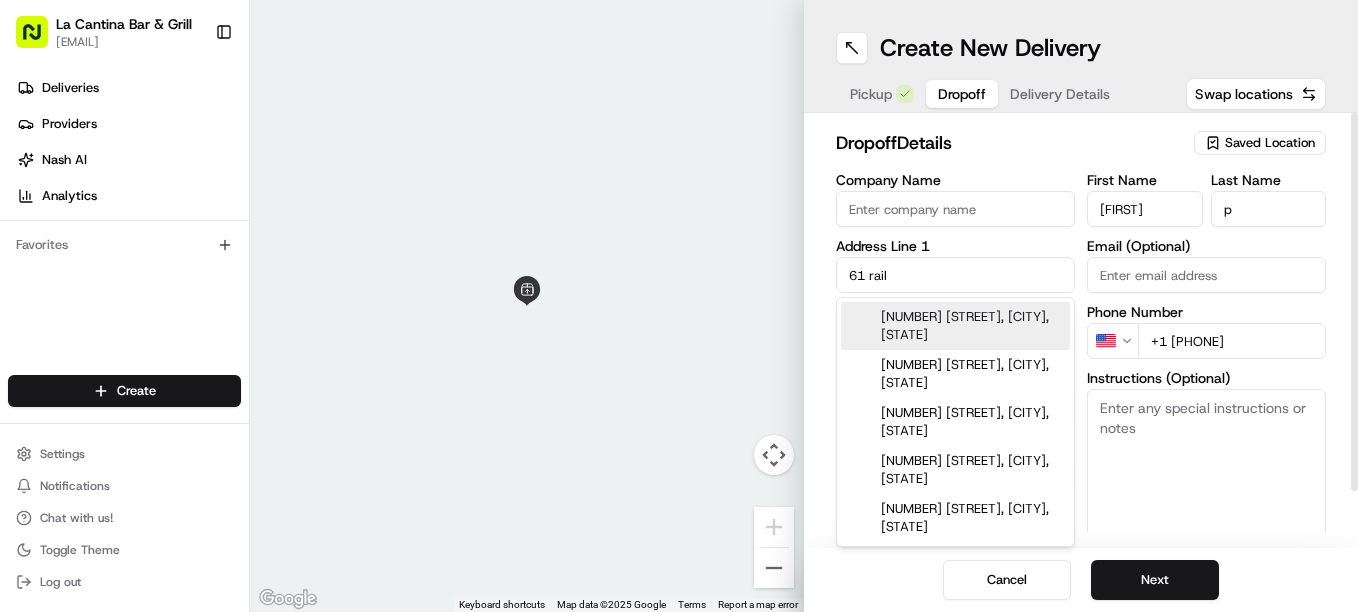 click on "61 Railroad Avenue, Plainfield, CT" at bounding box center (955, 326) 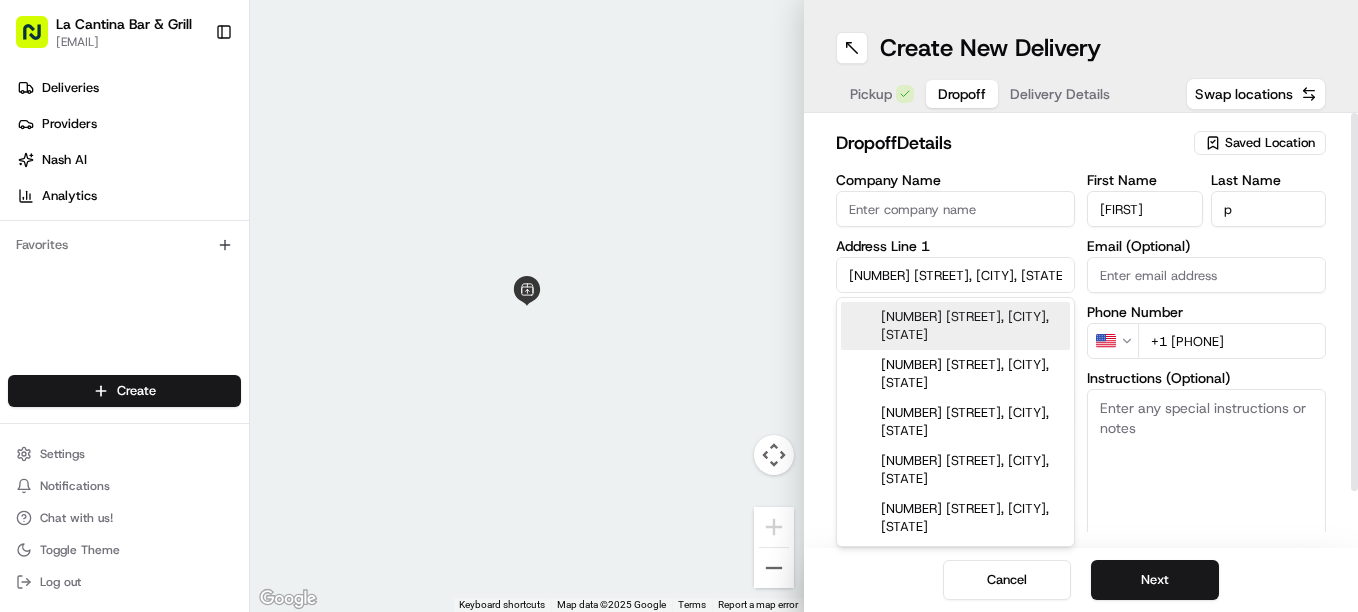 type on "[NUMBER] [STREET], [CITY] [ZIP], USA" 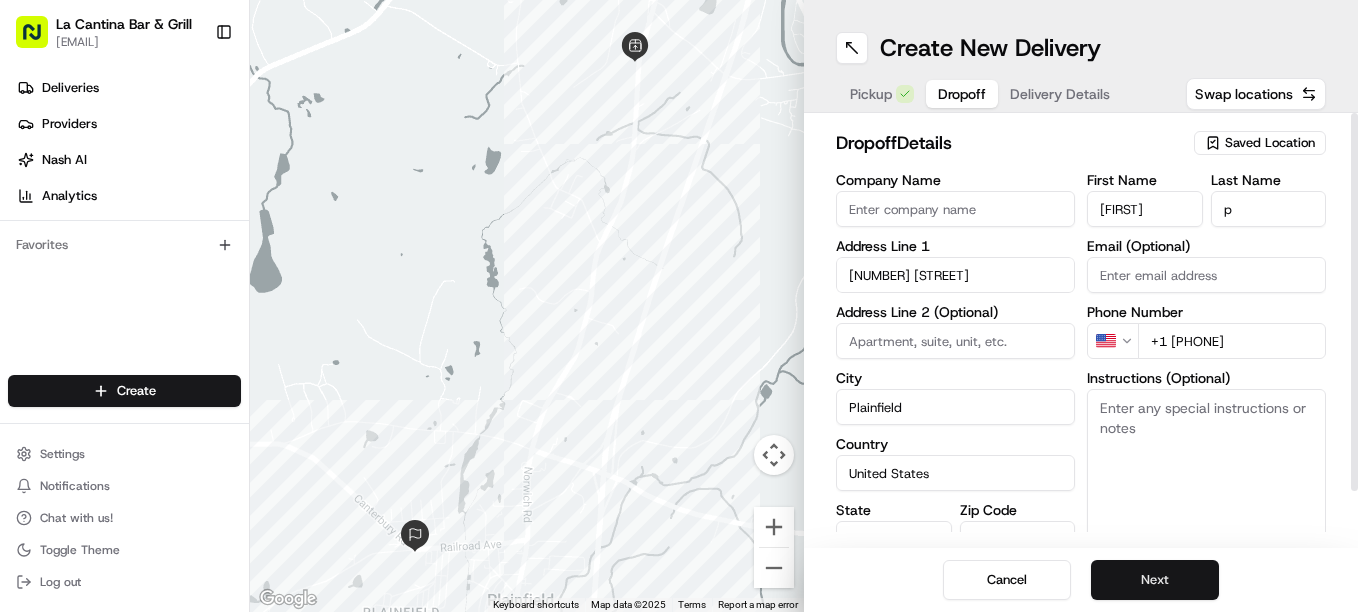 click on "Next" at bounding box center (1155, 580) 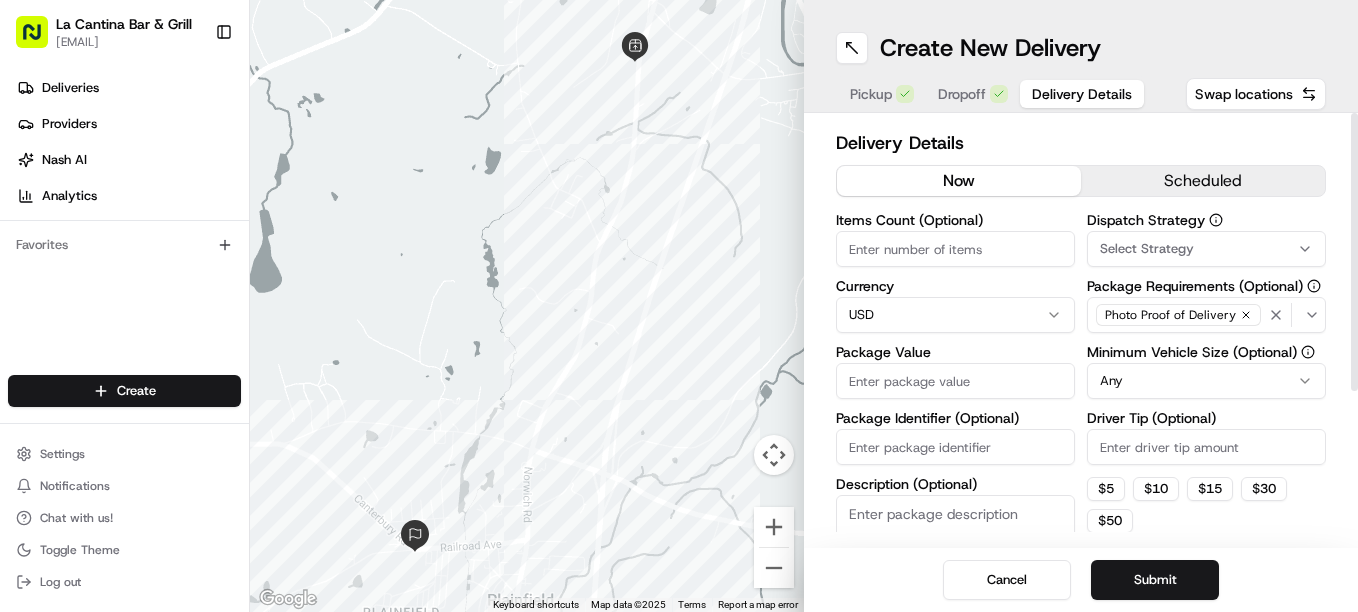 click on "Package Value" at bounding box center (955, 381) 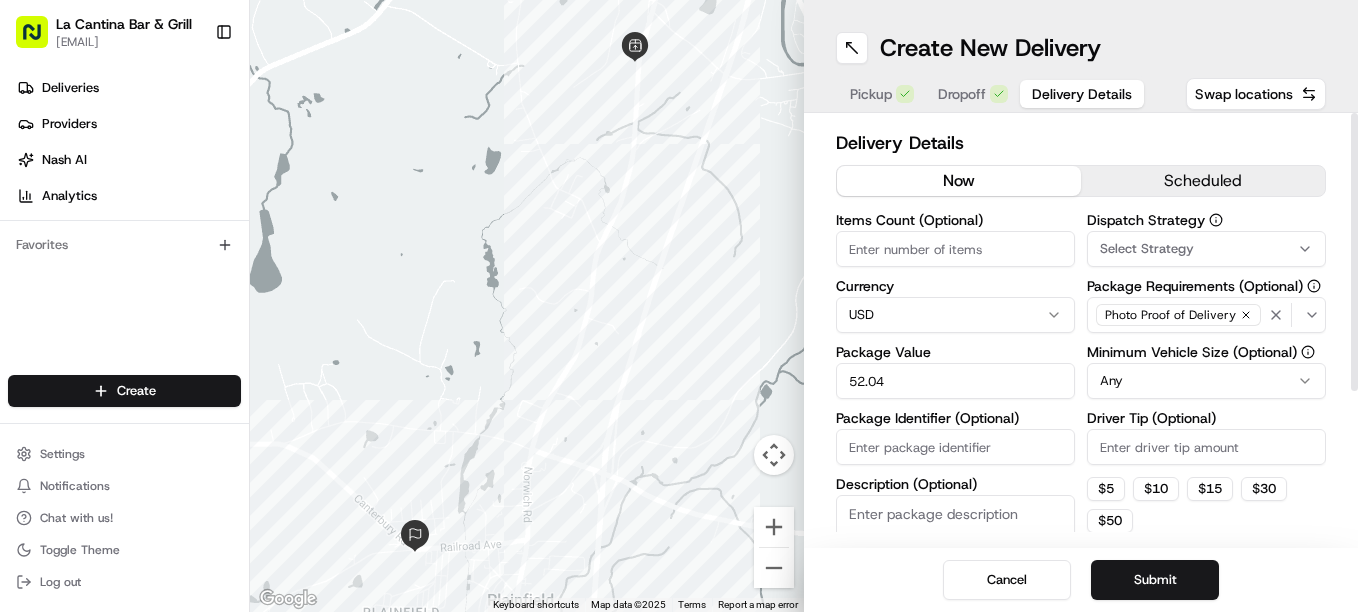 type on "52.04" 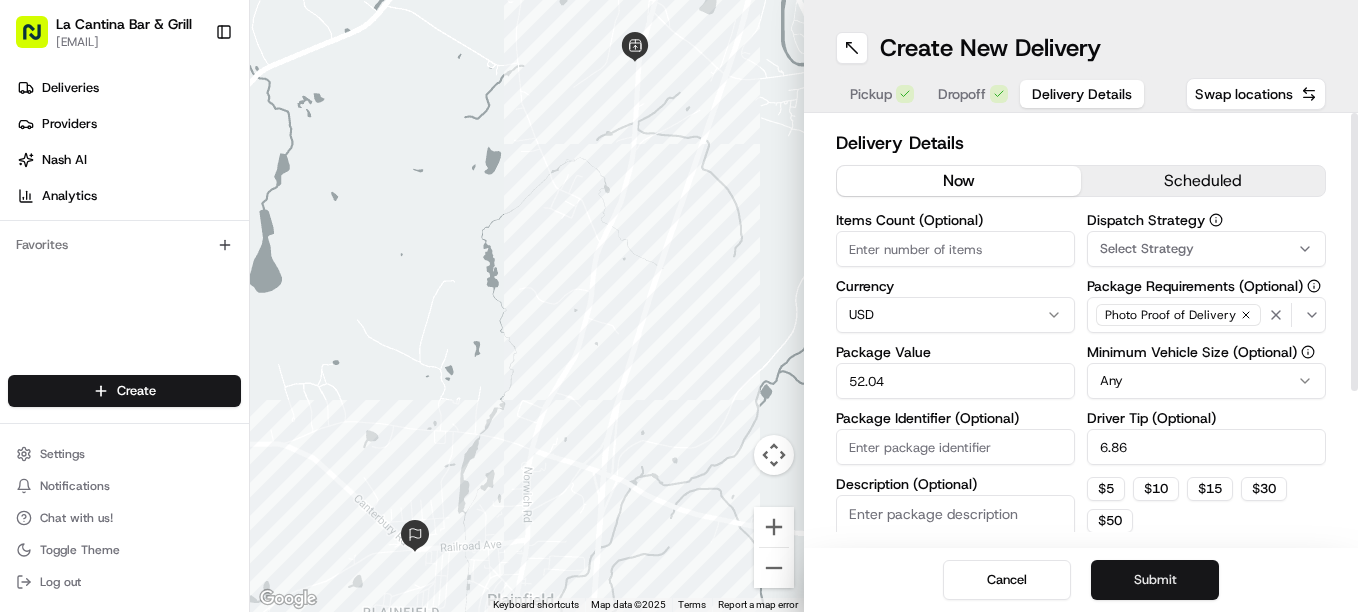 type on "6.86" 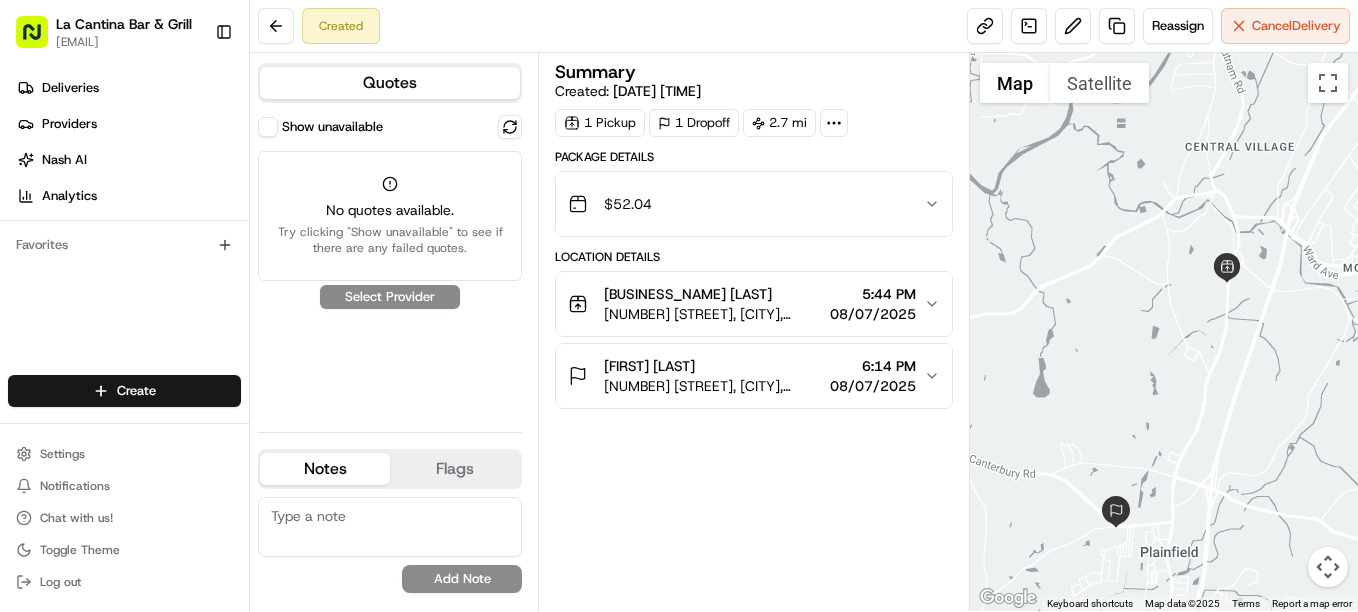 click 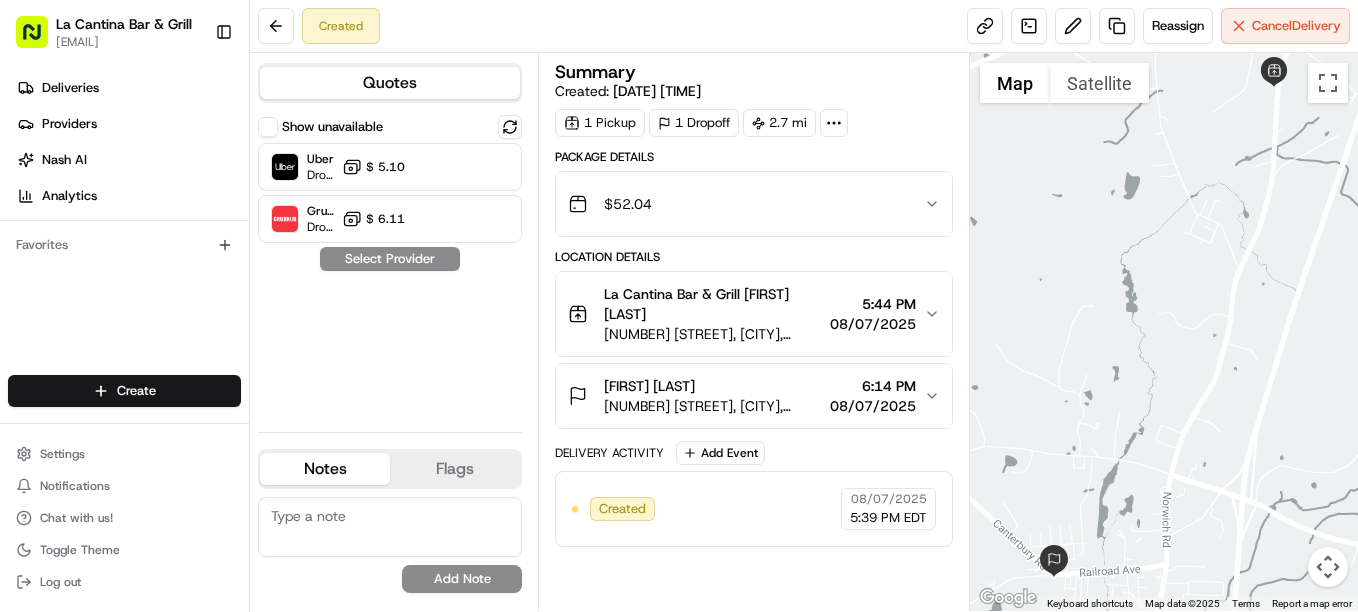 scroll, scrollTop: 0, scrollLeft: 0, axis: both 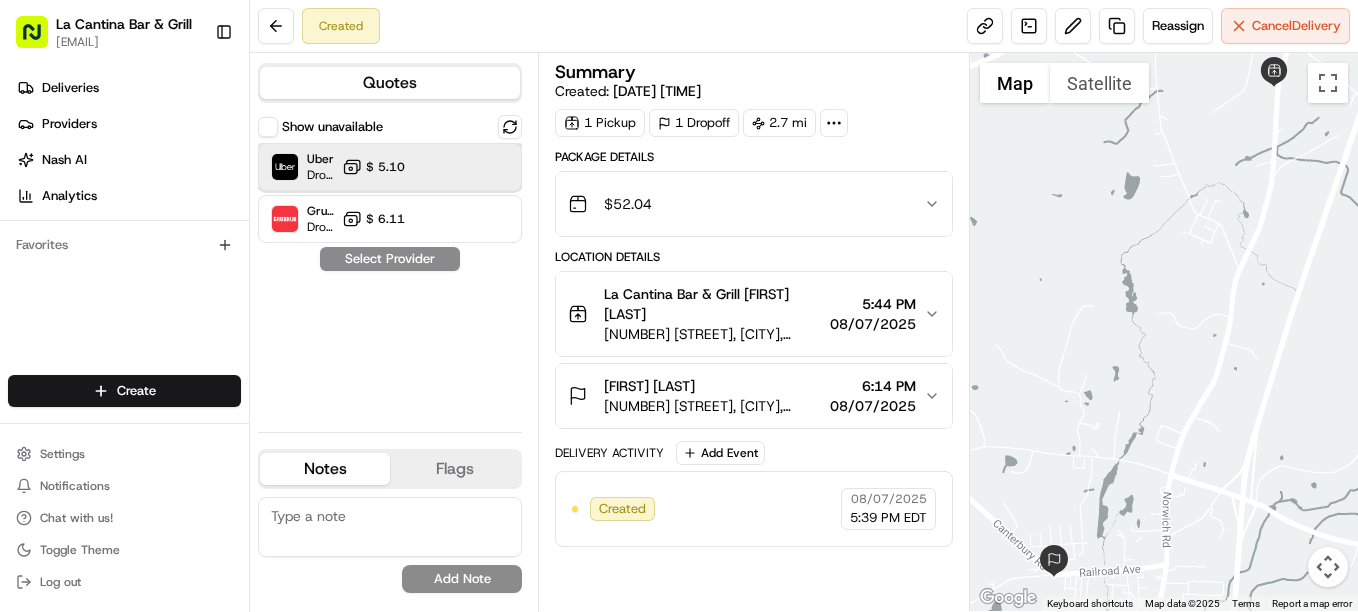 click at bounding box center [461, 167] 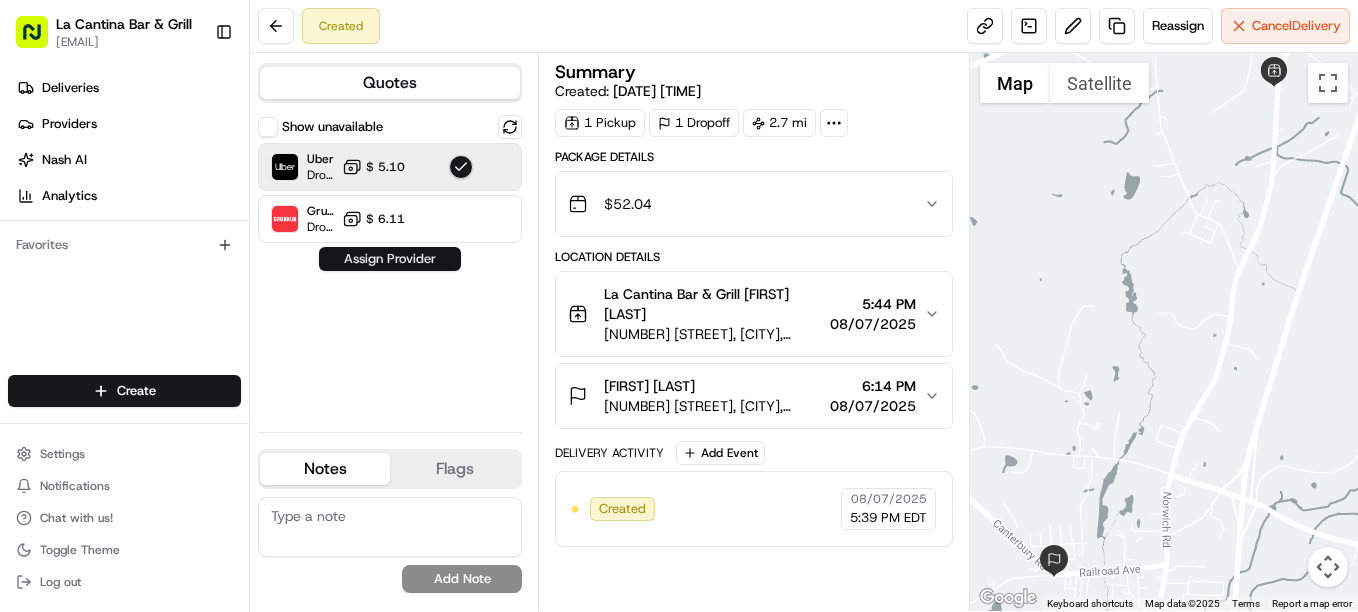 click on "Assign Provider" at bounding box center (390, 259) 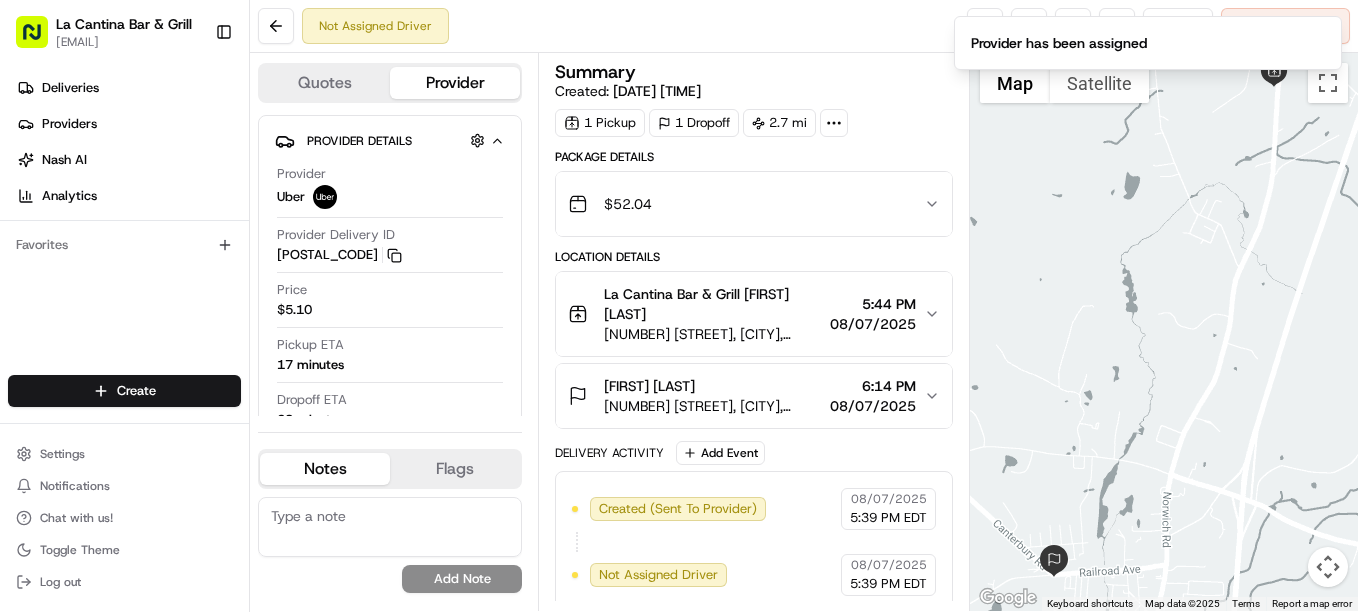 scroll, scrollTop: 12, scrollLeft: 0, axis: vertical 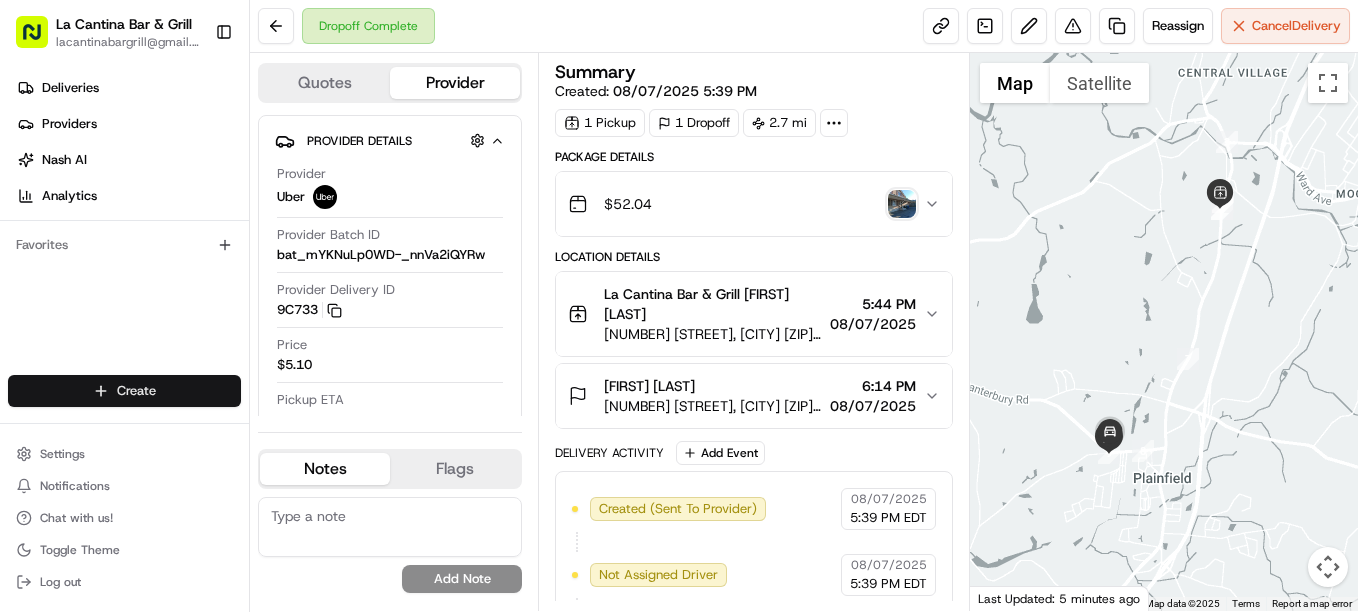 click on "La Cantina Bar & Grill lacantinabargrill@gmail.com Toggle Sidebar Deliveries Providers Nash AI Analytics Favorites Main Menu Members & Organization Organization Users Roles Preferences Customization Tracking Orchestration Automations Dispatch Strategy Locations Pickup Locations Dropoff Locations Billing Billing Refund Requests Integrations Notification Triggers Webhooks API Keys Request Logs Create Settings Notifications Chat with us! Toggle Theme Log out Dropoff Complete Reassign Cancel Delivery Quotes Provider Provider Details Provider Uber Provider Batch ID bat_mYKNuLp0WD-_nnVa2iQYRw Provider Delivery ID 9C733 Copy del_GQu9IZw5ThmmKfEzSBnHMw 9C733 Price $5.10 Pickup ETA Dropoff ETA Customer Support Driver Details Hidden ( 5 ) Name [FIRST] [MIDDLE] Pickup Phone Number +1 [PHONE] ext. [NUMBER] Dropoff Phone Number +1 [PHONE] Tip $6.86 Type car Make Honda Model Odyssey Color goldenrod License Plate Number ***3021 Notes Flags support@ordering360.com lacantinabargrill@gmail.com Add Note" at bounding box center [679, 306] 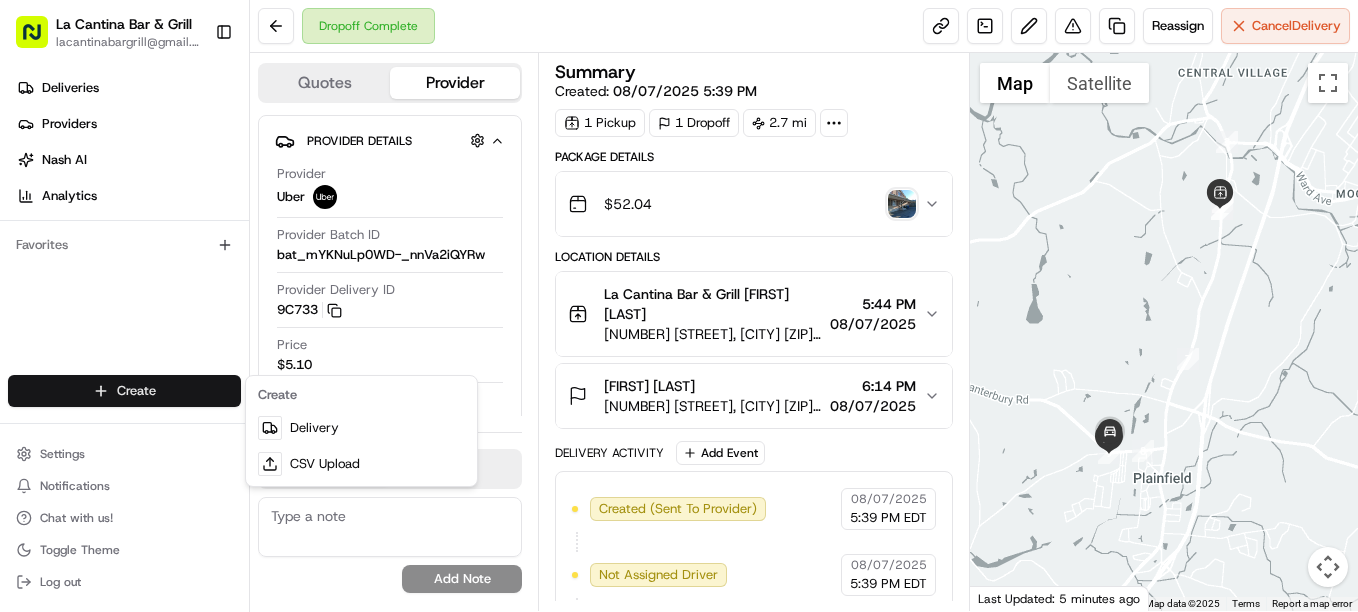click on "La Cantina Bar & Grill lacantinabargrill@gmail.com Toggle Sidebar Deliveries Providers Nash AI Analytics Favorites Main Menu Members & Organization Organization Users Roles Preferences Customization Tracking Orchestration Automations Dispatch Strategy Locations Pickup Locations Dropoff Locations Billing Billing Refund Requests Integrations Notification Triggers Webhooks API Keys Request Logs Create Settings Notifications Chat with us! Toggle Theme Log out Dropoff Complete Reassign Cancel Delivery Quotes Provider Provider Details Provider Uber Provider Batch ID bat_mYKNuLp0WD-_nnVa2iQYRw Provider Delivery ID 9C733 Copy del_GQu9IZw5ThmmKfEzSBnHMw 9C733 Price $5.10 Pickup ETA Dropoff ETA Customer Support Driver Details Hidden ( 5 ) Name [FIRST] [MIDDLE] Pickup Phone Number +1 [PHONE] ext. [NUMBER] Dropoff Phone Number +1 [PHONE] Tip $6.86 Type car Make Honda Model Odyssey Color goldenrod License Plate Number ***3021 Notes Flags support@ordering360.com lacantinabargrill@gmail.com Add Note" at bounding box center [679, 306] 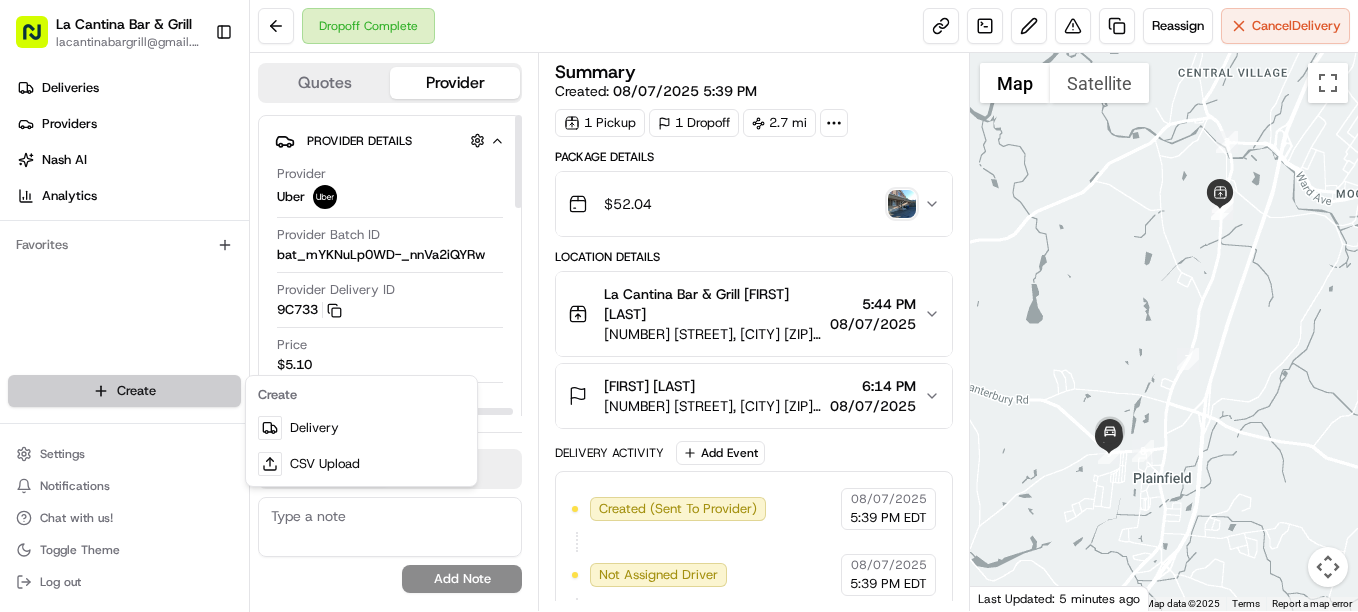 click on "La Cantina Bar & Grill lacantinabargrill@gmail.com Toggle Sidebar Deliveries Providers Nash AI Analytics Favorites Main Menu Members & Organization Organization Users Roles Preferences Customization Tracking Orchestration Automations Dispatch Strategy Locations Pickup Locations Dropoff Locations Billing Billing Refund Requests Integrations Notification Triggers Webhooks API Keys Request Logs Create Settings Notifications Chat with us! Toggle Theme Log out Dropoff Complete Reassign Cancel Delivery Quotes Provider Provider Details Provider Uber Provider Batch ID bat_mYKNuLp0WD-_nnVa2iQYRw Provider Delivery ID 9C733 Copy del_GQu9IZw5ThmmKfEzSBnHMw 9C733 Price $5.10 Pickup ETA Dropoff ETA Customer Support Driver Details Hidden ( 5 ) Name [FIRST] [MIDDLE] Pickup Phone Number +1 [PHONE] ext. [NUMBER] Dropoff Phone Number +1 [PHONE] Tip $6.86 Type car Make Honda Model Odyssey Color goldenrod License Plate Number ***3021 Notes Flags support@ordering360.com lacantinabargrill@gmail.com Add Note" at bounding box center [679, 306] 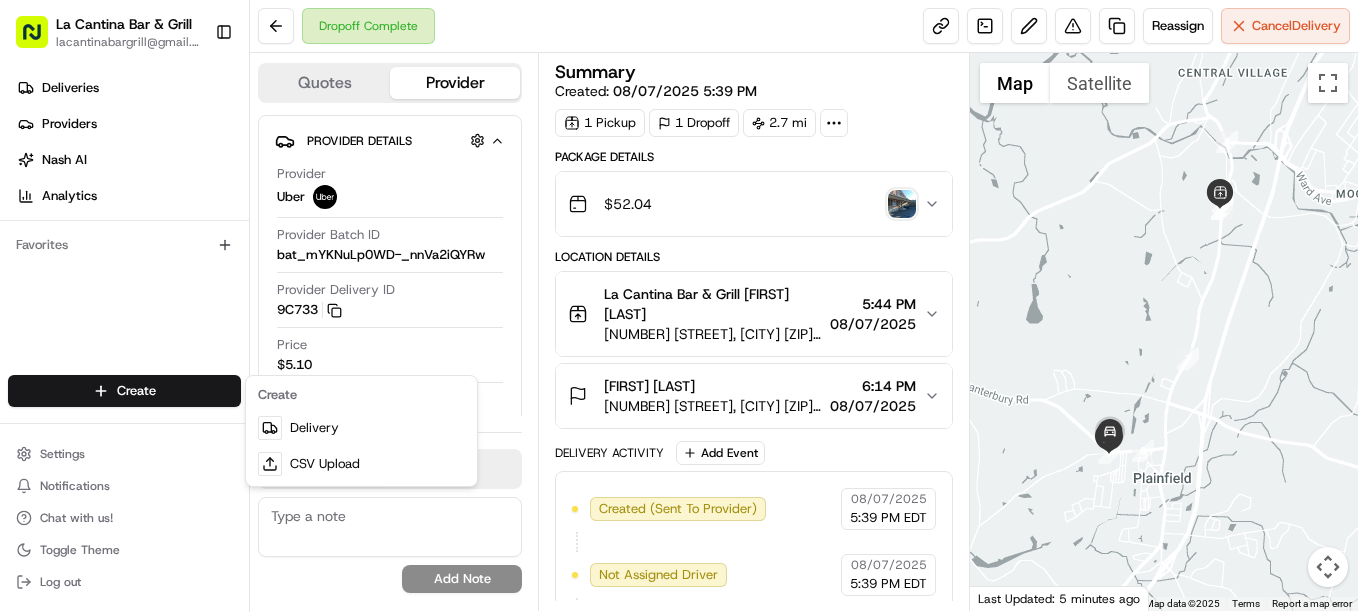 click on "La Cantina Bar & Grill lacantinabargrill@gmail.com Toggle Sidebar Deliveries Providers Nash AI Analytics Favorites Main Menu Members & Organization Organization Users Roles Preferences Customization Tracking Orchestration Automations Dispatch Strategy Locations Pickup Locations Dropoff Locations Billing Billing Refund Requests Integrations Notification Triggers Webhooks API Keys Request Logs Create Settings Notifications Chat with us! Toggle Theme Log out Dropoff Complete Reassign Cancel Delivery Quotes Provider Provider Details Provider Uber Provider Batch ID bat_mYKNuLp0WD-_nnVa2iQYRw Provider Delivery ID 9C733 Copy del_GQu9IZw5ThmmKfEzSBnHMw 9C733 Price $5.10 Pickup ETA Dropoff ETA Customer Support Driver Details Hidden ( 5 ) Name [FIRST] [MIDDLE] Pickup Phone Number +1 [PHONE] ext. [NUMBER] Dropoff Phone Number +1 [PHONE] Tip $6.86 Type car Make Honda Model Odyssey Color goldenrod License Plate Number ***3021 Notes Flags support@ordering360.com lacantinabargrill@gmail.com Add Note" at bounding box center [679, 306] 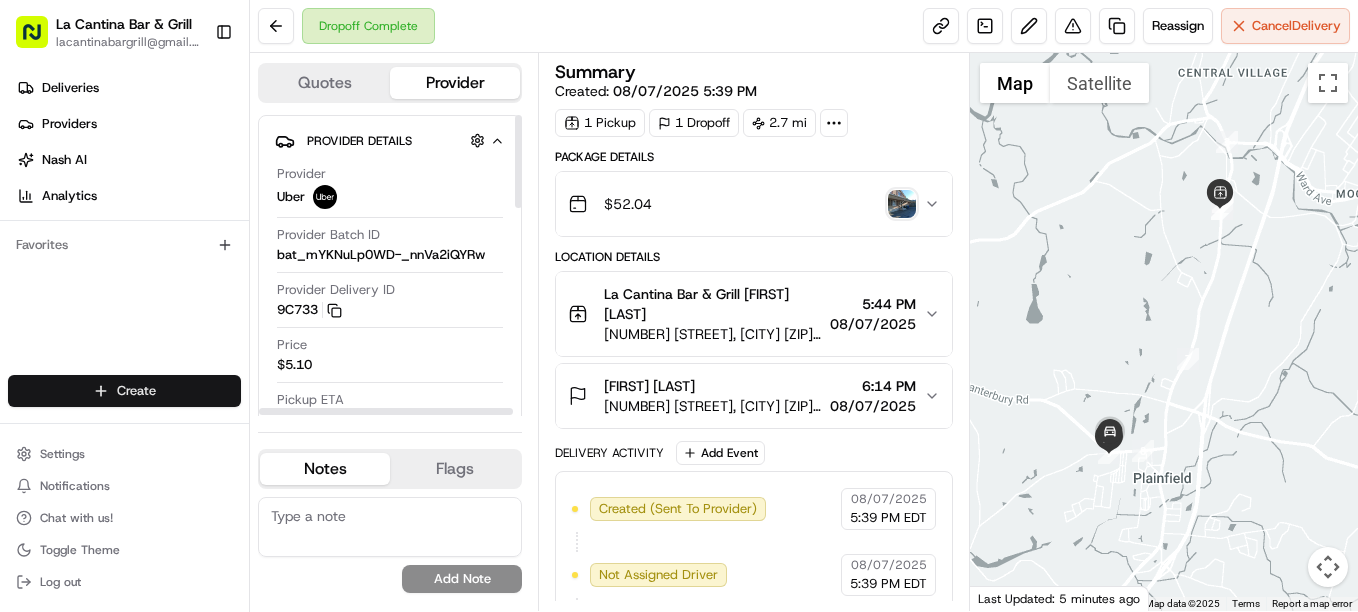 click on "La Cantina Bar & Grill lacantinabargrill@gmail.com Toggle Sidebar Deliveries Providers Nash AI Analytics Favorites Main Menu Members & Organization Organization Users Roles Preferences Customization Tracking Orchestration Automations Dispatch Strategy Locations Pickup Locations Dropoff Locations Billing Billing Refund Requests Integrations Notification Triggers Webhooks API Keys Request Logs Create Settings Notifications Chat with us! Toggle Theme Log out Dropoff Complete Reassign Cancel Delivery Quotes Provider Provider Details Provider Uber Provider Batch ID bat_mYKNuLp0WD-_nnVa2iQYRw Provider Delivery ID 9C733 Copy del_GQu9IZw5ThmmKfEzSBnHMw 9C733 Price $5.10 Pickup ETA Dropoff ETA Customer Support Driver Details Hidden ( 5 ) Name [FIRST] [MIDDLE] Pickup Phone Number +1 [PHONE] ext. [NUMBER] Dropoff Phone Number +1 [PHONE] Tip $6.86 Type car Make Honda Model Odyssey Color goldenrod License Plate Number ***3021 Notes Flags support@ordering360.com lacantinabargrill@gmail.com Add Note" at bounding box center (679, 306) 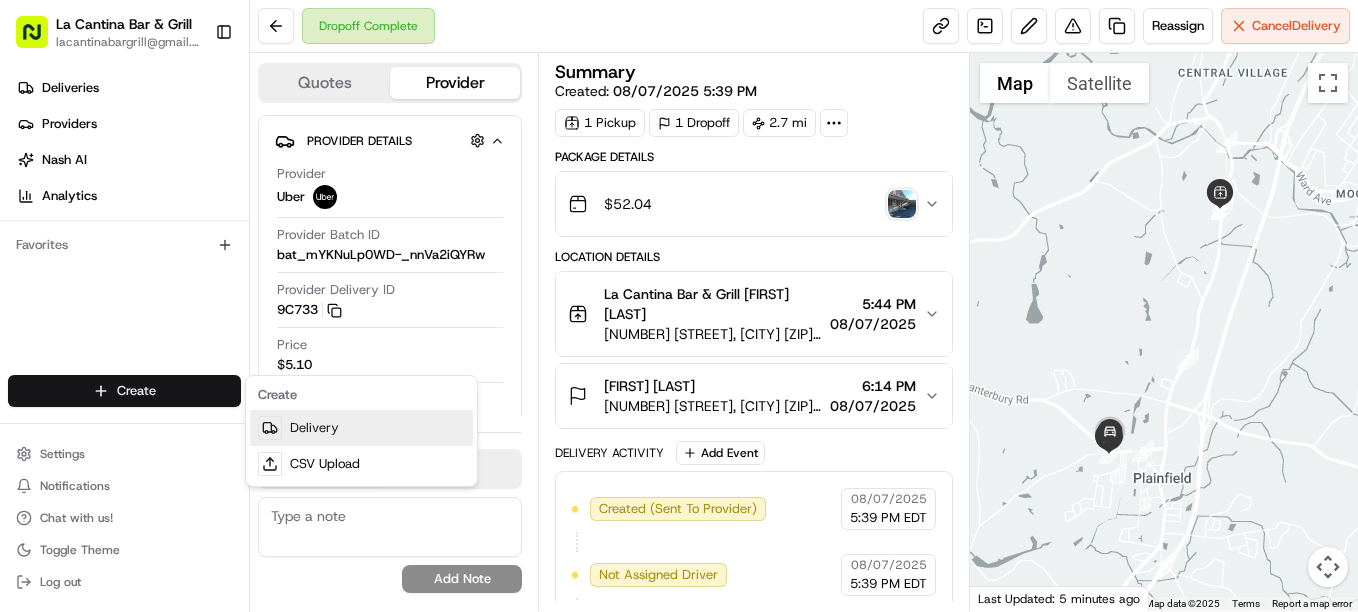 click on "Delivery" at bounding box center (361, 428) 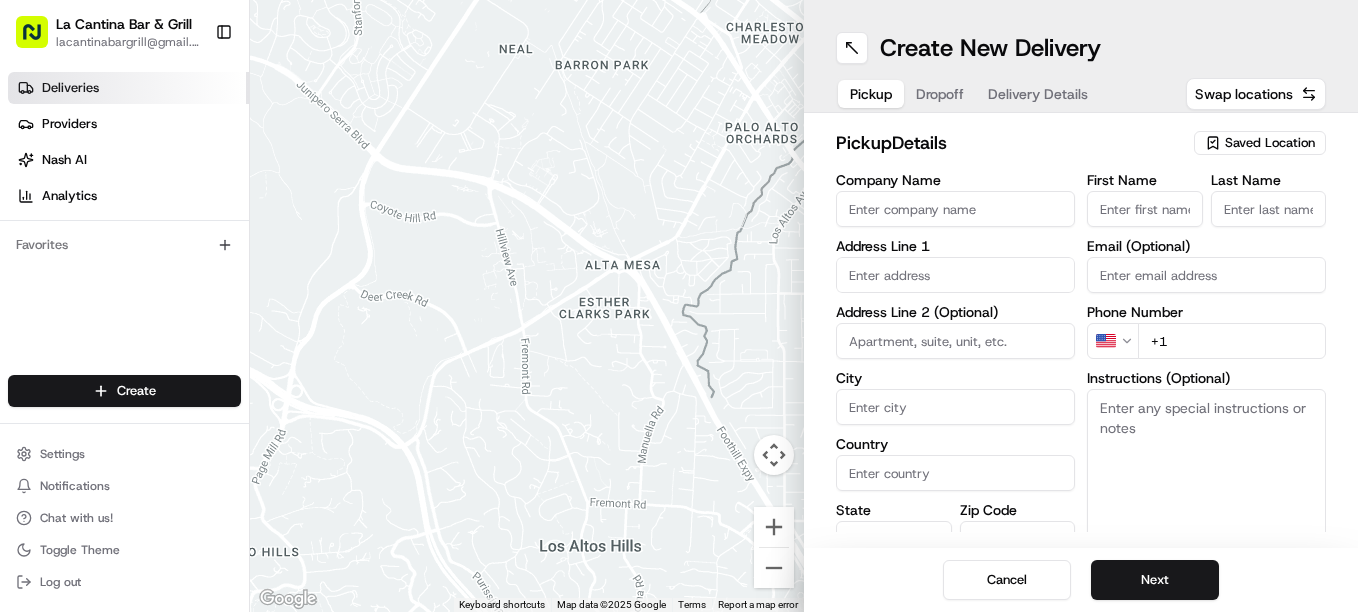 click on "Deliveries" at bounding box center (128, 88) 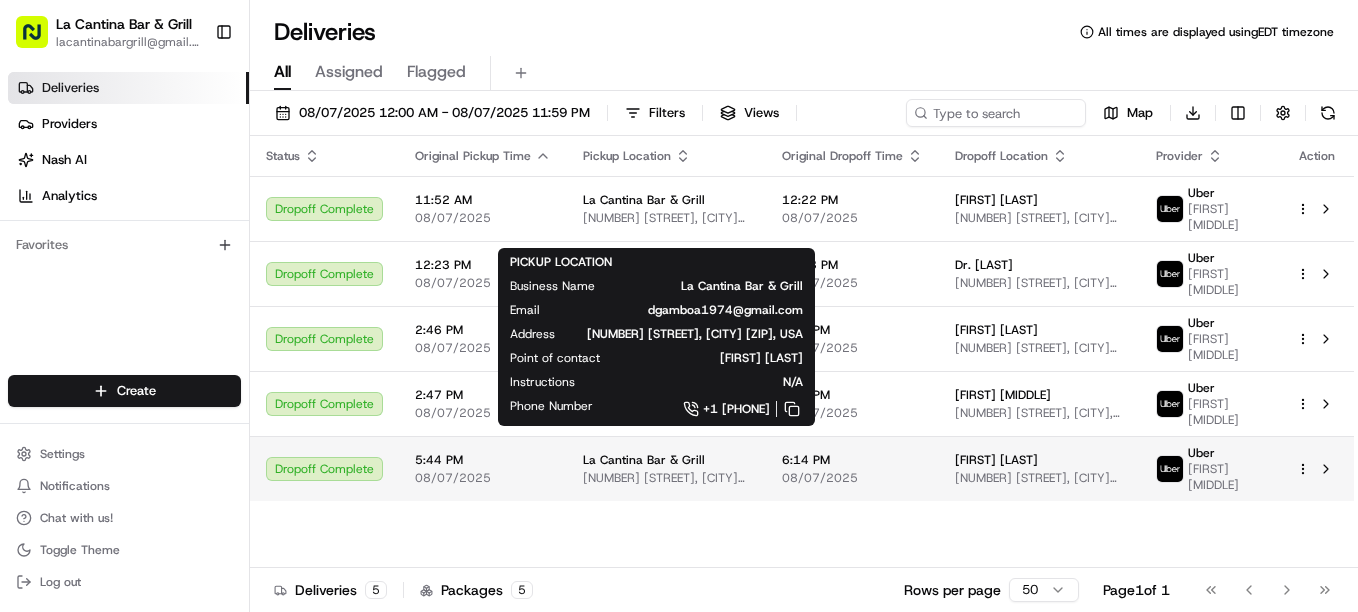 click on "La Cantina Bar & Grill" at bounding box center (644, 460) 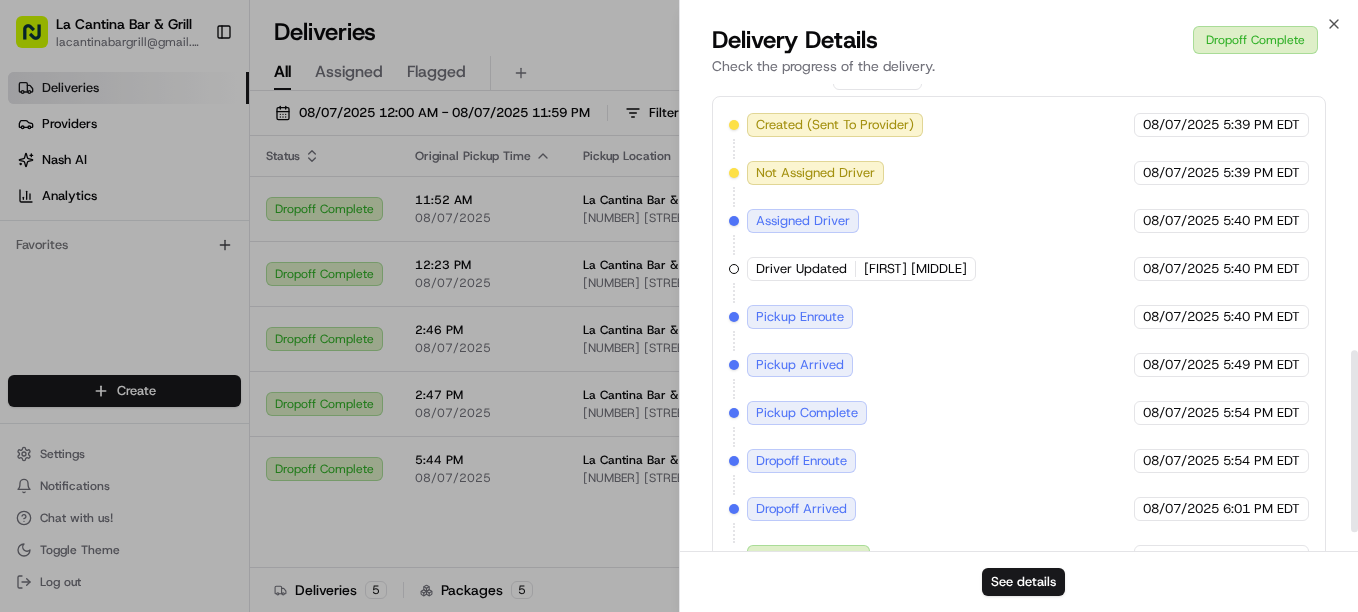 scroll, scrollTop: 683, scrollLeft: 0, axis: vertical 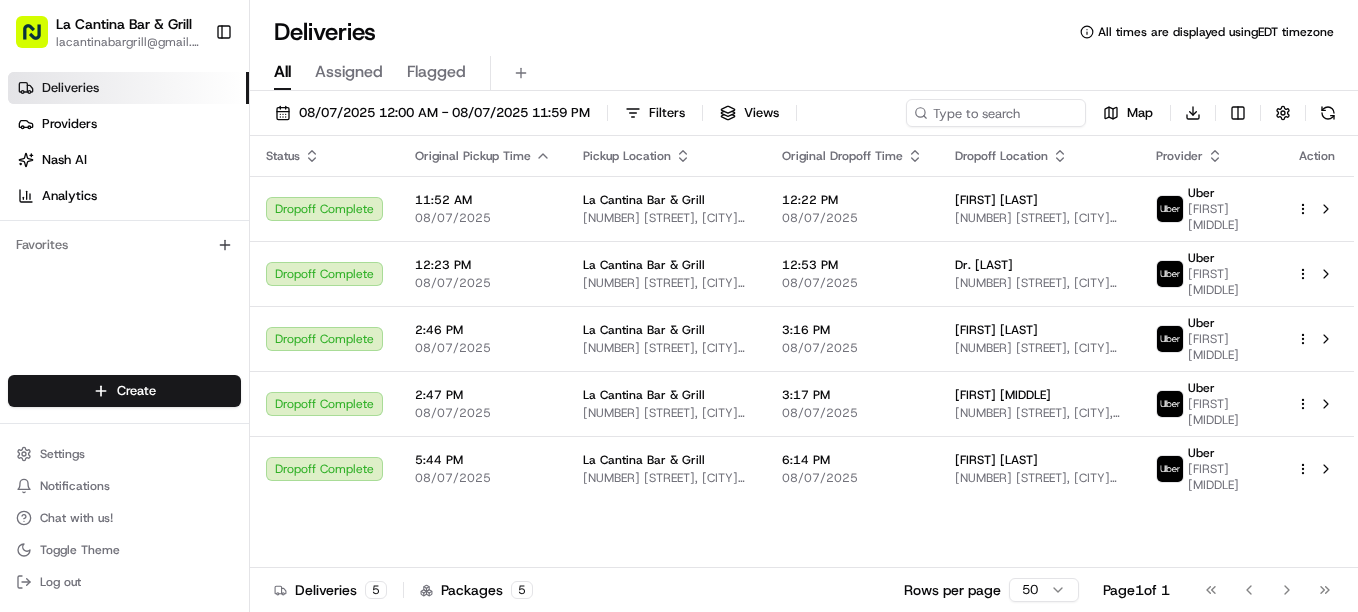 click on "Create" at bounding box center (124, 391) 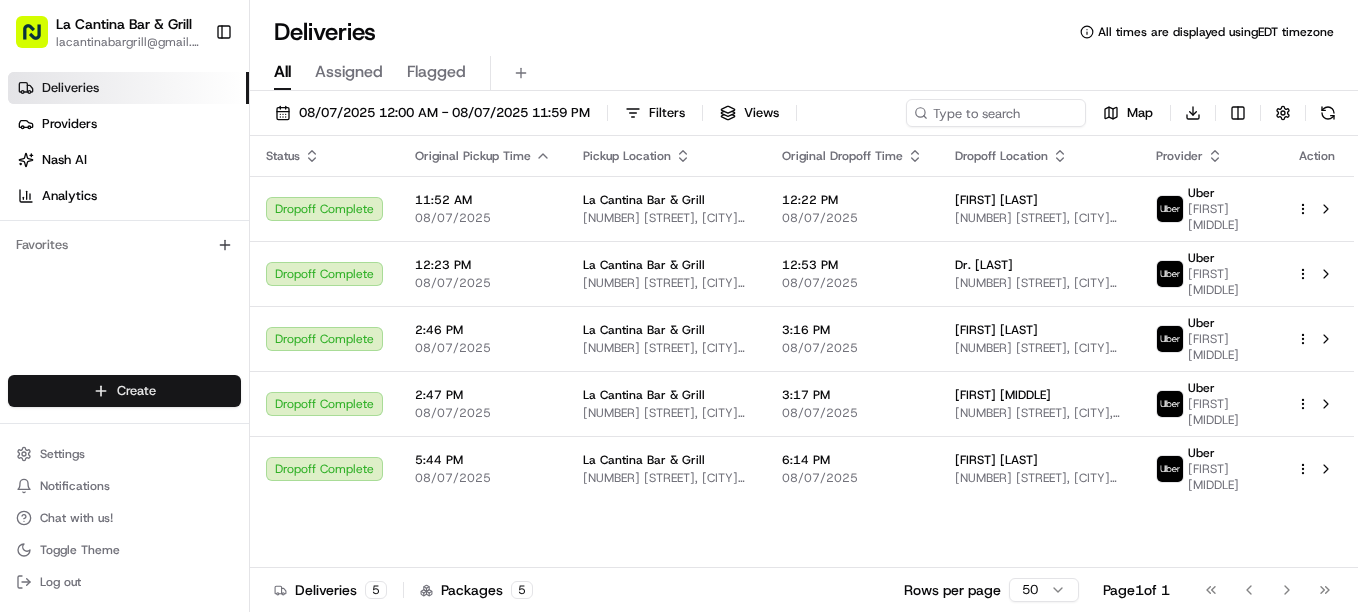 click on "La Cantina Bar & Grill lacantinabargrill@gmail.com Toggle Sidebar Deliveries Providers Nash AI Analytics Favorites Main Menu Members & Organization Organization Users Roles Preferences Customization Tracking Orchestration Automations Dispatch Strategy Locations Pickup Locations Dropoff Locations Billing Billing Refund Requests Integrations Notification Triggers Webhooks API Keys Request Logs Create Settings Notifications Chat with us! Toggle Theme Log out Deliveries All times are displayed using EDT timezone All Assigned Flagged 08/07/2025 12:00 AM - 08/07/2025 11:59 PM Filters Views Map Download Status Original Pickup Time Pickup Location Original Dropoff Time Dropoff Location Provider Action Dropoff Complete 11:52 AM 08/07/2025 La Cantina Bar & Grill [NUMBER] [STREET], [CITY] [ZIP], USA 12:22 PM 08/07/2025 [FIRST] [LAST] [NUMBER] [STREET], [CITY] [ZIP], USA Uber [FIRST] [MIDDLE] Dropoff Complete 12:23 PM 08/07/2025 La Cantina Bar & Grill [NUMBER] [STREET], [CITY] [ZIP], USA Uber" at bounding box center (679, 306) 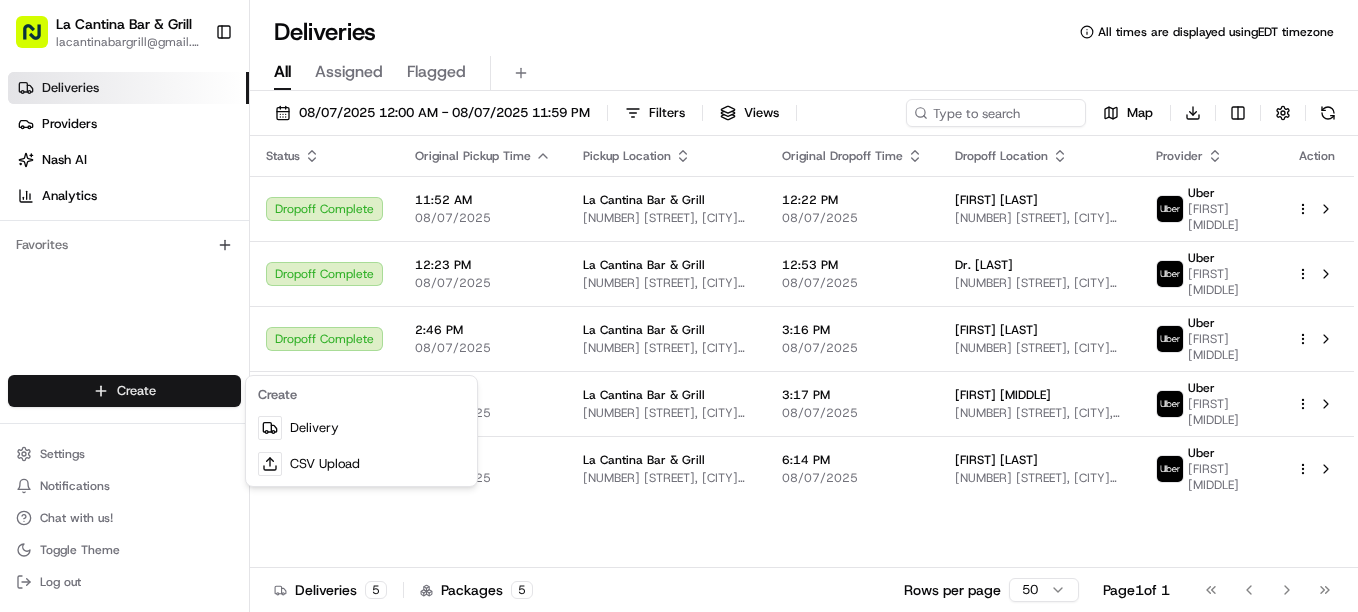 click on "La Cantina Bar & Grill lacantinabargrill@gmail.com Toggle Sidebar Deliveries Providers Nash AI Analytics Favorites Main Menu Members & Organization Organization Users Roles Preferences Customization Tracking Orchestration Automations Dispatch Strategy Locations Pickup Locations Dropoff Locations Billing Billing Refund Requests Integrations Notification Triggers Webhooks API Keys Request Logs Create Settings Notifications Chat with us! Toggle Theme Log out Deliveries All times are displayed using EDT timezone All Assigned Flagged 08/07/2025 12:00 AM - 08/07/2025 11:59 PM Filters Views Map Download Status Original Pickup Time Pickup Location Original Dropoff Time Dropoff Location Provider Action Dropoff Complete 11:52 AM 08/07/2025 La Cantina Bar & Grill [NUMBER] [STREET], [CITY] [ZIP], USA 12:22 PM 08/07/2025 [FIRST] [LAST] [NUMBER] [STREET], [CITY] [ZIP], USA Uber [FIRST] [MIDDLE] Dropoff Complete 12:23 PM 08/07/2025 La Cantina Bar & Grill [NUMBER] [STREET], [CITY] [ZIP], USA Uber" at bounding box center [679, 306] 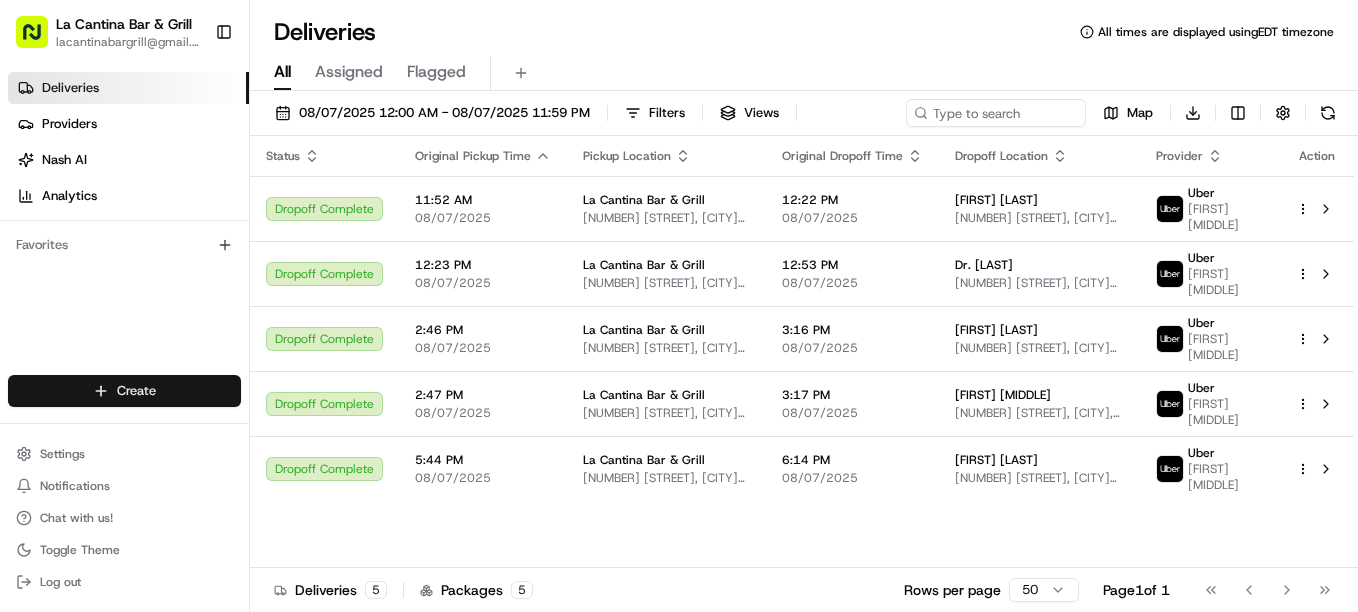 click on "La Cantina Bar & Grill lacantinabargrill@gmail.com Toggle Sidebar Deliveries Providers Nash AI Analytics Favorites Main Menu Members & Organization Organization Users Roles Preferences Customization Tracking Orchestration Automations Dispatch Strategy Locations Pickup Locations Dropoff Locations Billing Billing Refund Requests Integrations Notification Triggers Webhooks API Keys Request Logs Create Settings Notifications Chat with us! Toggle Theme Log out Deliveries All times are displayed using EDT timezone All Assigned Flagged 08/07/2025 12:00 AM - 08/07/2025 11:59 PM Filters Views Map Download Status Original Pickup Time Pickup Location Original Dropoff Time Dropoff Location Provider Action Dropoff Complete 11:52 AM 08/07/2025 La Cantina Bar & Grill [NUMBER] [STREET], [CITY] [ZIP], USA 12:22 PM 08/07/2025 [FIRST] [LAST] [NUMBER] [STREET], [CITY] [ZIP], USA Uber [FIRST] [MIDDLE] Dropoff Complete 12:23 PM 08/07/2025 La Cantina Bar & Grill [NUMBER] [STREET], [CITY] [ZIP], USA Uber" at bounding box center [679, 306] 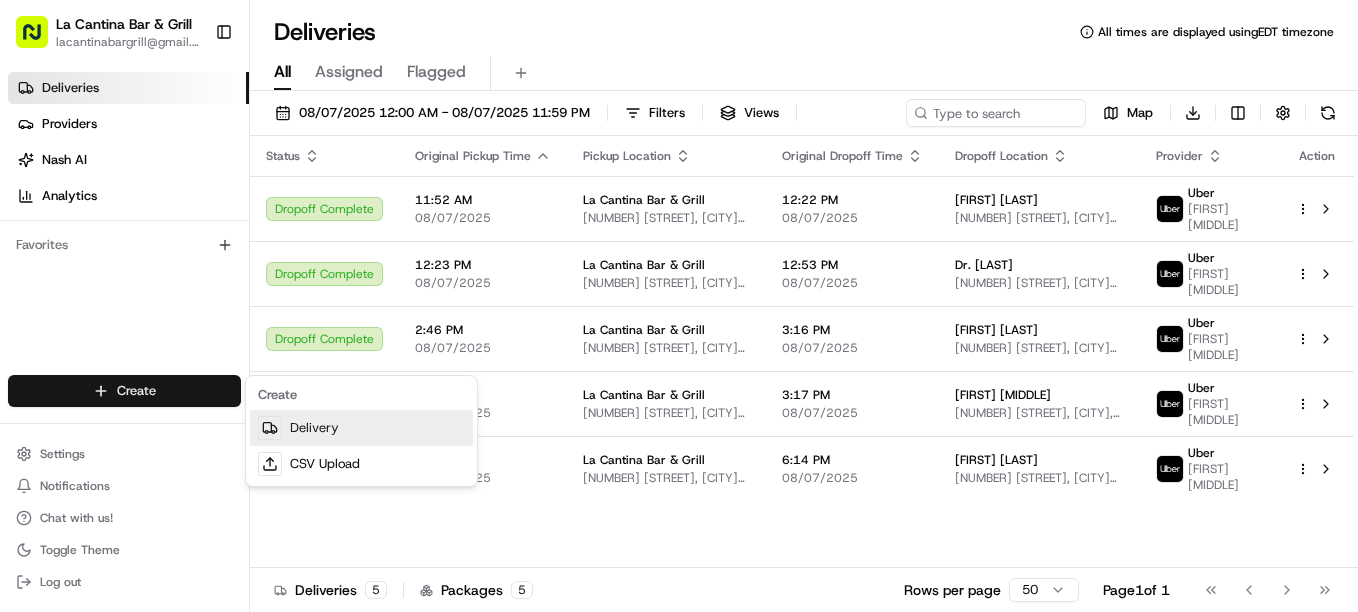 click on "Delivery" at bounding box center [361, 428] 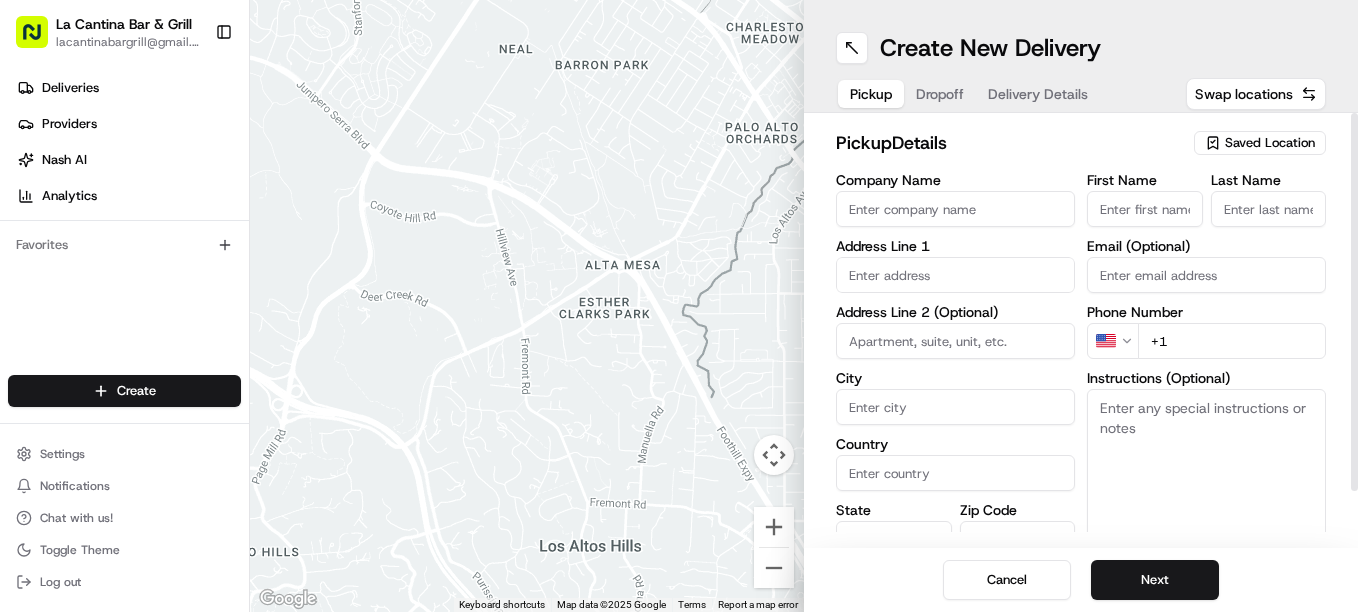 click on "First Name" at bounding box center (1145, 209) 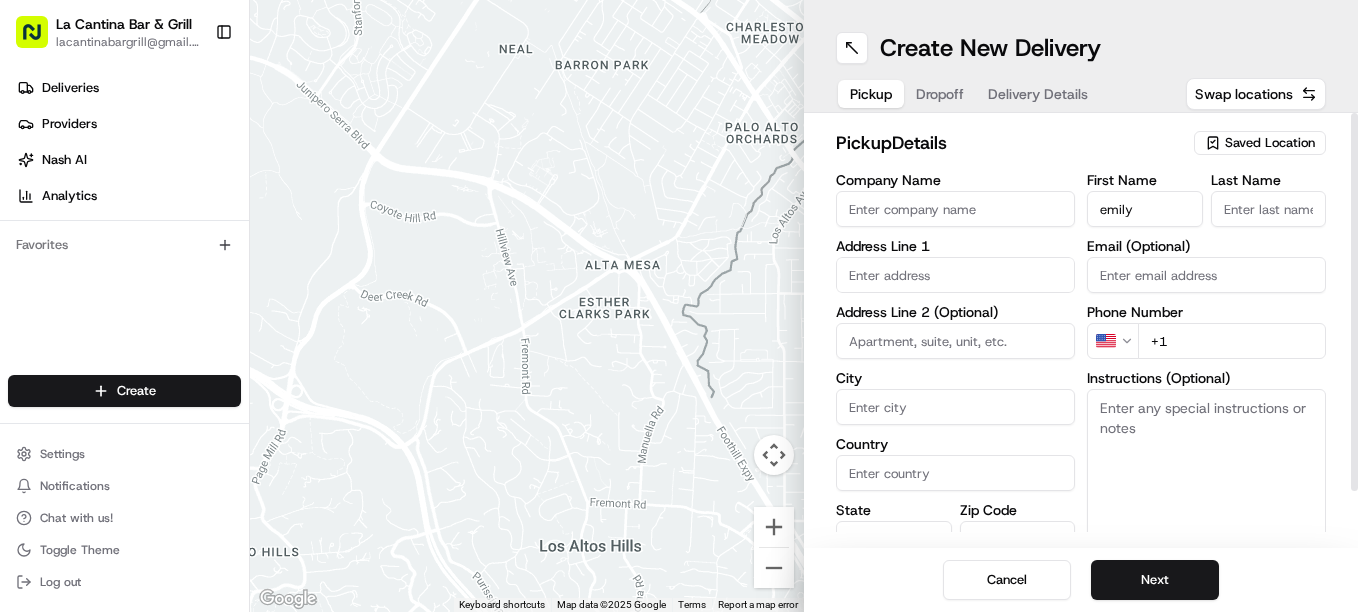 type on "Emily" 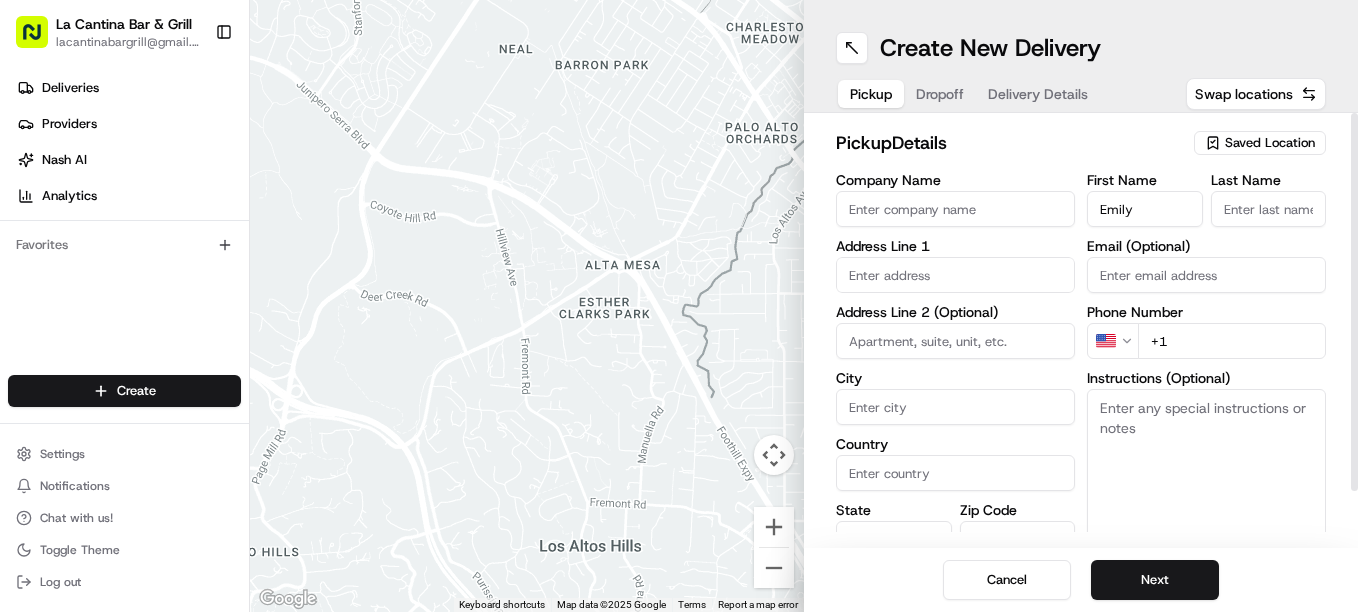 type on "[NUMBER] [STREET]" 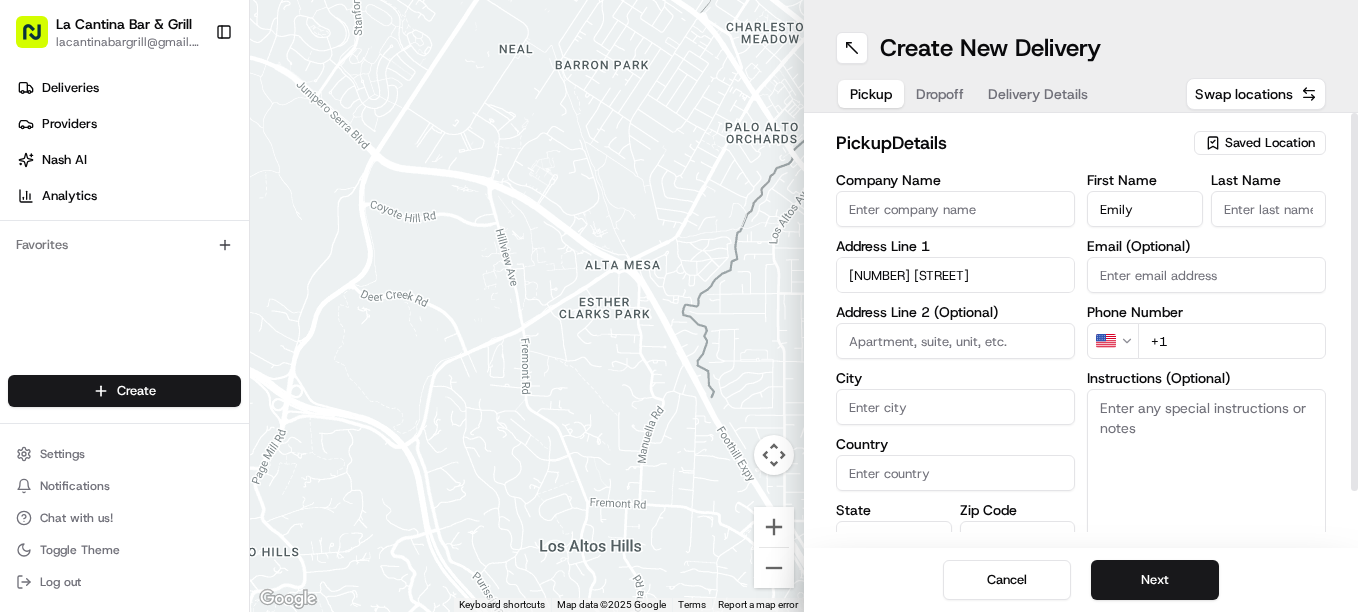 type on "Plainfield" 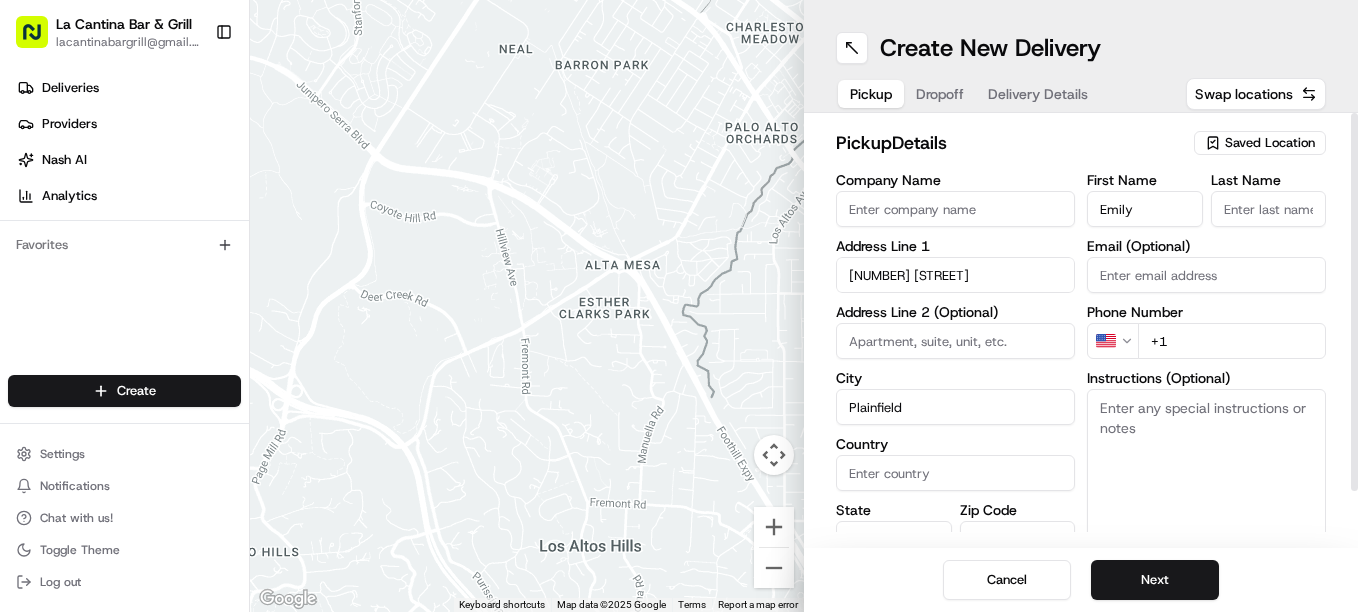 type on "United States" 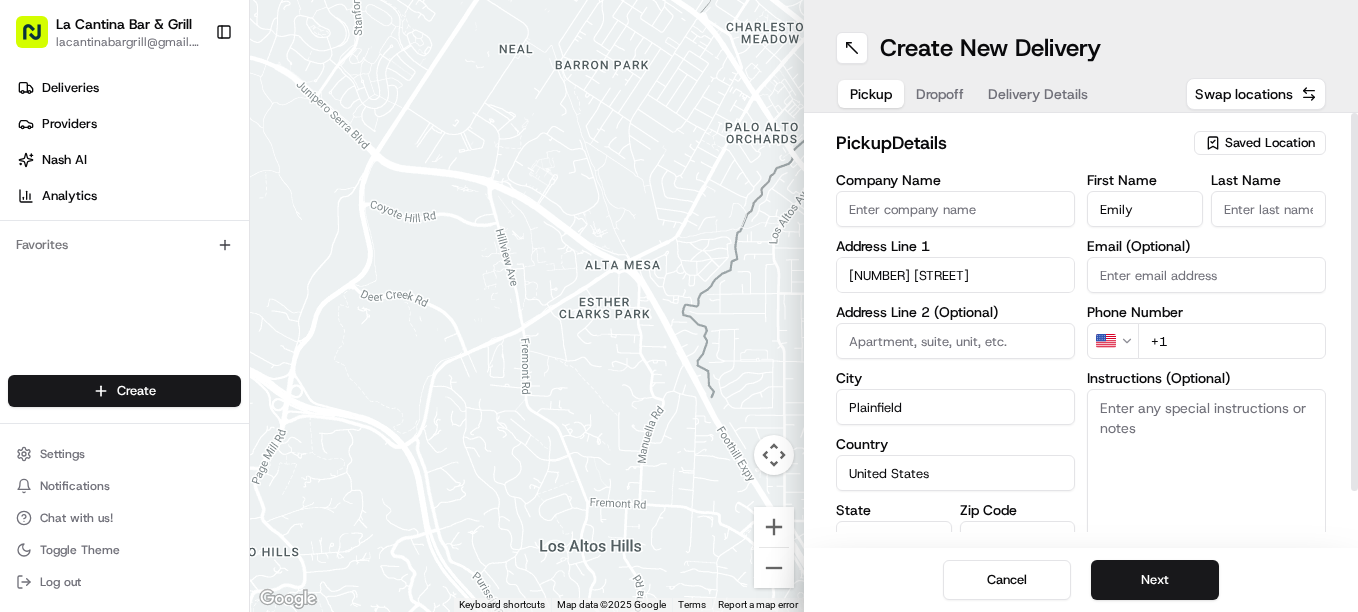 type on "CT" 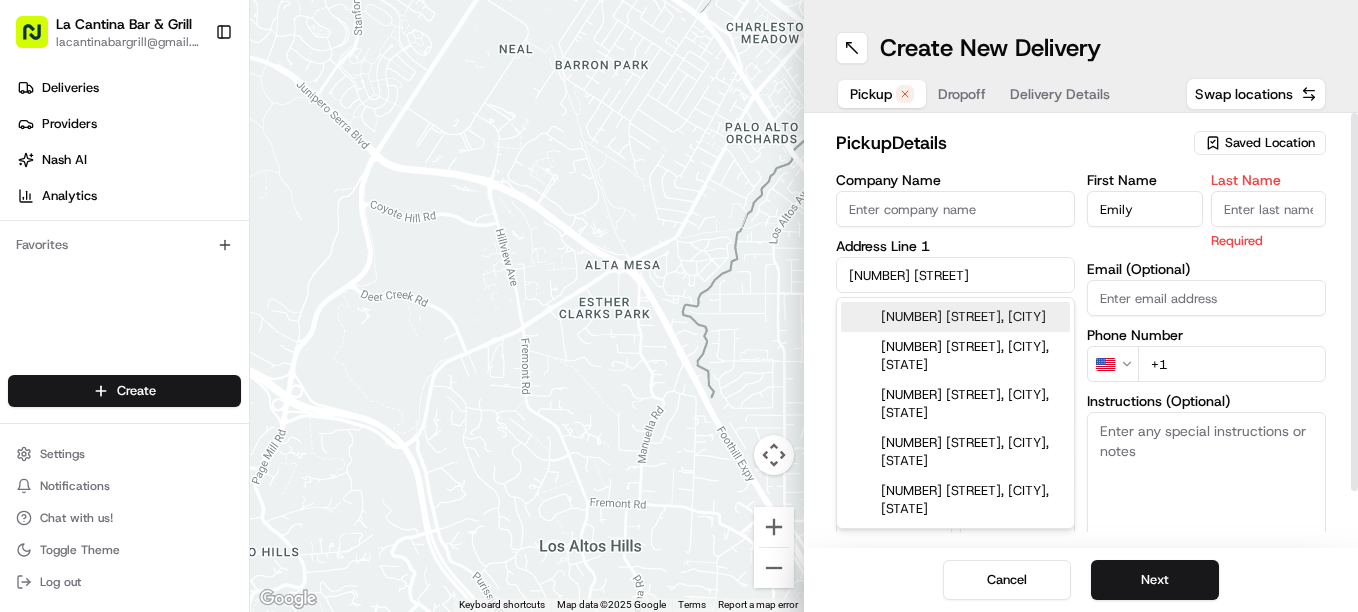 click on "Last Name" at bounding box center (1269, 209) 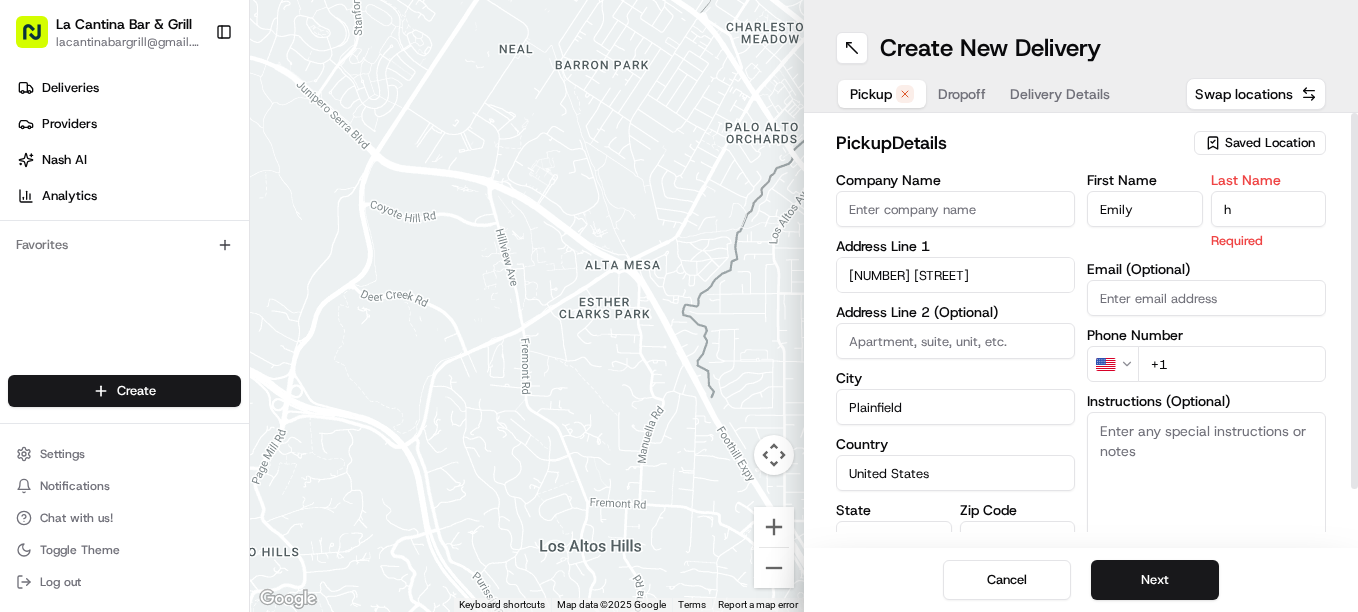 type on "h" 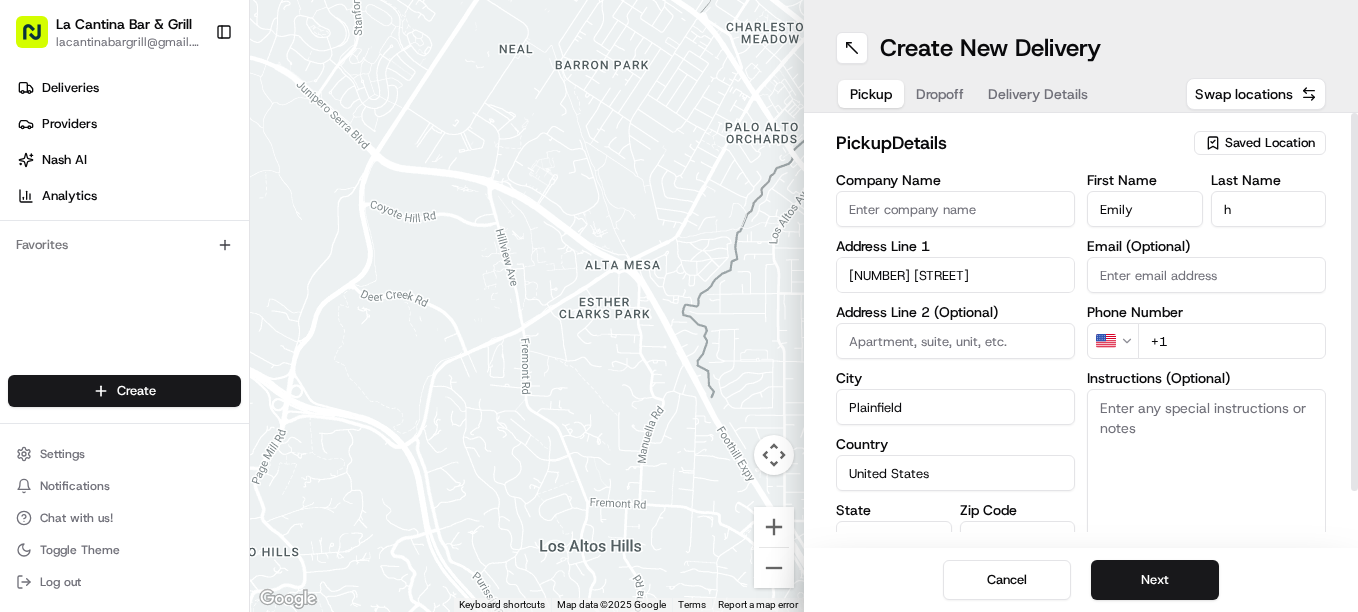 click on "Emily" at bounding box center (1145, 209) 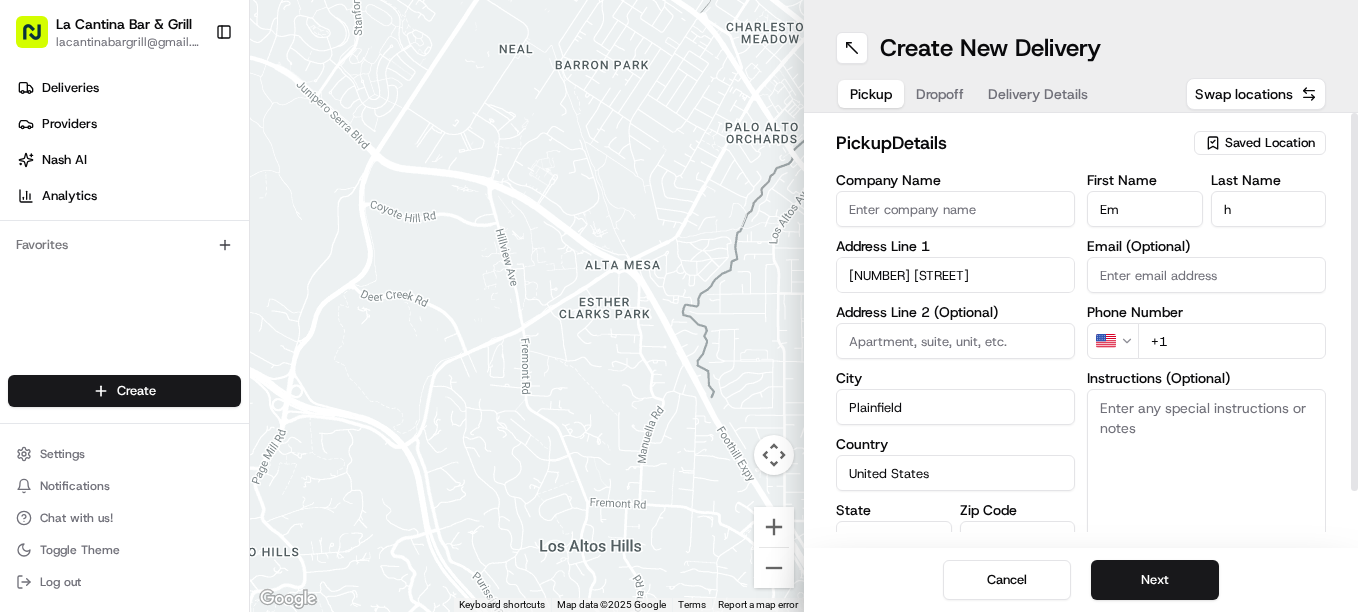 type on "E" 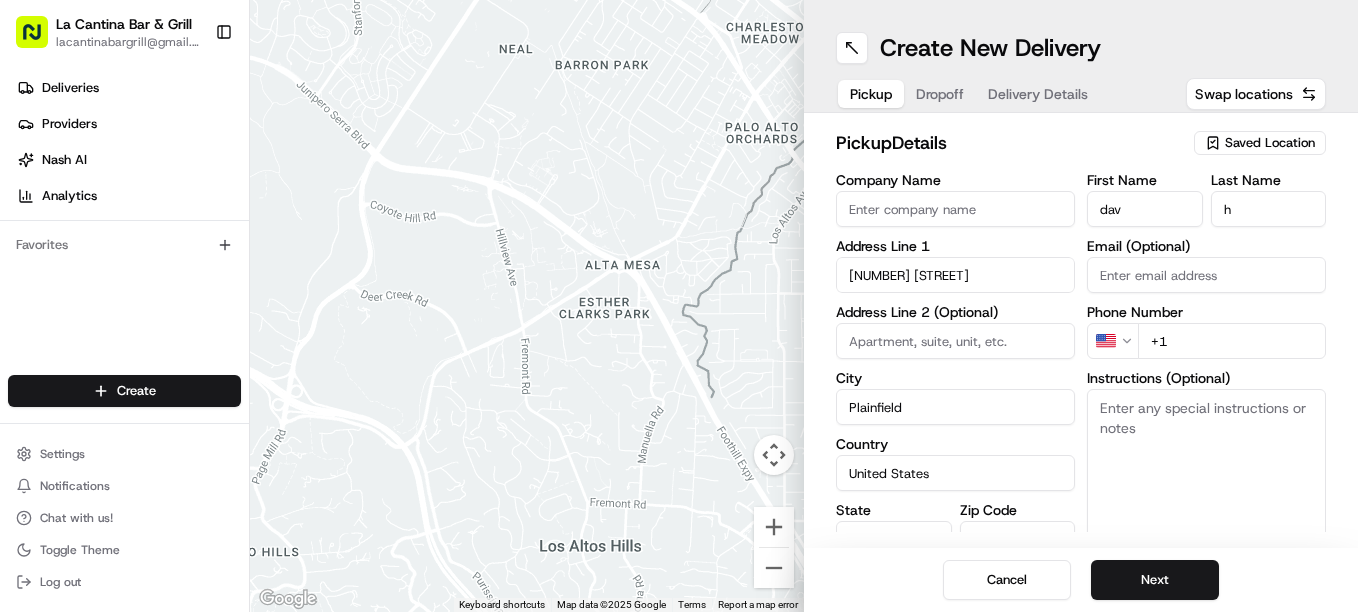 type on "[FIRST]" 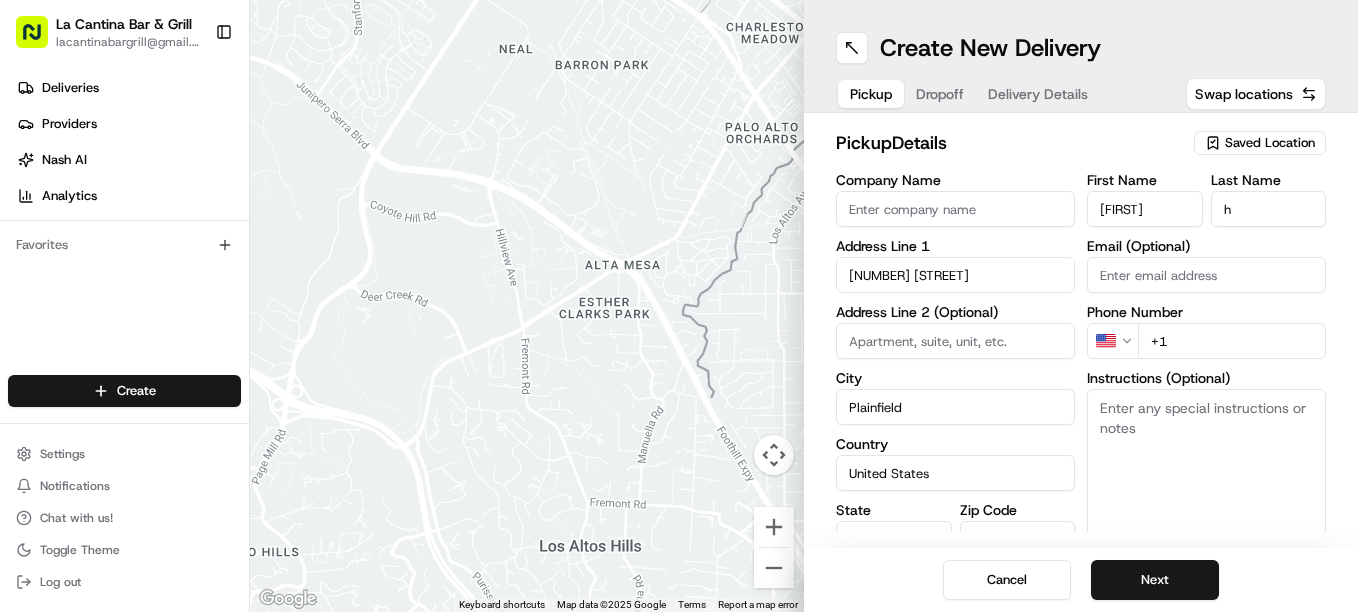 type on "La Cantina Bar & Grill" 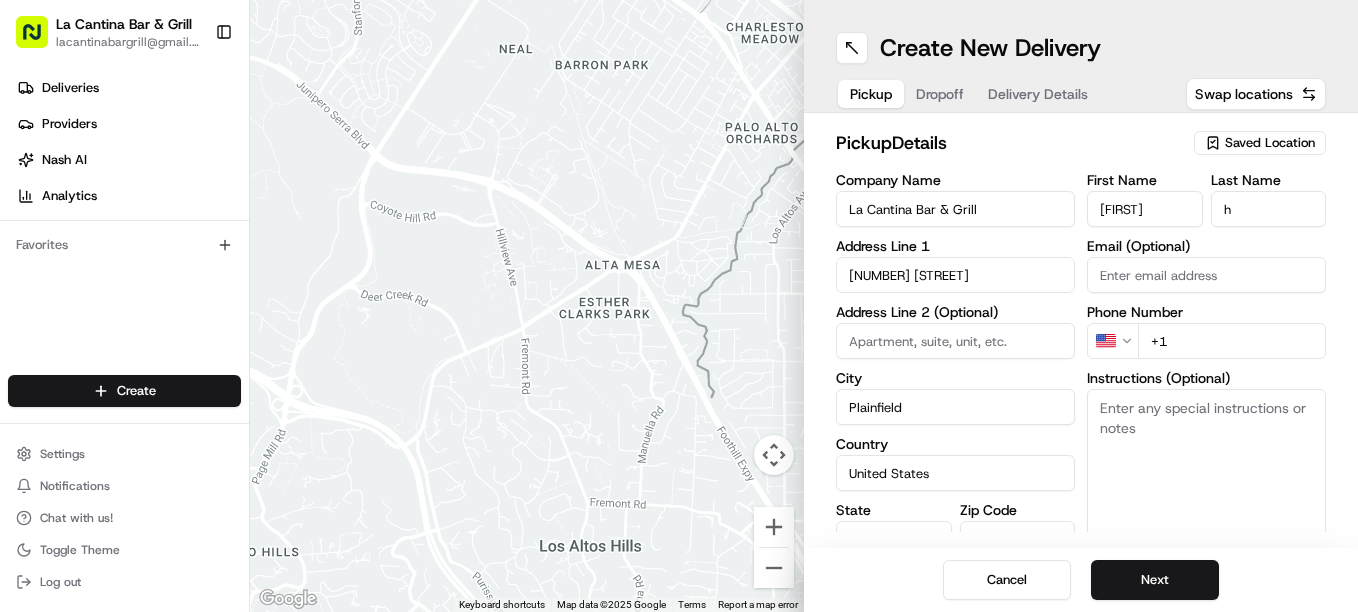 type on "dgamboa1974@gmail.com" 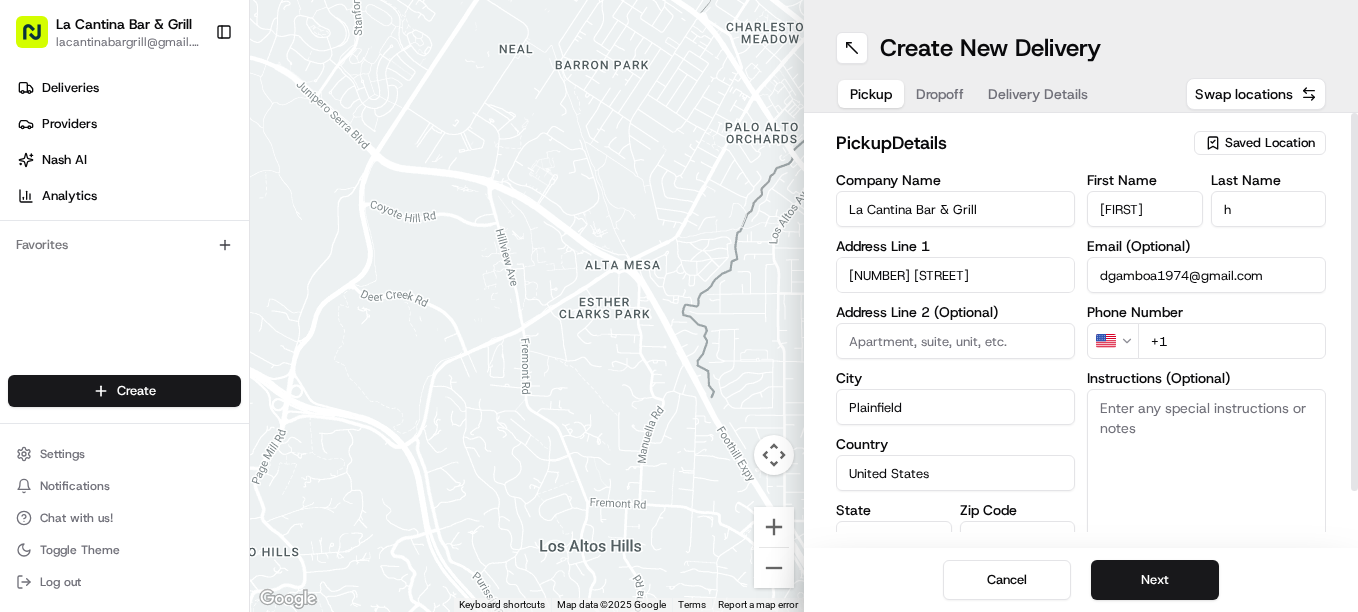 click on "[NUMBER] [STREET]" at bounding box center [955, 275] 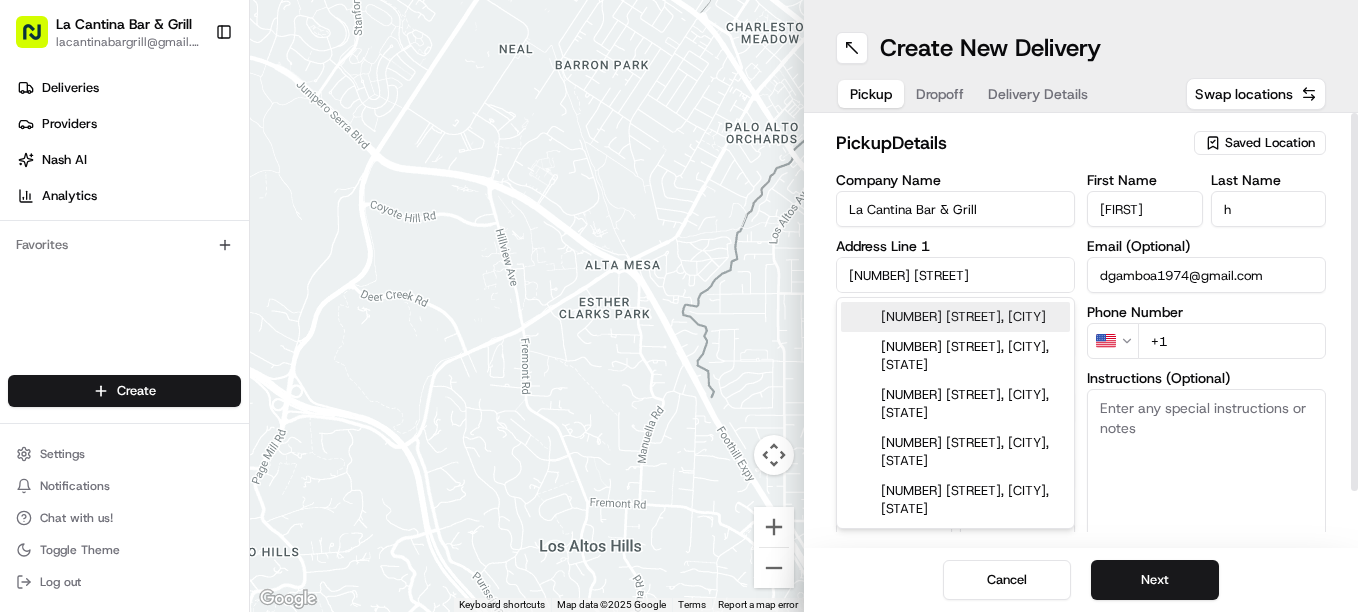 drag, startPoint x: 1020, startPoint y: 273, endPoint x: 717, endPoint y: 248, distance: 304.0296 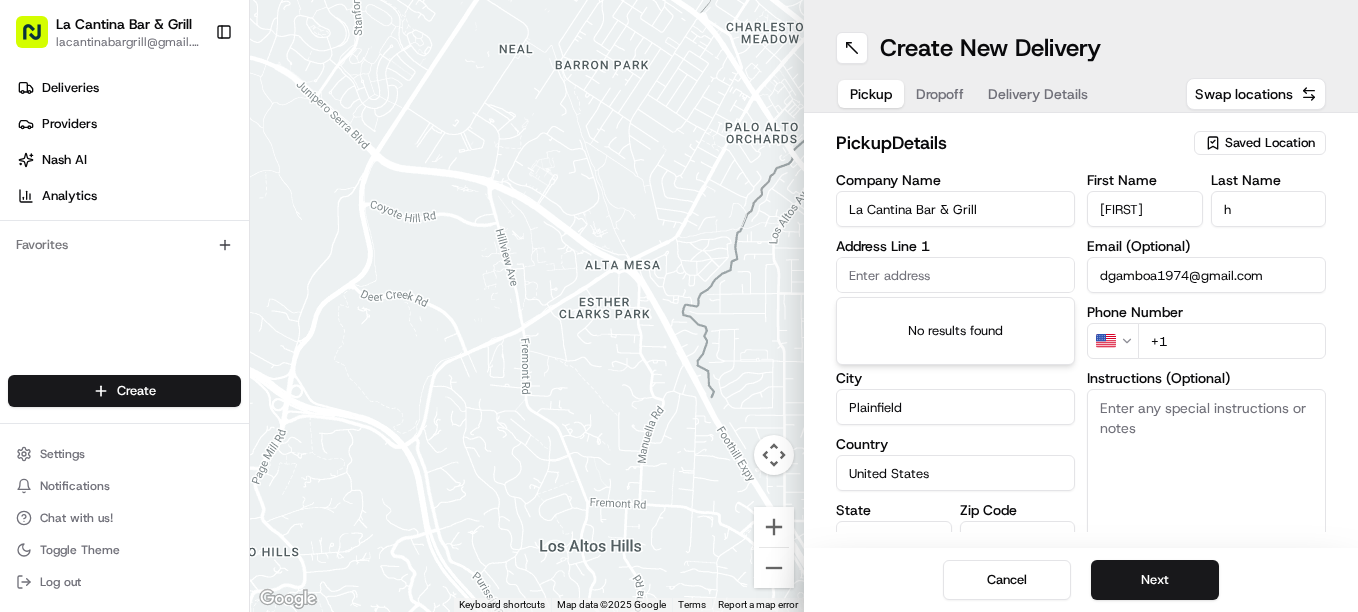 type on "q" 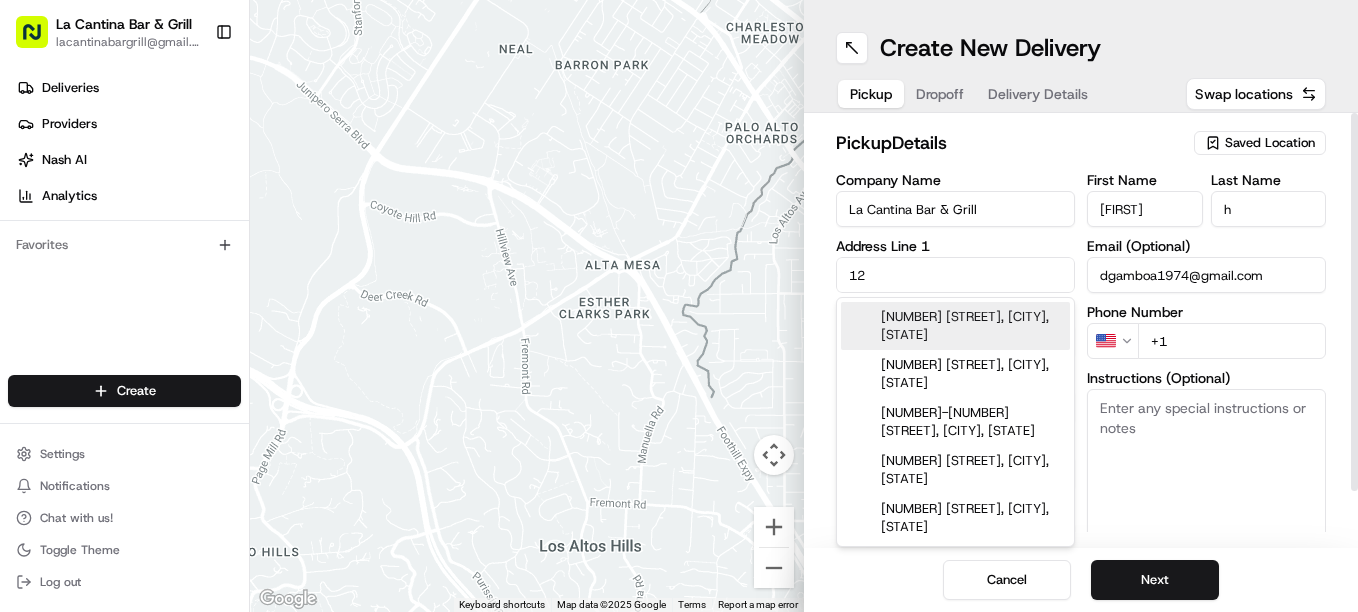 type on "1" 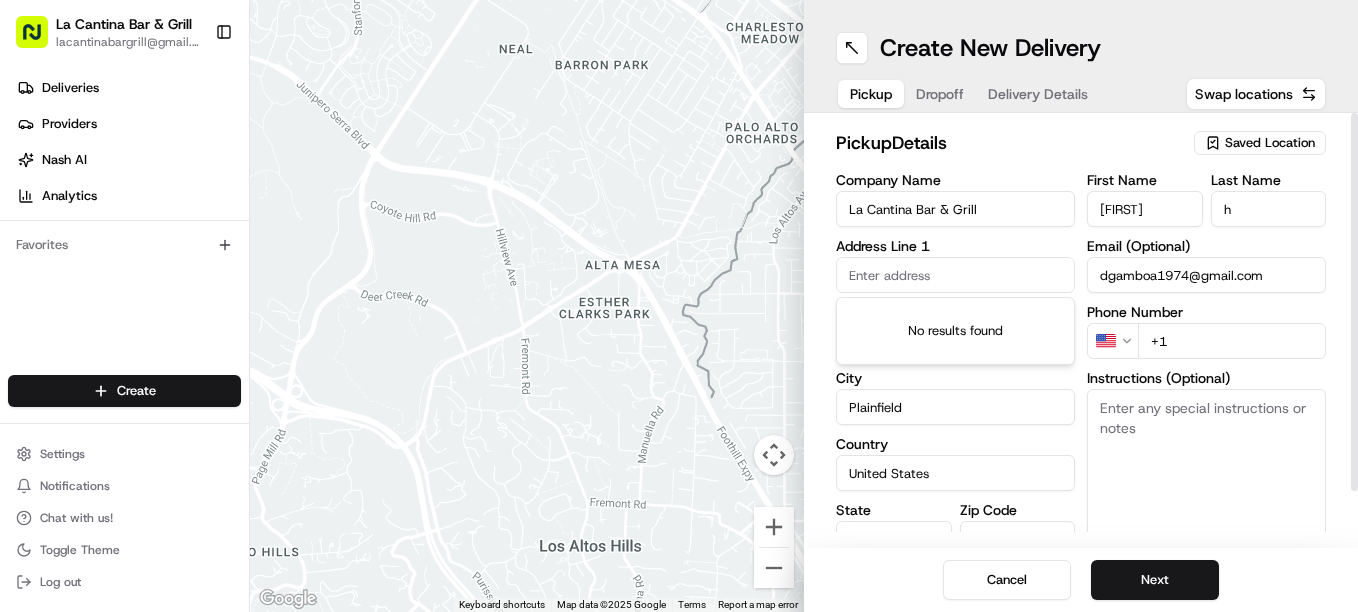 click on "[FIRST]" at bounding box center [1145, 209] 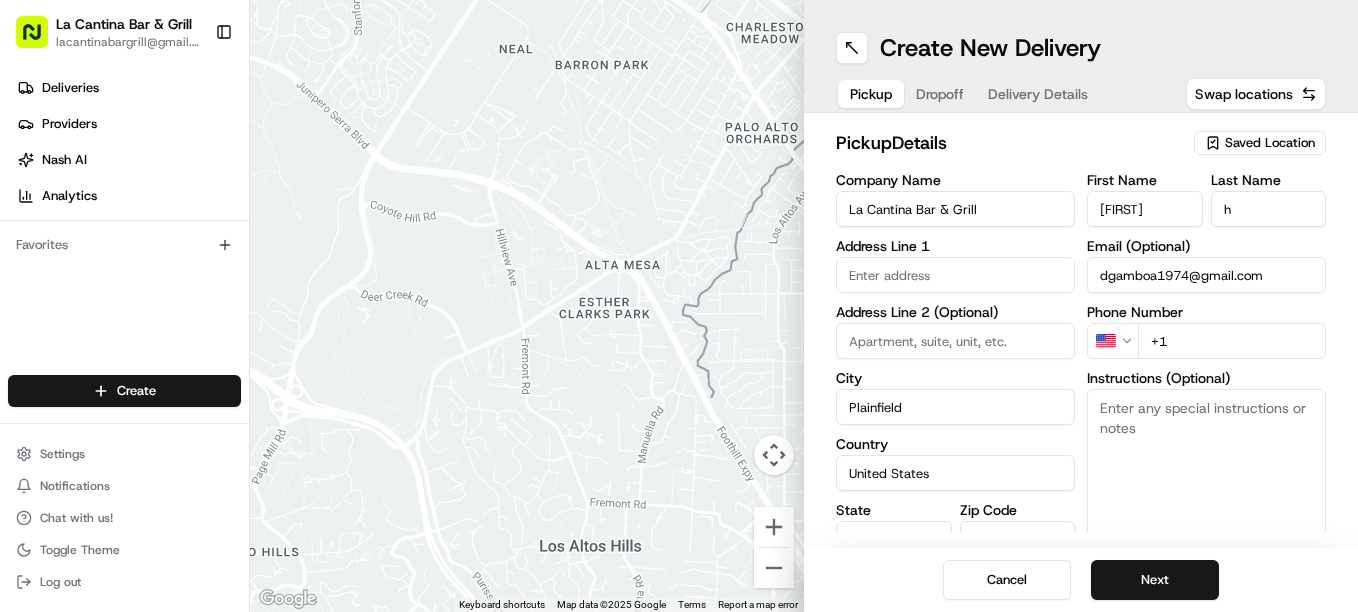 type on "[NUMBER] [STREET]" 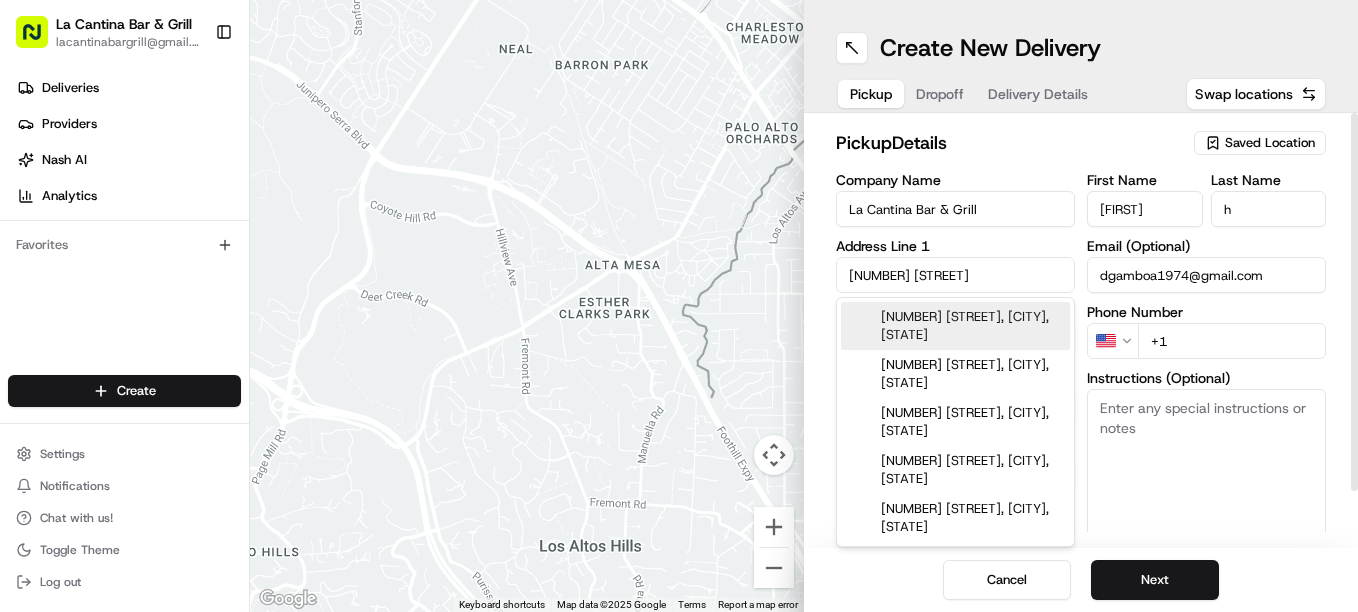 click on "+1" at bounding box center [1232, 341] 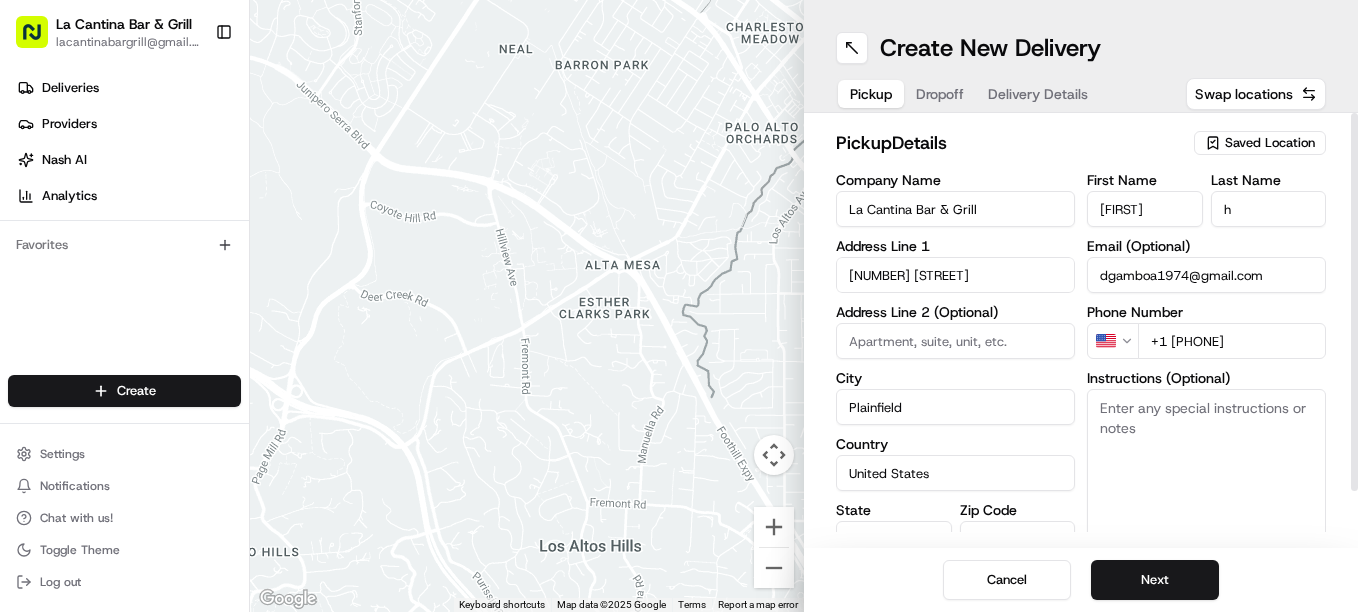 type on "+1 [PHONE]" 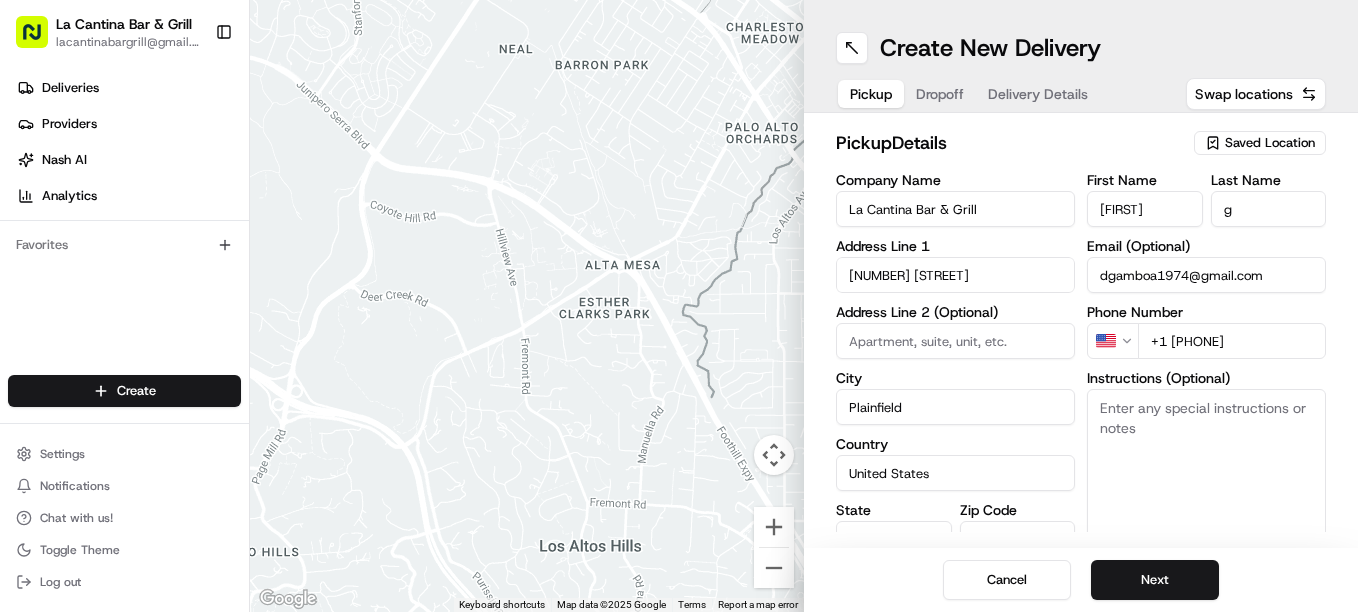 type on "[LAST]" 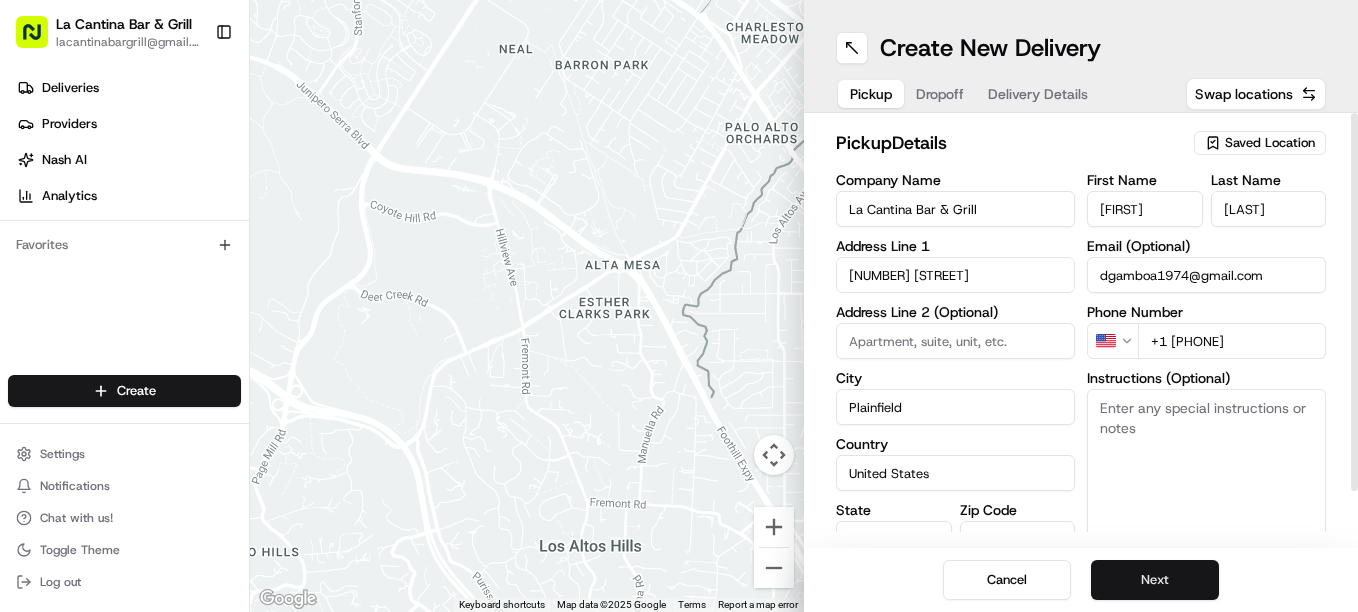 click on "Next" at bounding box center [1155, 580] 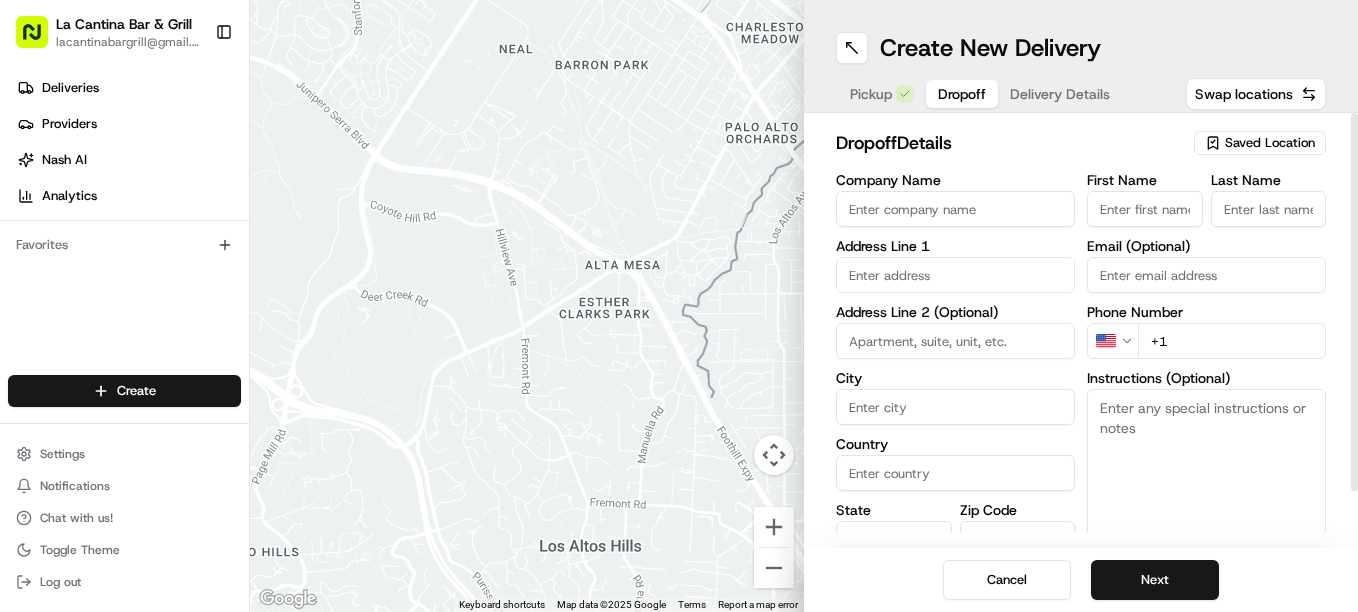 click on "First Name" at bounding box center (1145, 209) 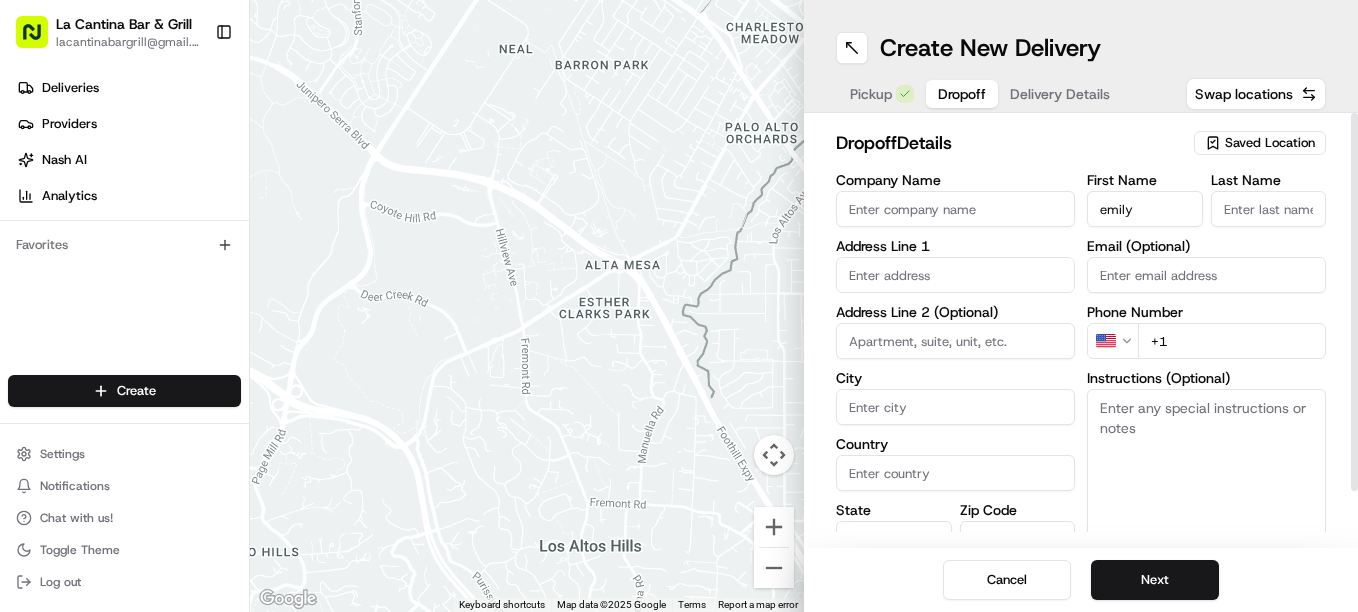 type on "Emily" 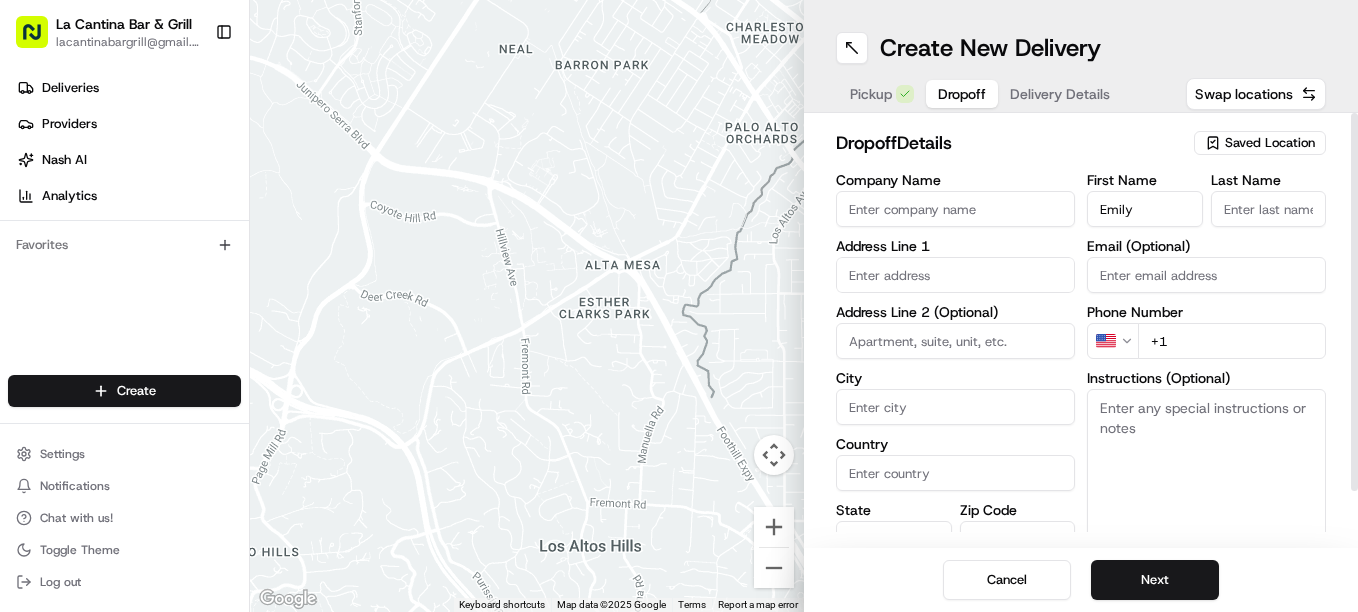 type on "[NUMBER] [STREET]" 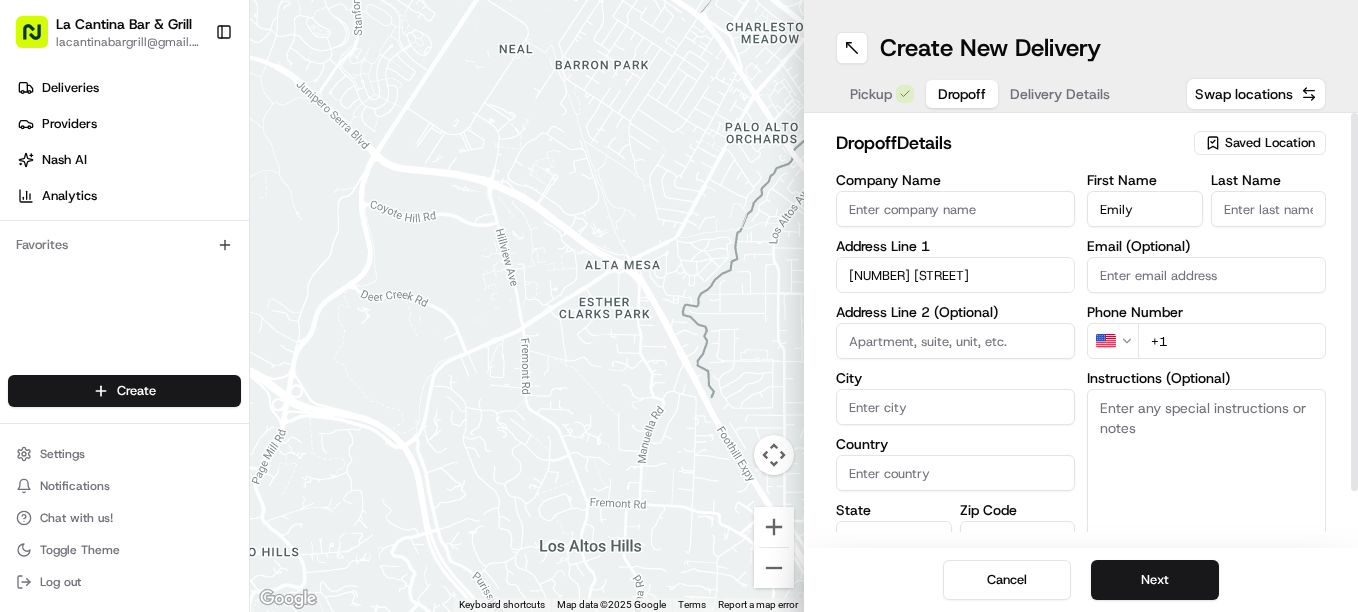 type on "Plainfield" 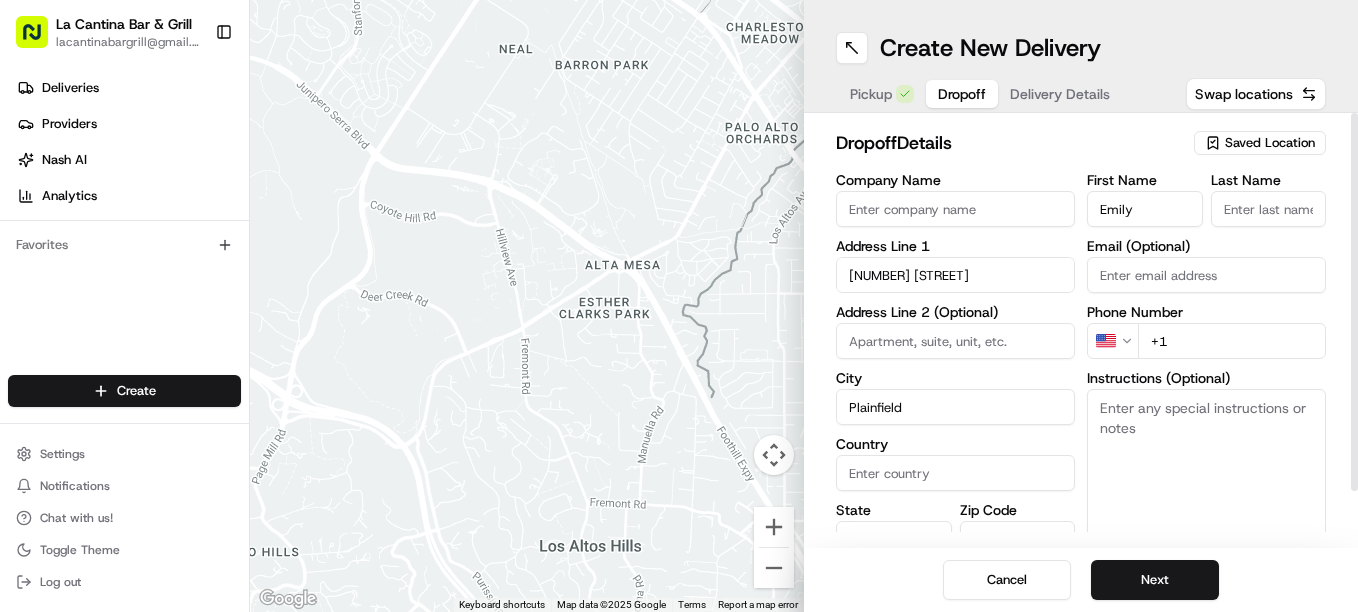 type on "United States" 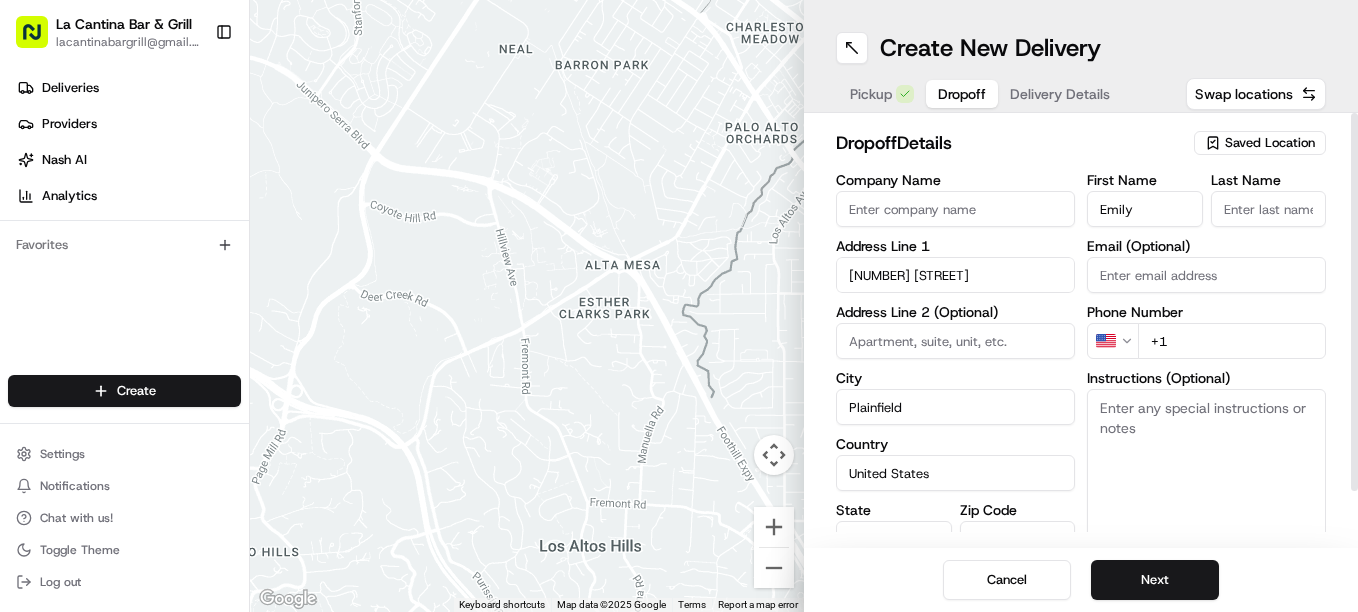 type on "CT" 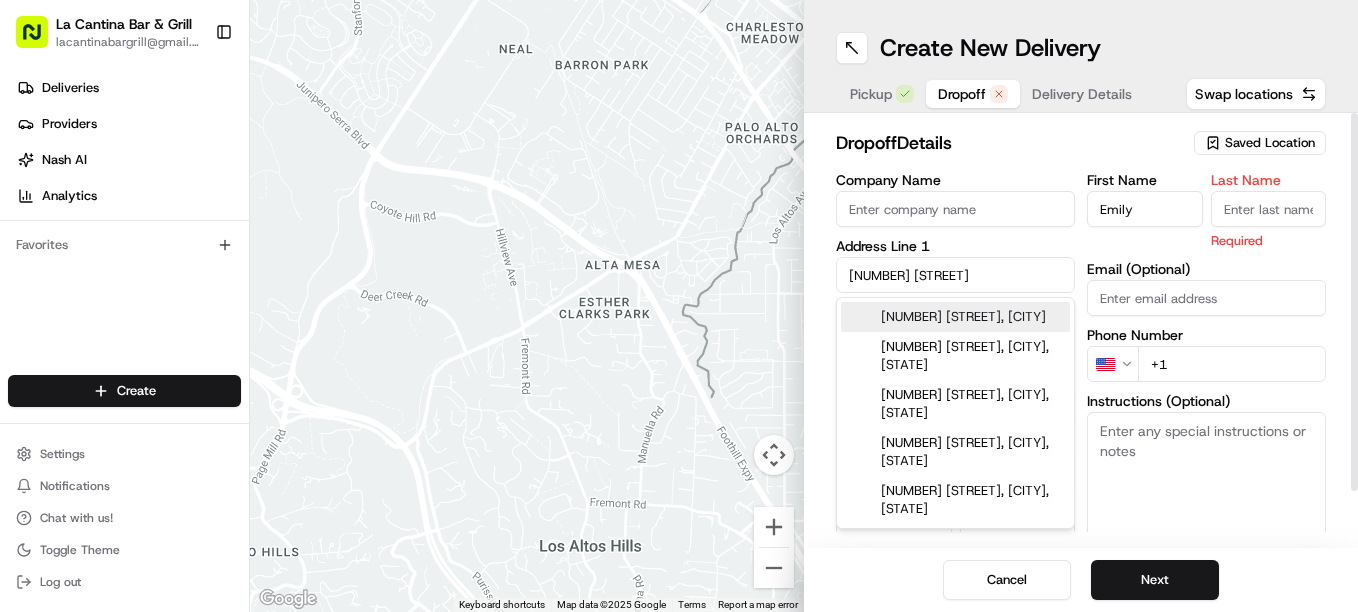click on "Last Name" at bounding box center (1269, 209) 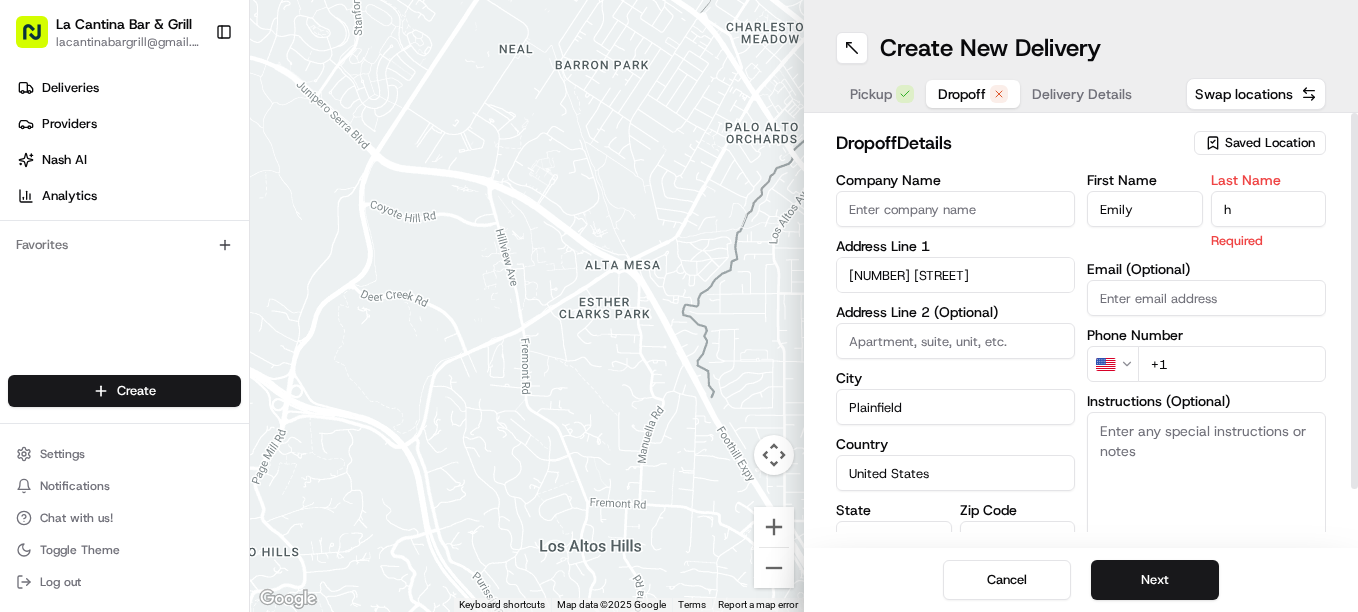 type on "h" 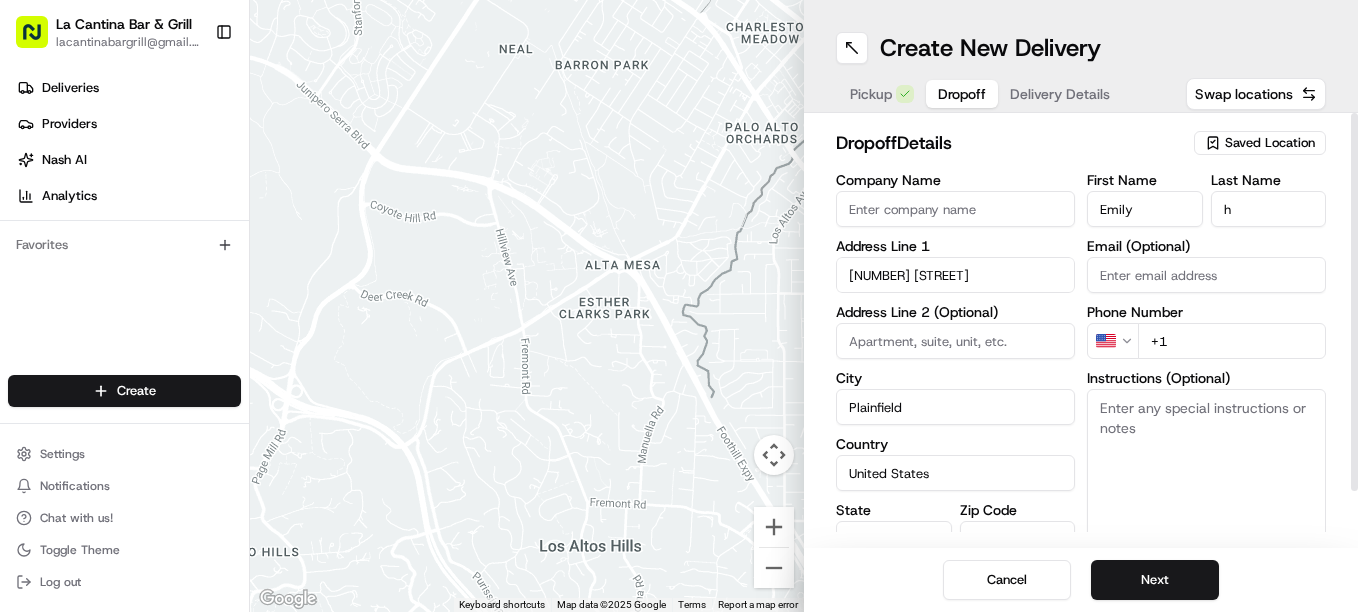 click on "+1" at bounding box center (1232, 341) 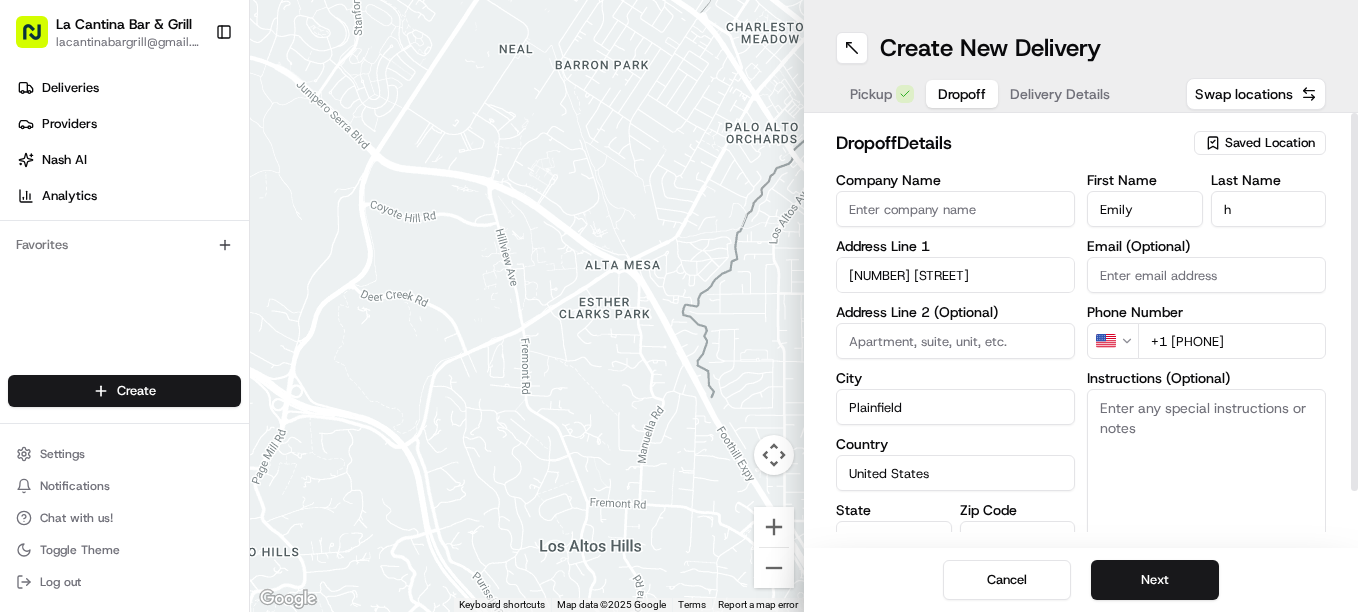type on "+1 [PHONE]" 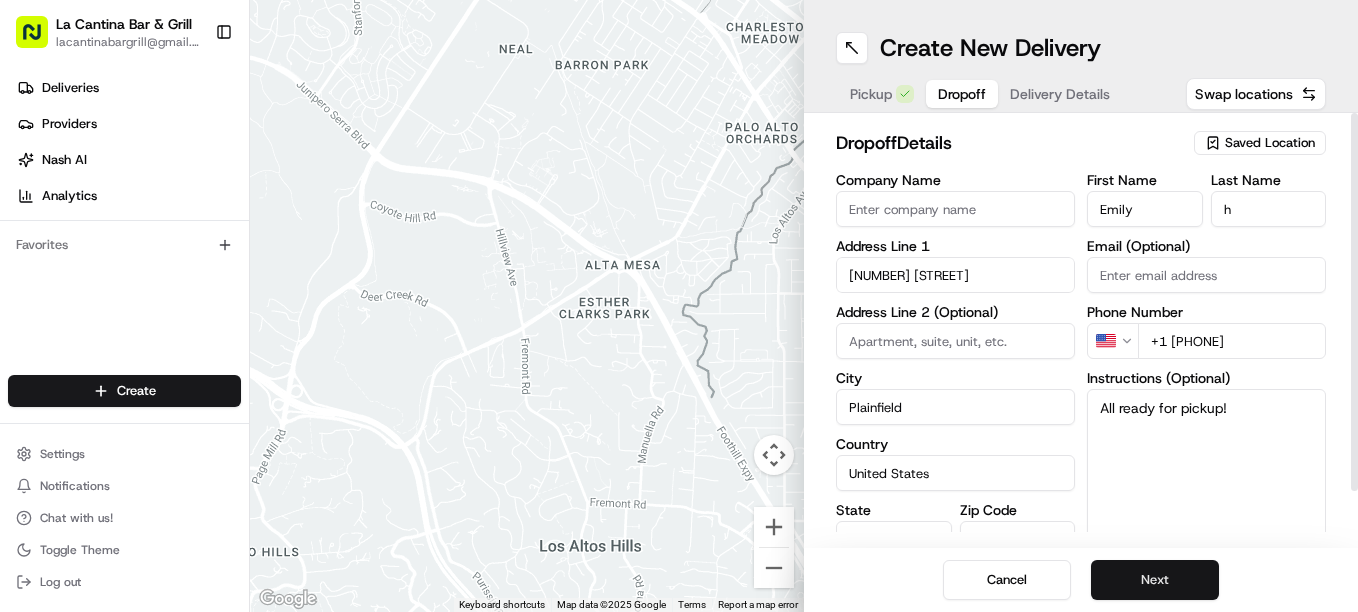 type on "All ready for pickup!" 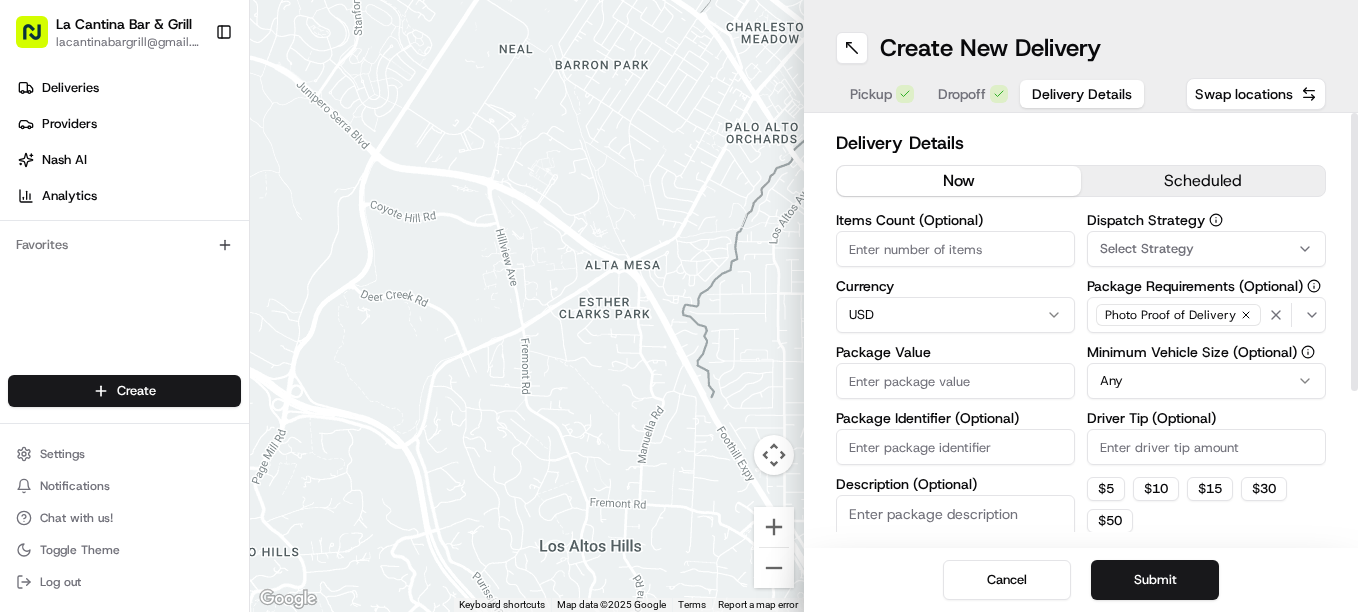click on "Package Identifier (Optional)" at bounding box center (955, 447) 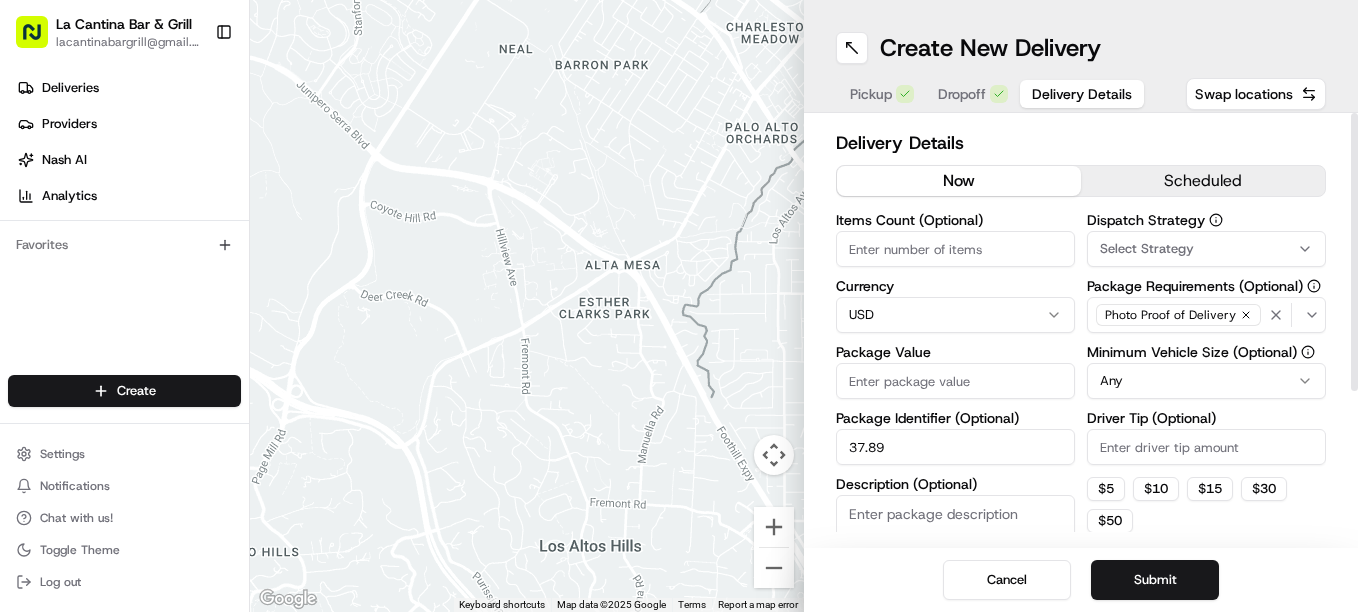 type on "37.89" 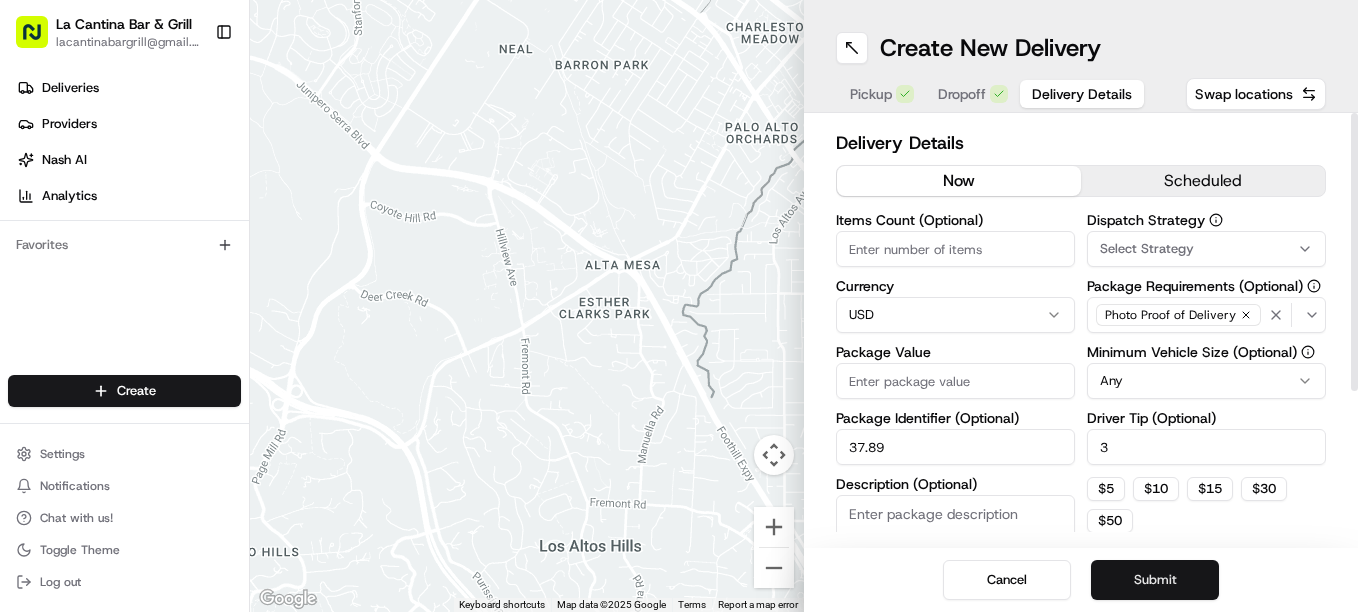 type on "3" 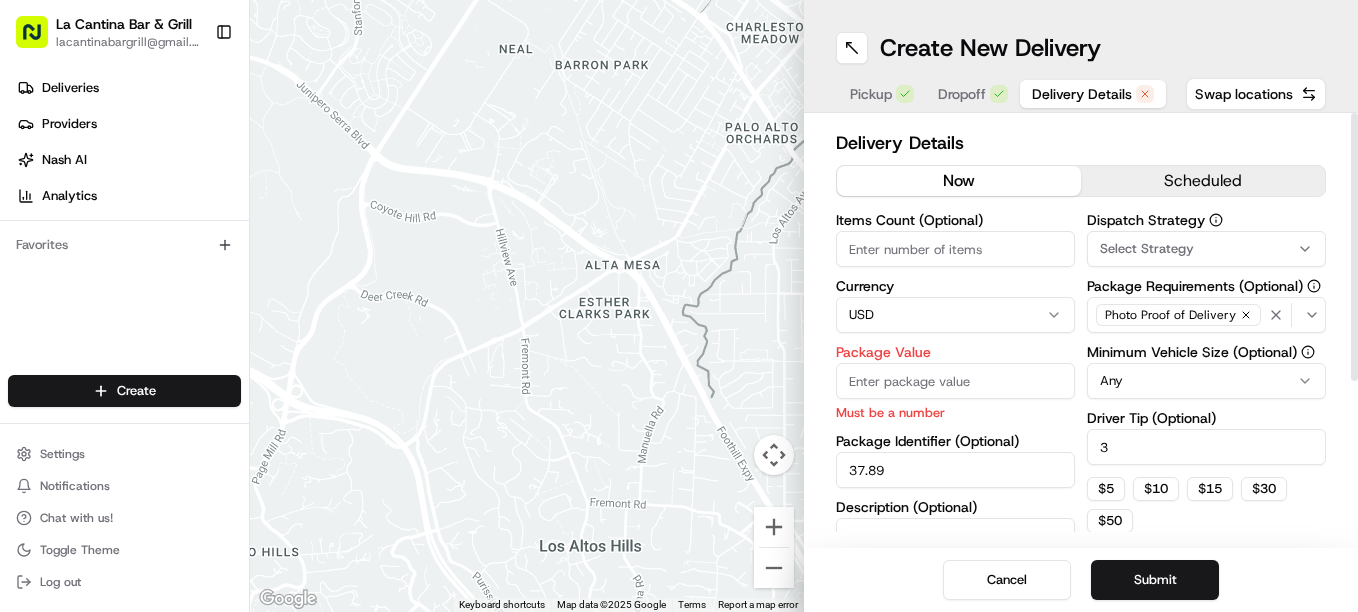 click on "Package Value" at bounding box center (955, 381) 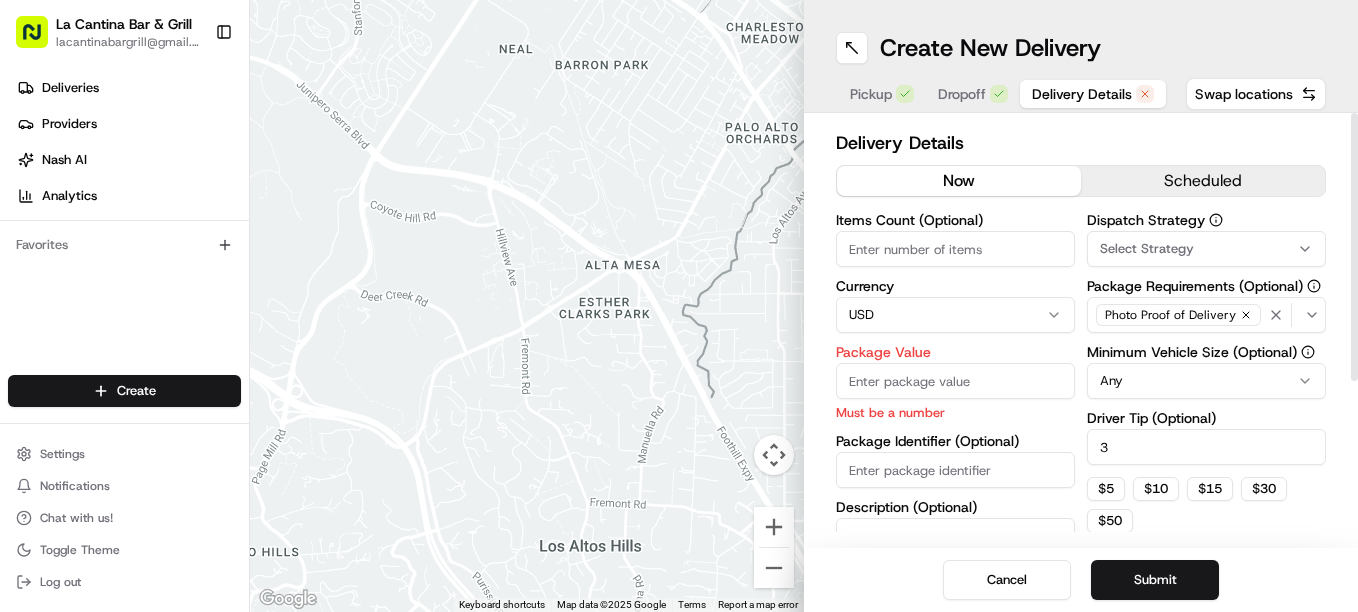 type 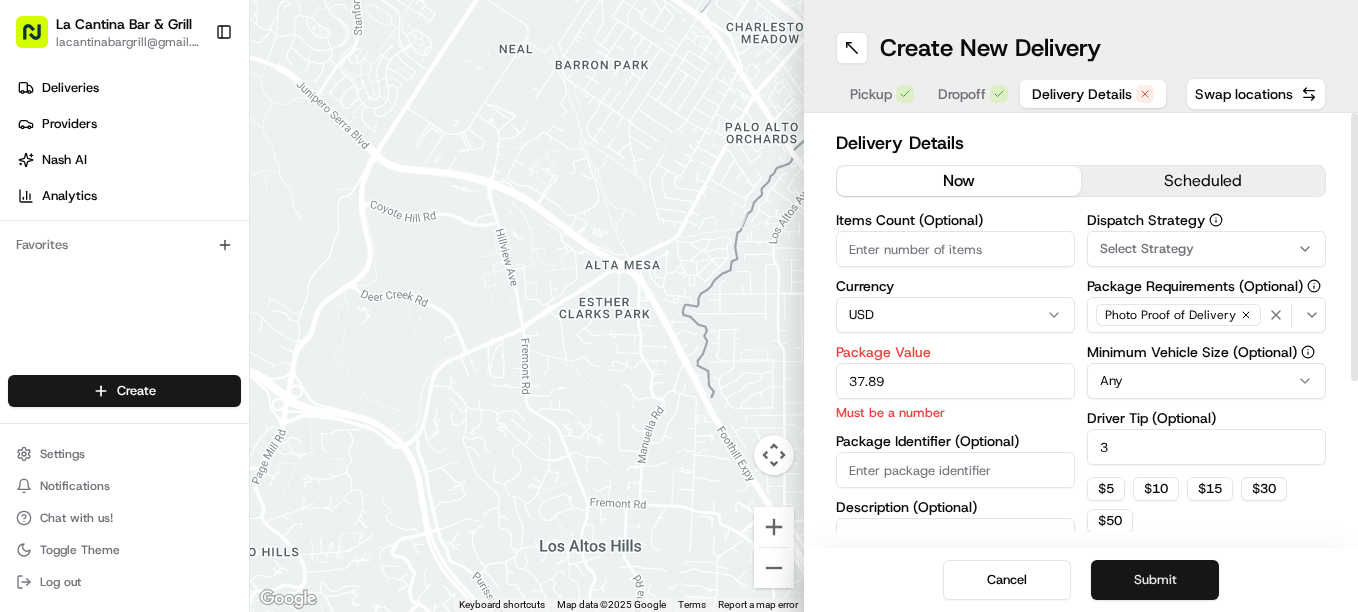 type on "37.89" 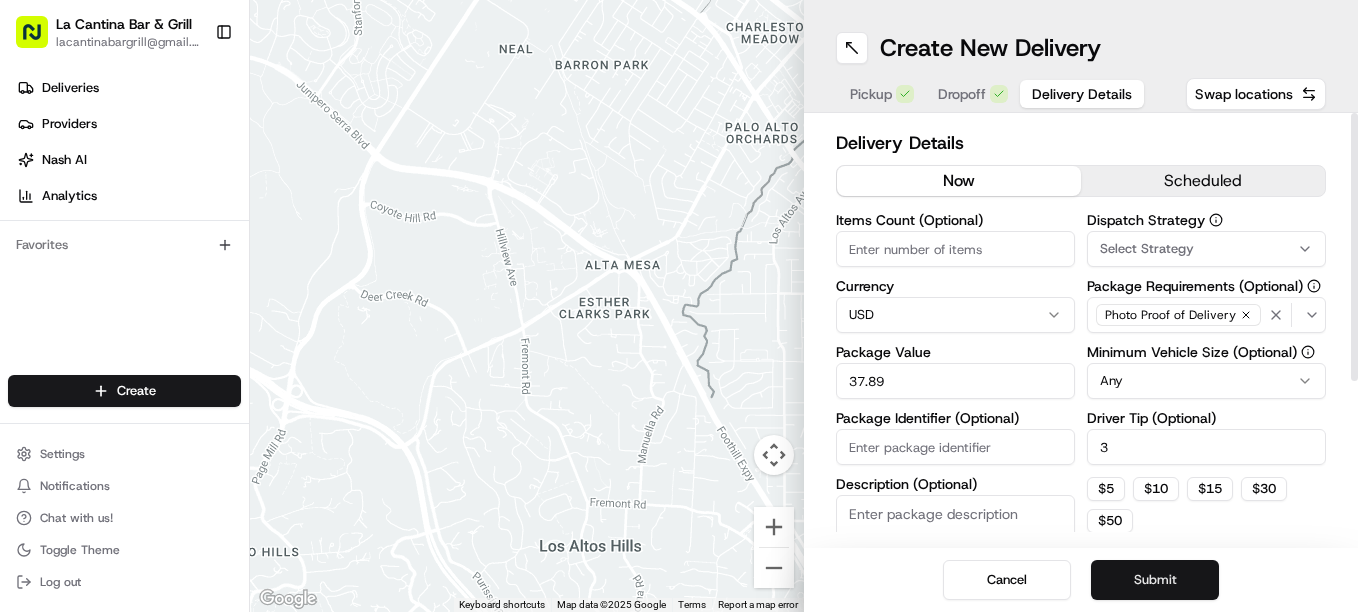 click on "Submit" at bounding box center (1155, 580) 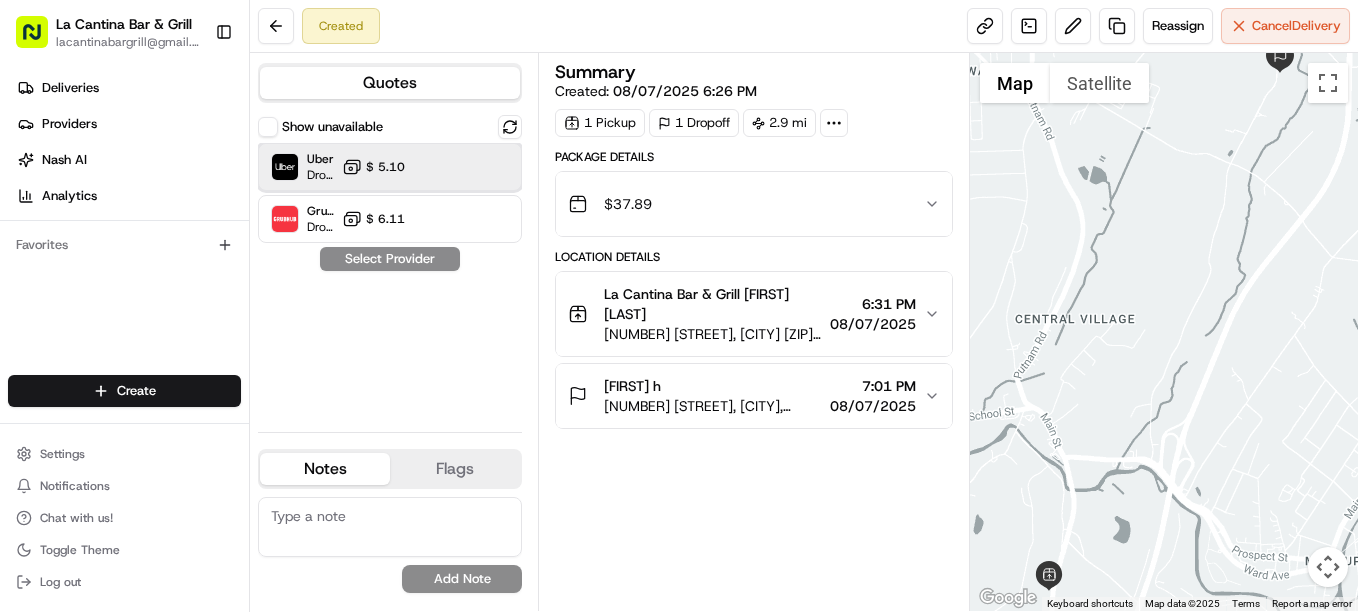 click on "Uber Dropoff ETA   26 minutes $   5.10" at bounding box center (390, 167) 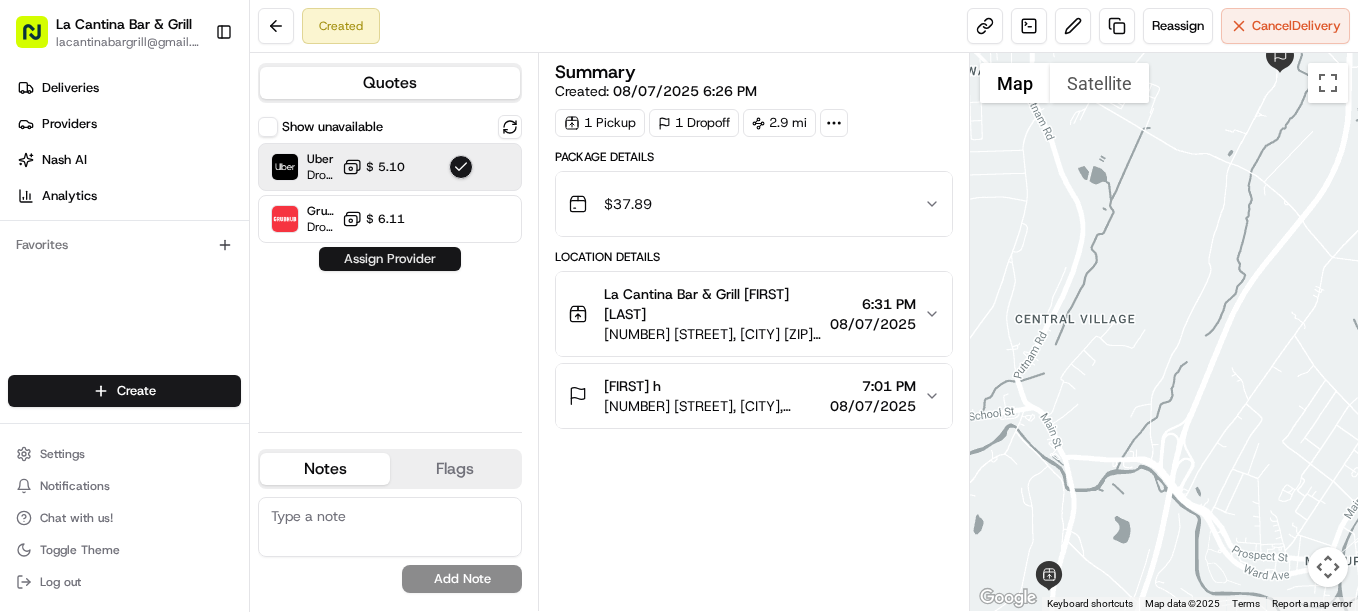 click on "Assign Provider" at bounding box center (390, 259) 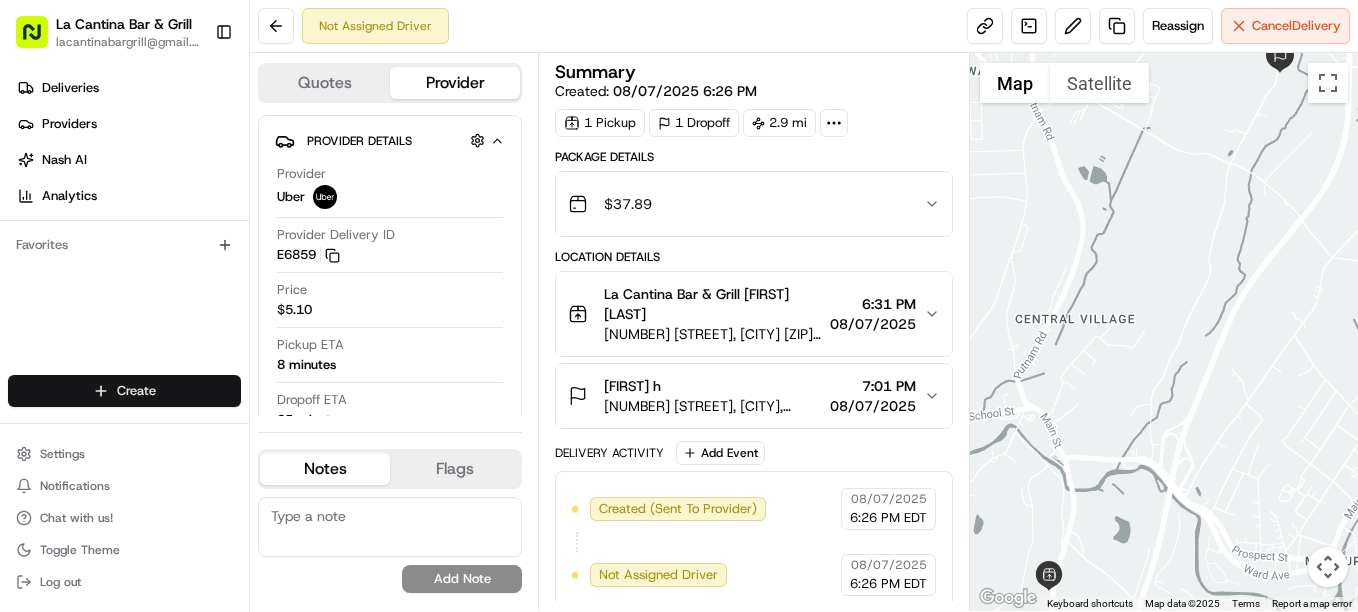click on "La Cantina Bar & Grill lacantinabargrill@gmail.com Toggle Sidebar Deliveries Providers Nash AI Analytics Favorites Main Menu Members & Organization Organization Users Roles Preferences Customization Tracking Orchestration Automations Dispatch Strategy Locations Pickup Locations Dropoff Locations Billing Billing Refund Requests Integrations Notification Triggers Webhooks API Keys Request Logs Create Settings Notifications Chat with us! Toggle Theme Log out Not Assigned Driver Reassign Cancel Delivery Quotes Provider Provider Details Hidden ( 1 ) Provider Uber Provider Delivery ID E6859 Copy del_C8rjNuKwQSSGdTbG0F5oWQ E6859 Price $5.10 Pickup ETA 8 minutes Dropoff ETA 25 minutes Customer Support Driver information is not available yet. Notes Flags support@ordering360.com lacantinabargrill@gmail.com Add Note support@ordering360.com lacantinabargrill@gmail.com Add Flag Summary Created: 08/07/2025 6:26 PM 1 Pickup 1 Dropoff 2.9 mi Package Details $ 37.89 Location Details 6:31 PM Emily h" at bounding box center [679, 306] 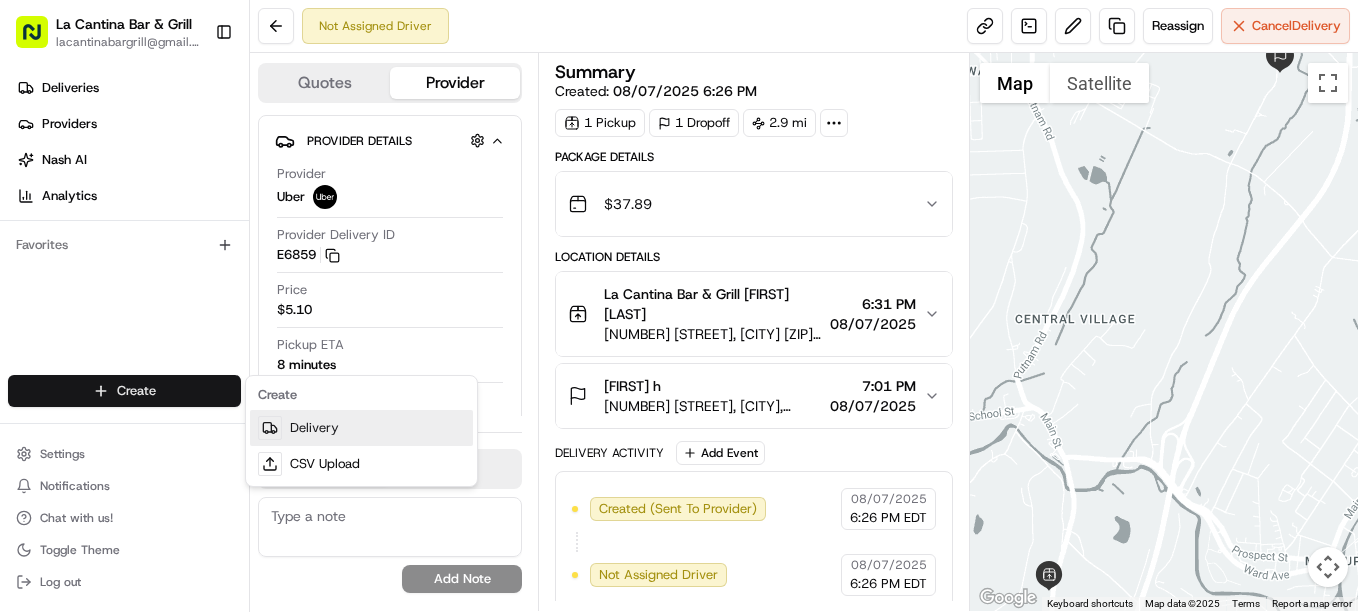click on "Delivery" at bounding box center [361, 428] 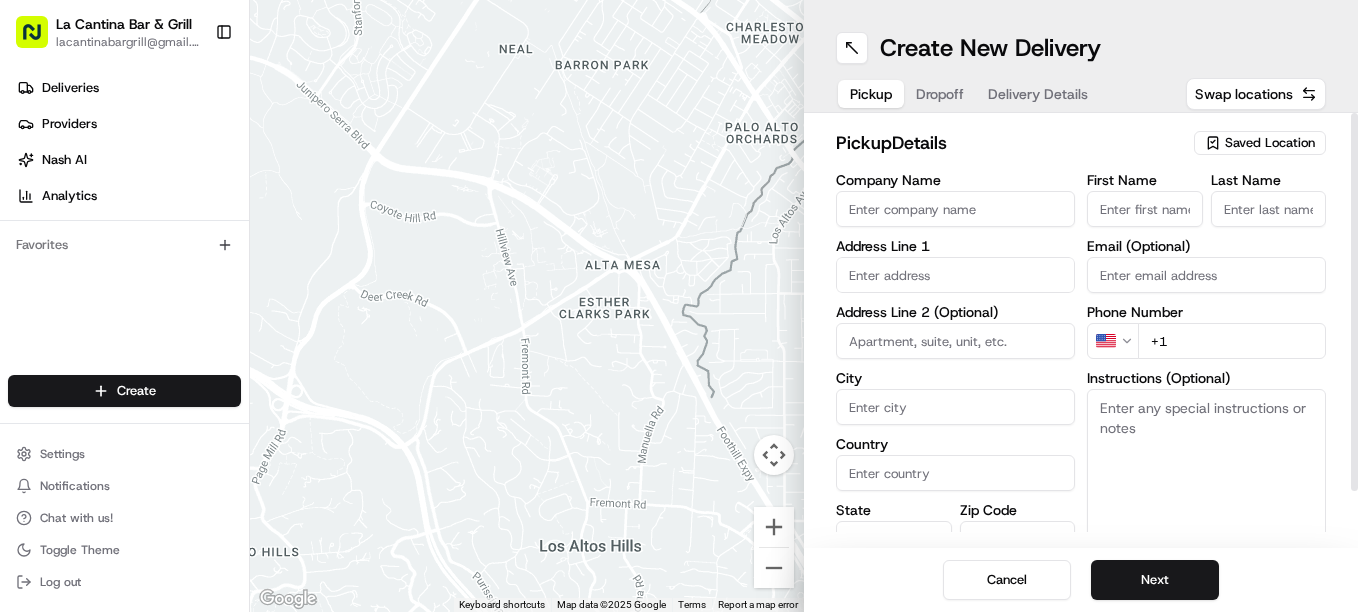 click on "First Name" at bounding box center (1145, 209) 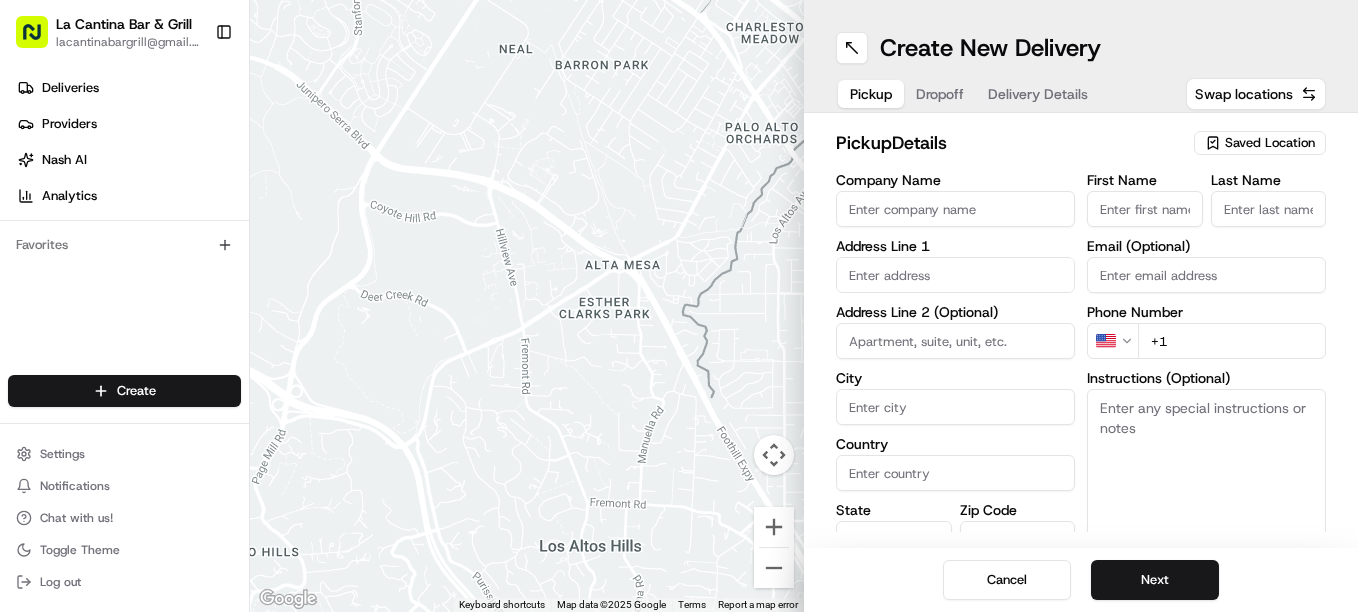 type on "[FIRST]" 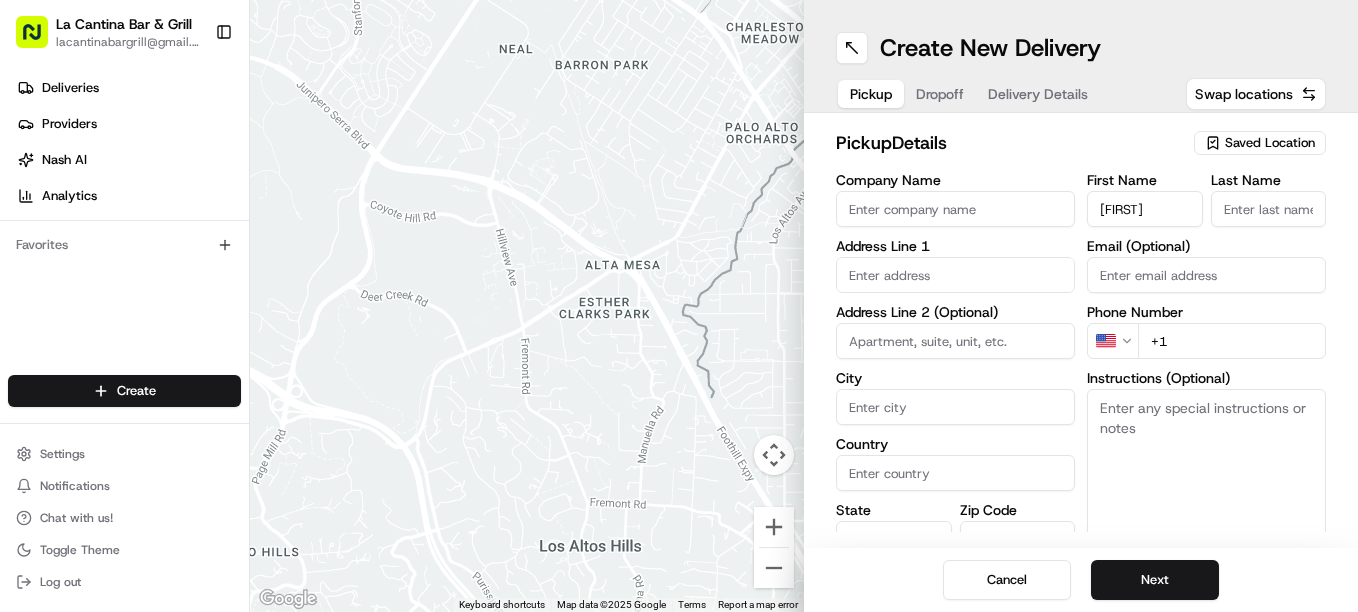 type on "La Cantina Bar & Grill" 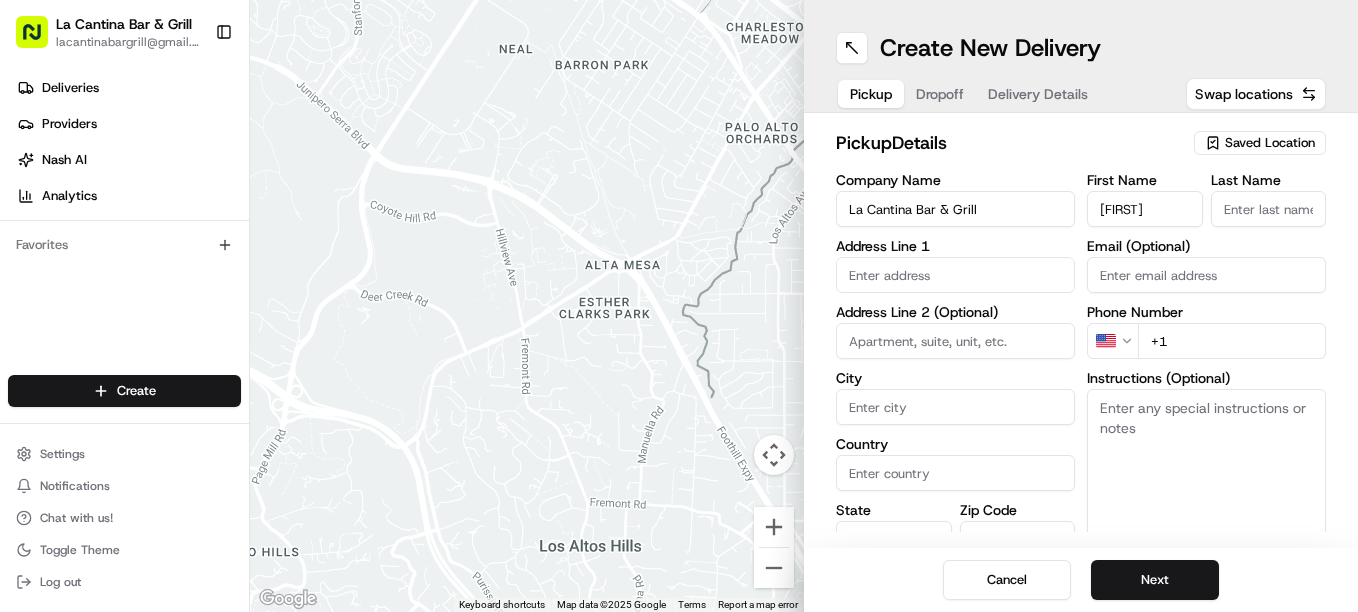 type on "[NUMBER] [STREET]" 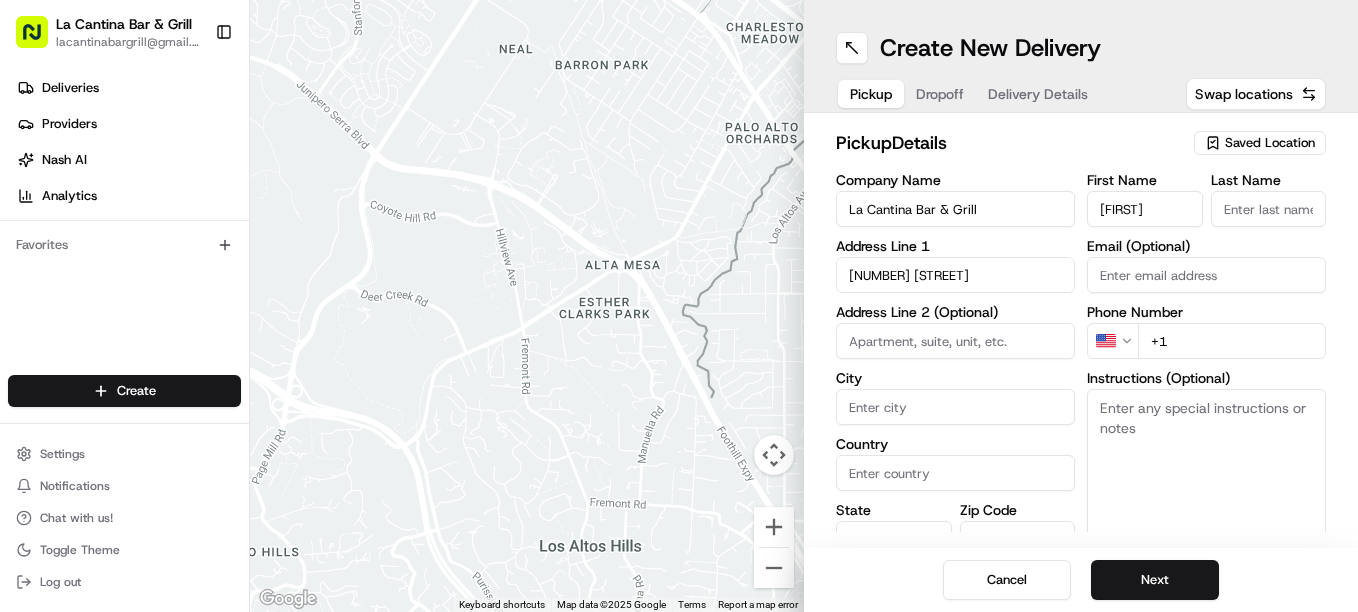 type on "Plainfield" 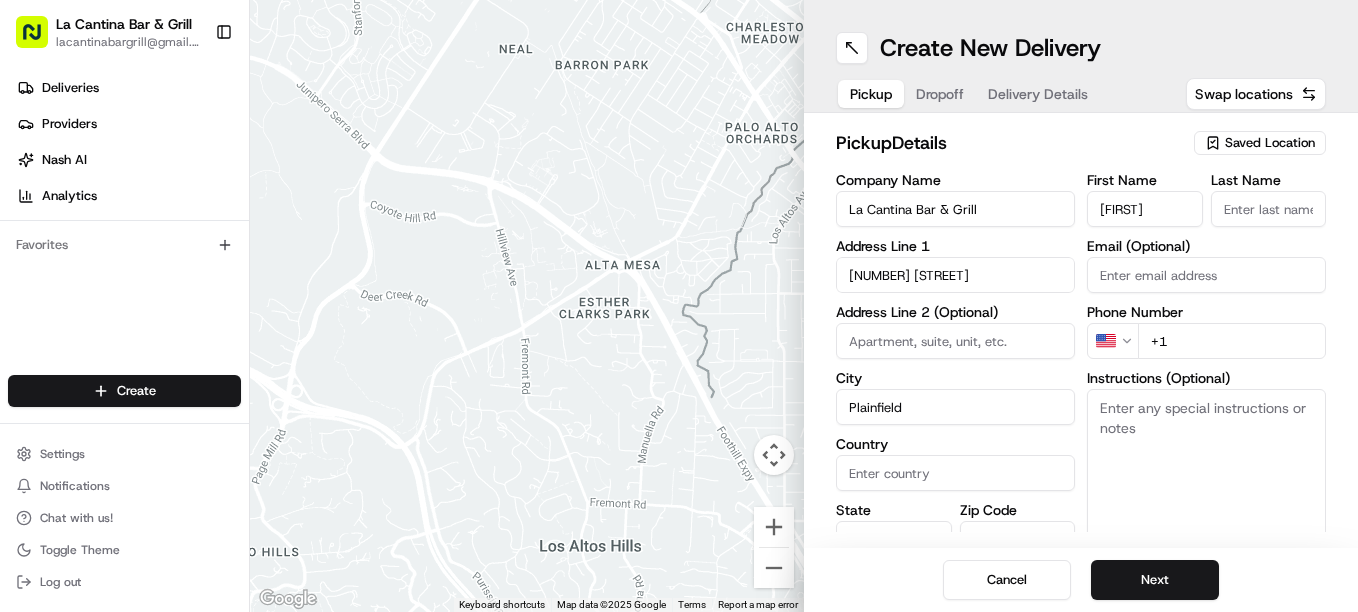 type on "United States" 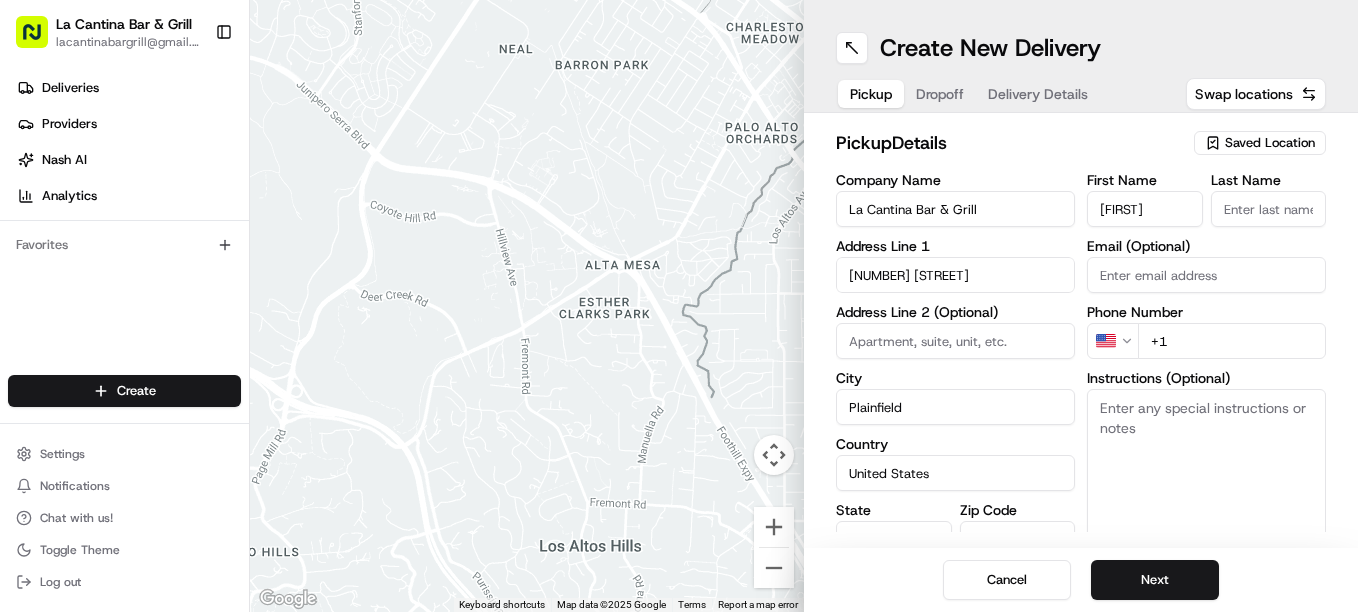 type on "CT" 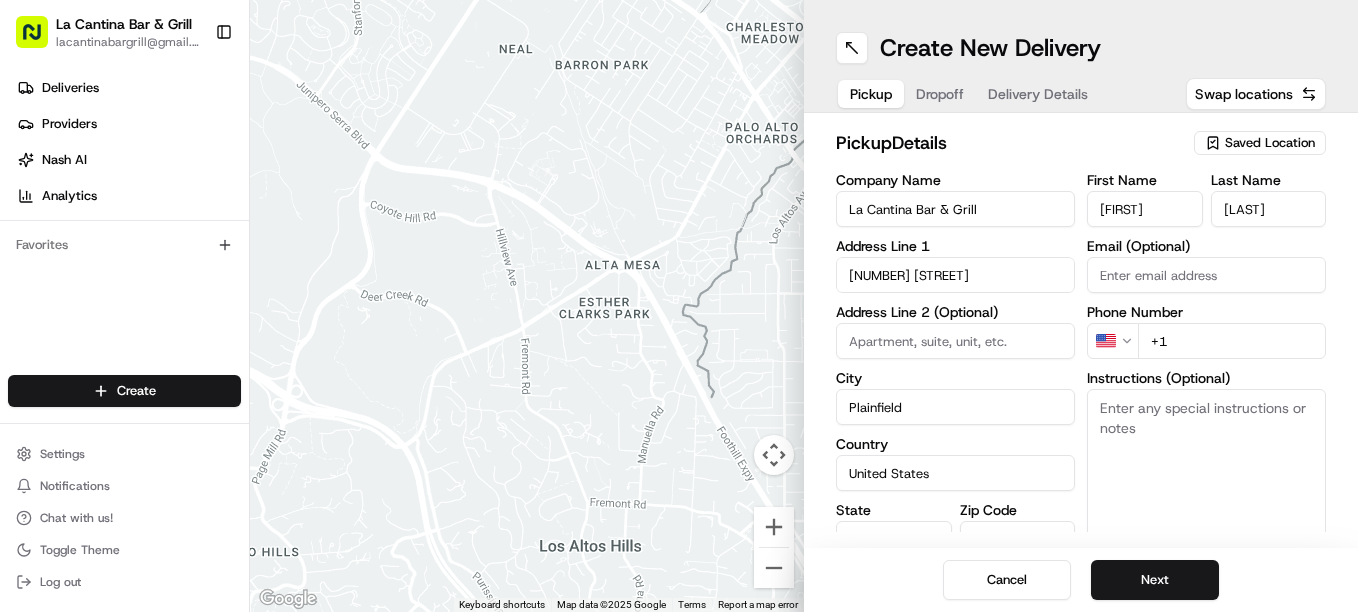 type on "dgamboa1974@gmail.com" 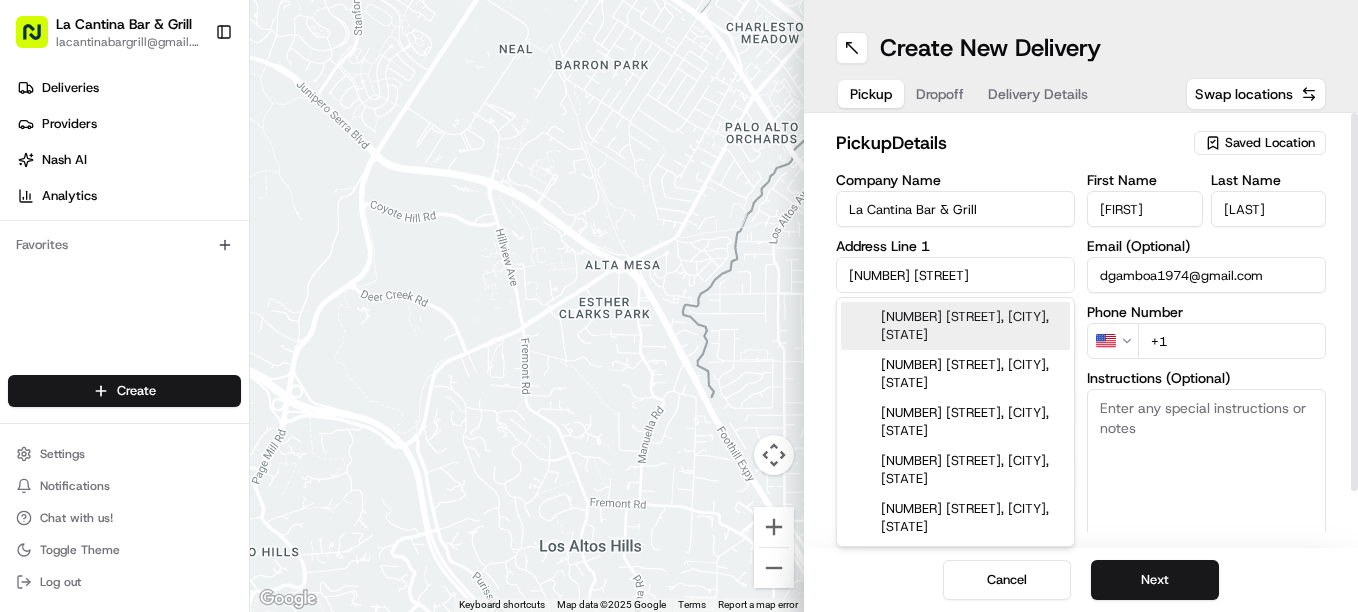 click on "+1" at bounding box center [1232, 341] 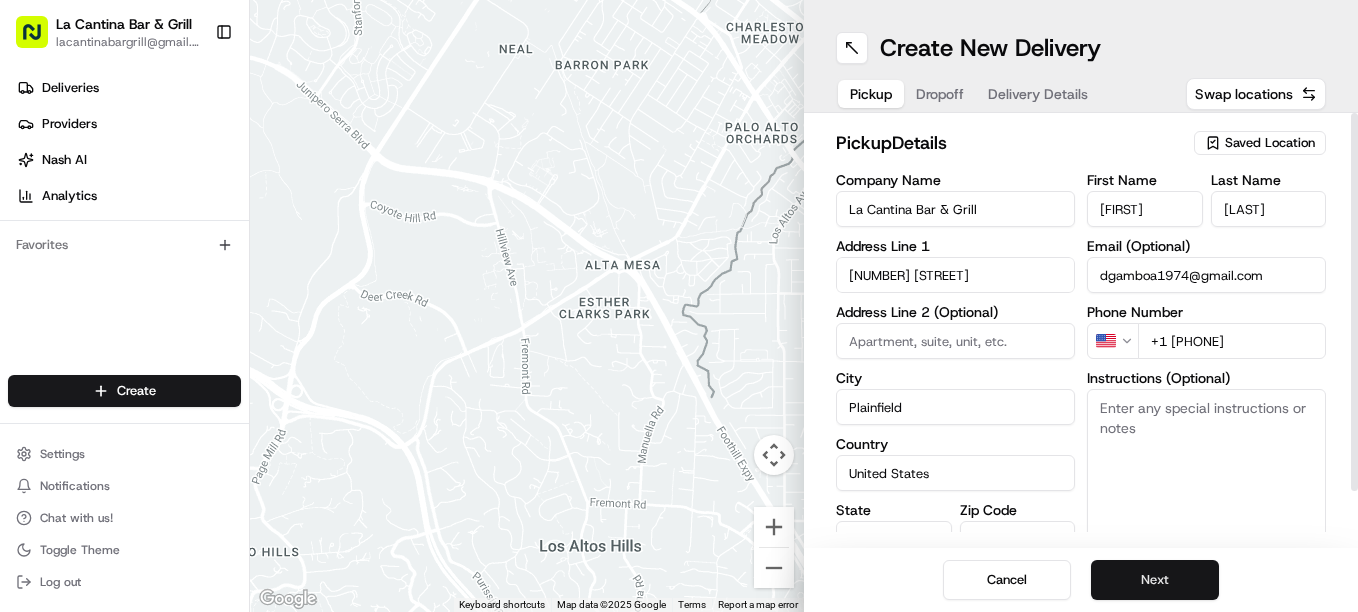 type on "+1 [PHONE]" 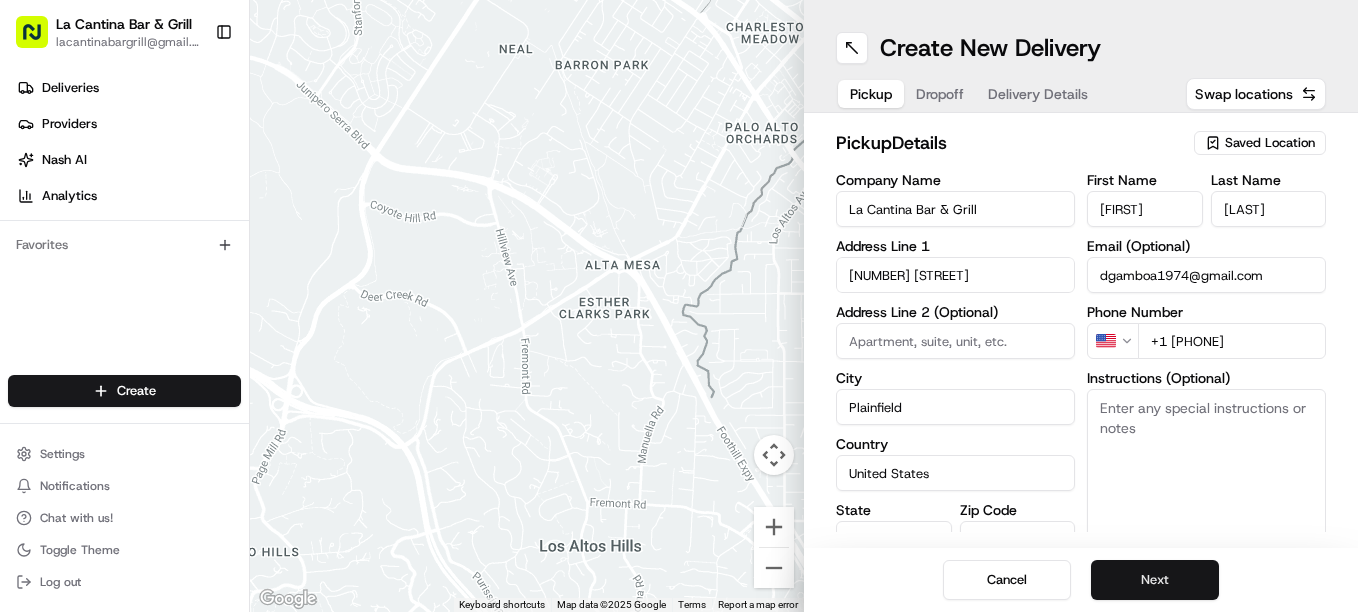 click on "Next" at bounding box center [1155, 580] 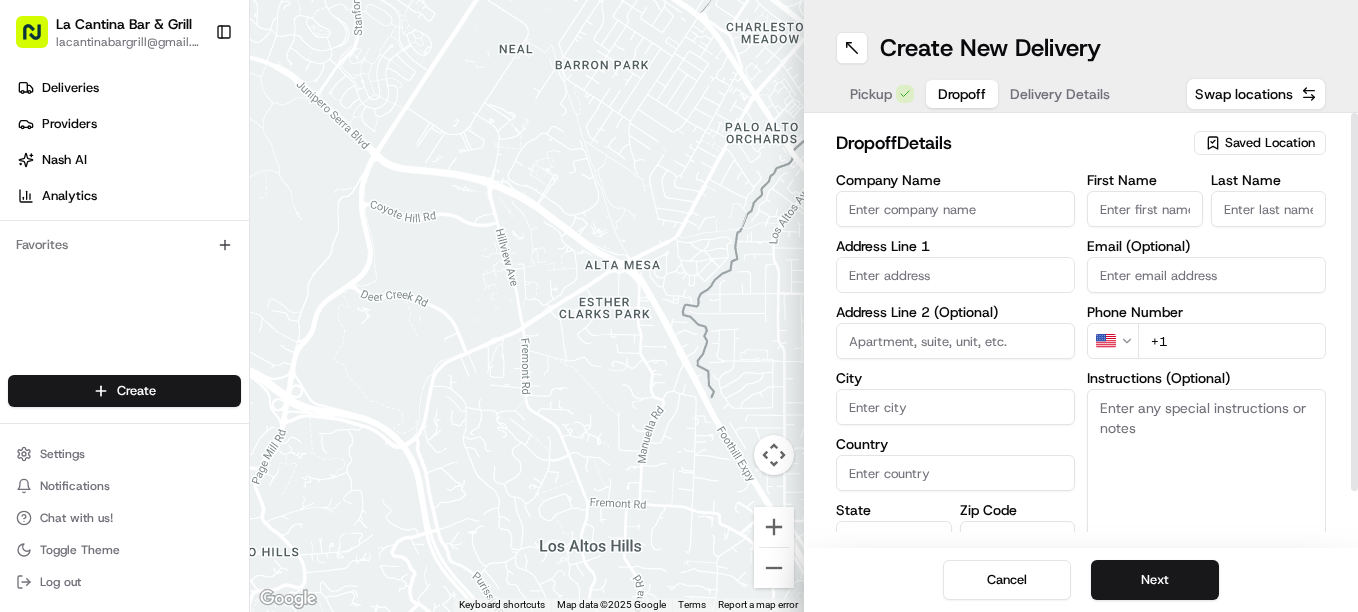 click on "First Name" at bounding box center [1145, 200] 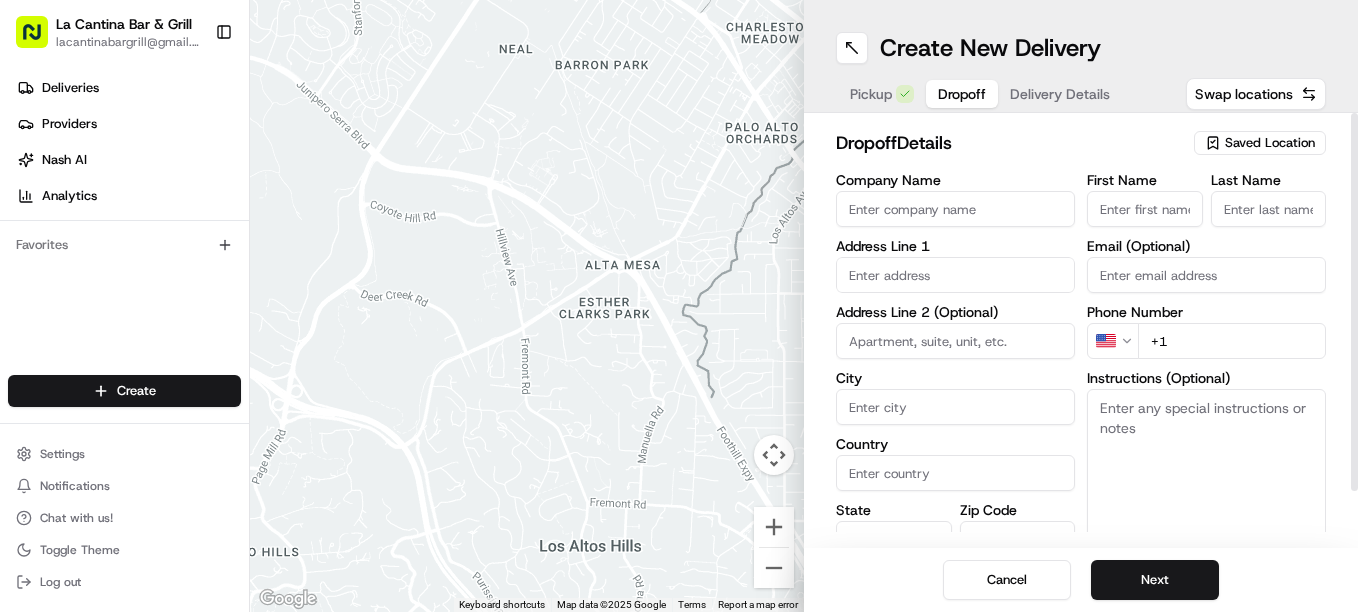 click on "First Name" at bounding box center (1145, 200) 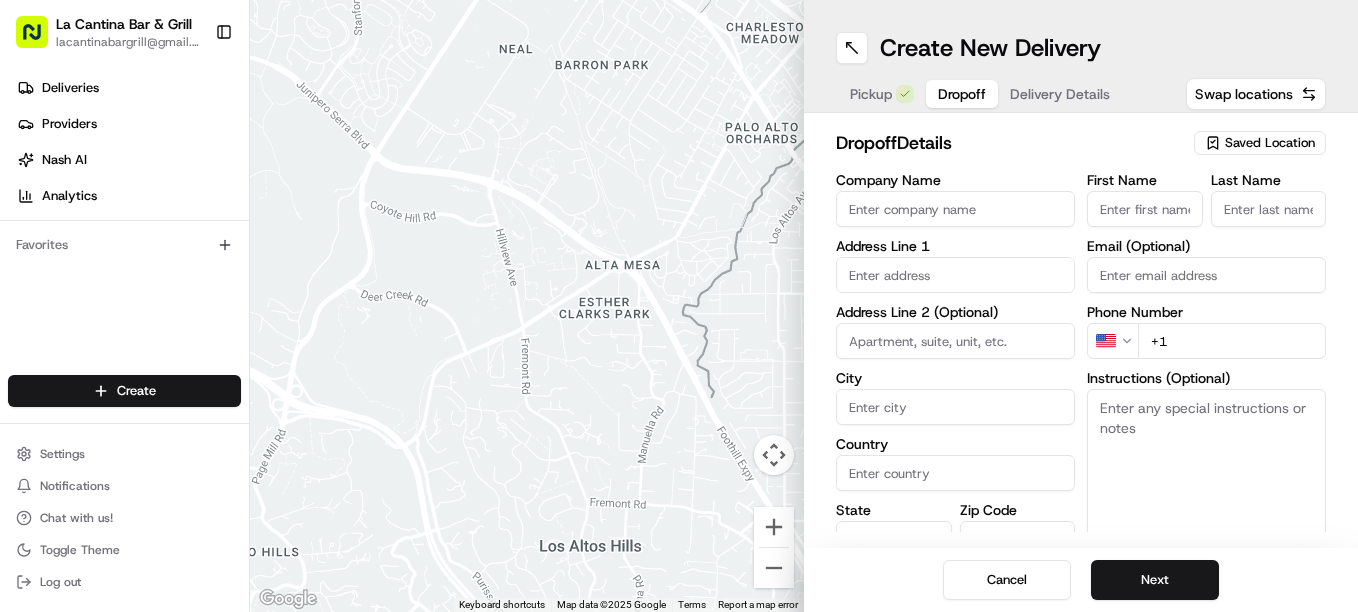 drag, startPoint x: 1171, startPoint y: 189, endPoint x: 1150, endPoint y: 203, distance: 25.23886 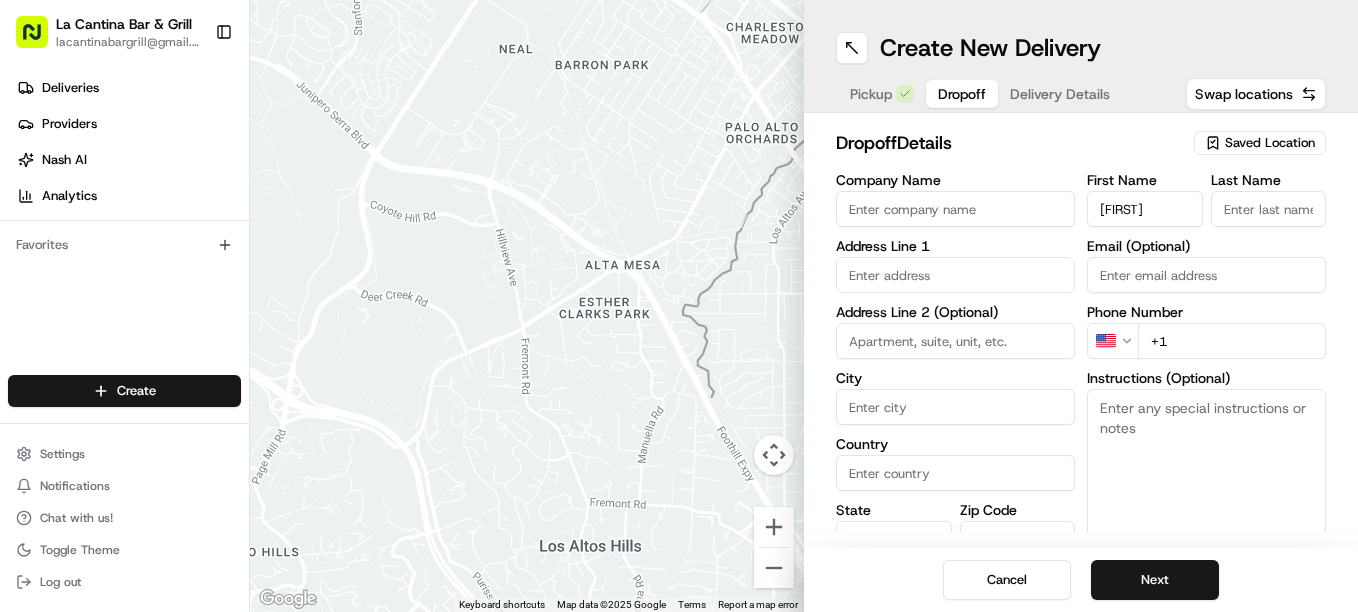 type on "[FIRST]" 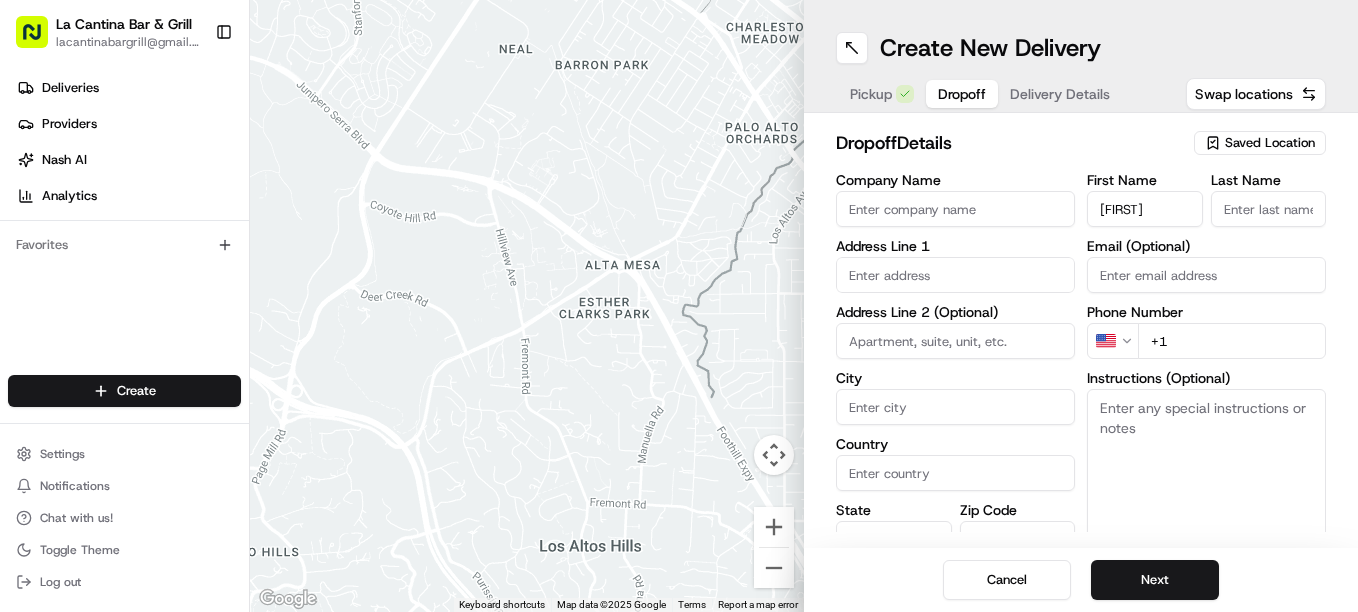 type on "[NUMBER] [STREET]" 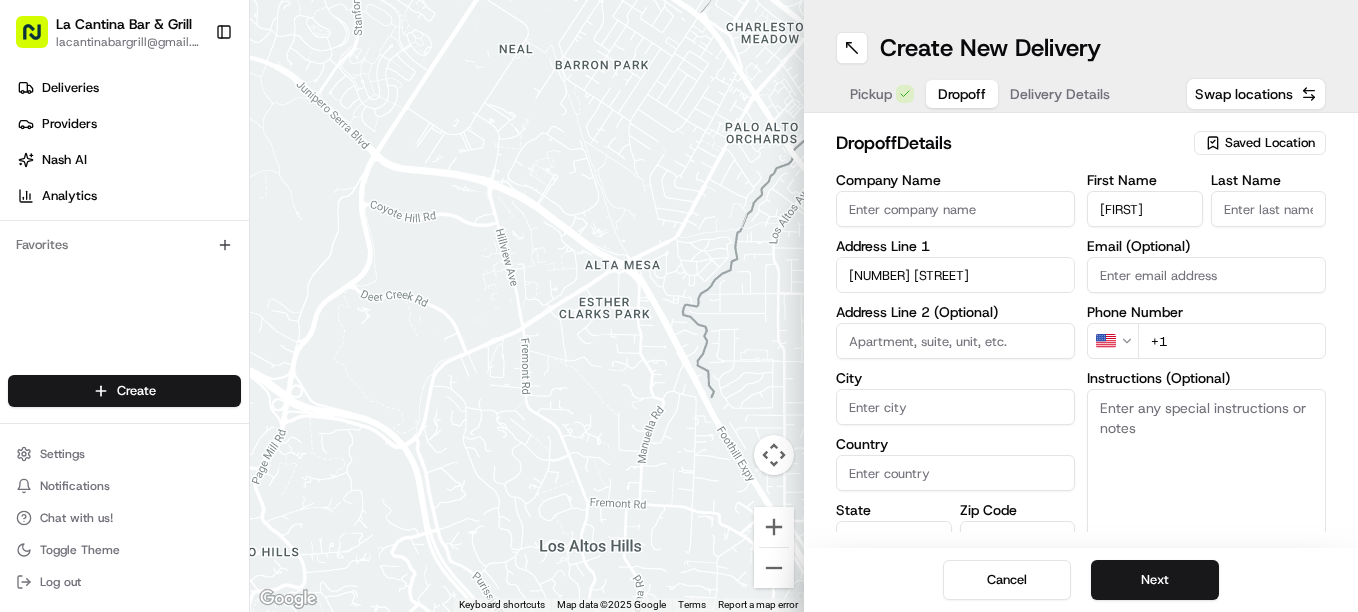 type on "Plainfield" 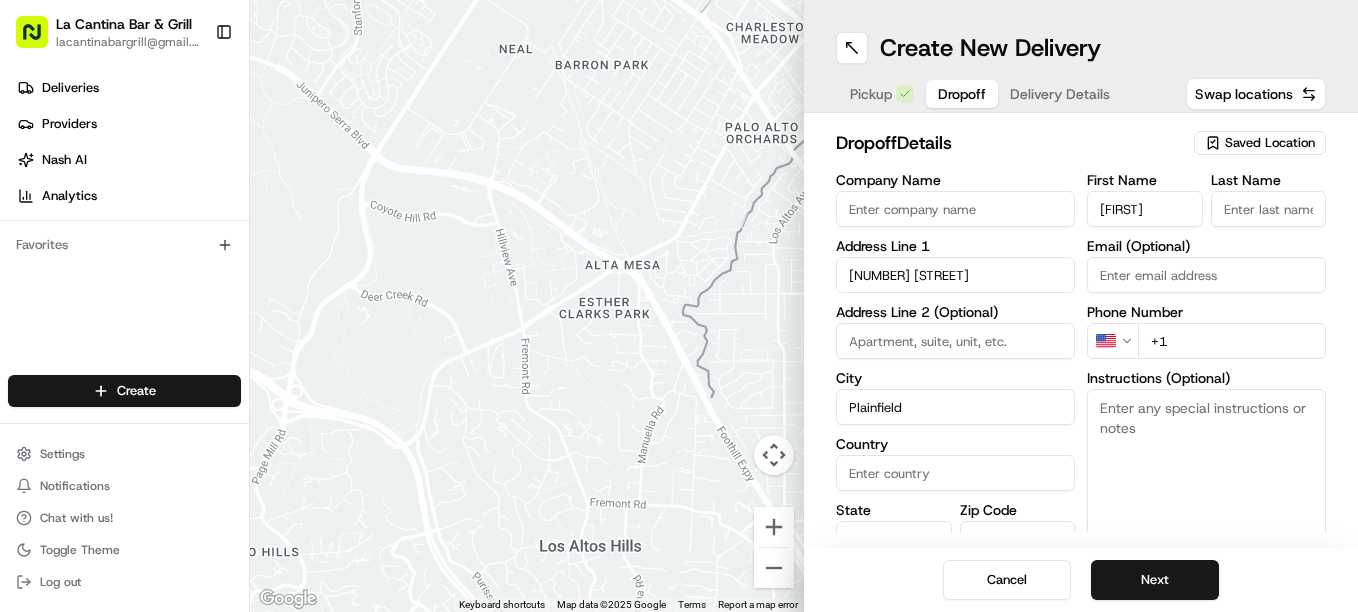type on "United States" 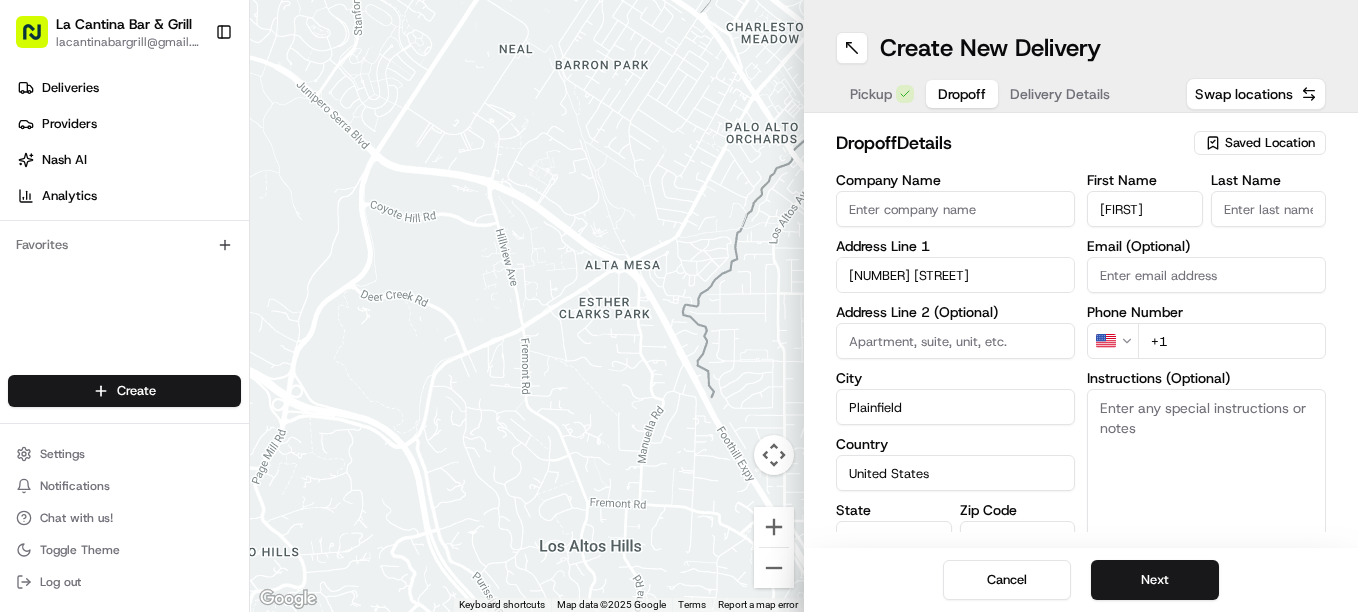 type on "CT" 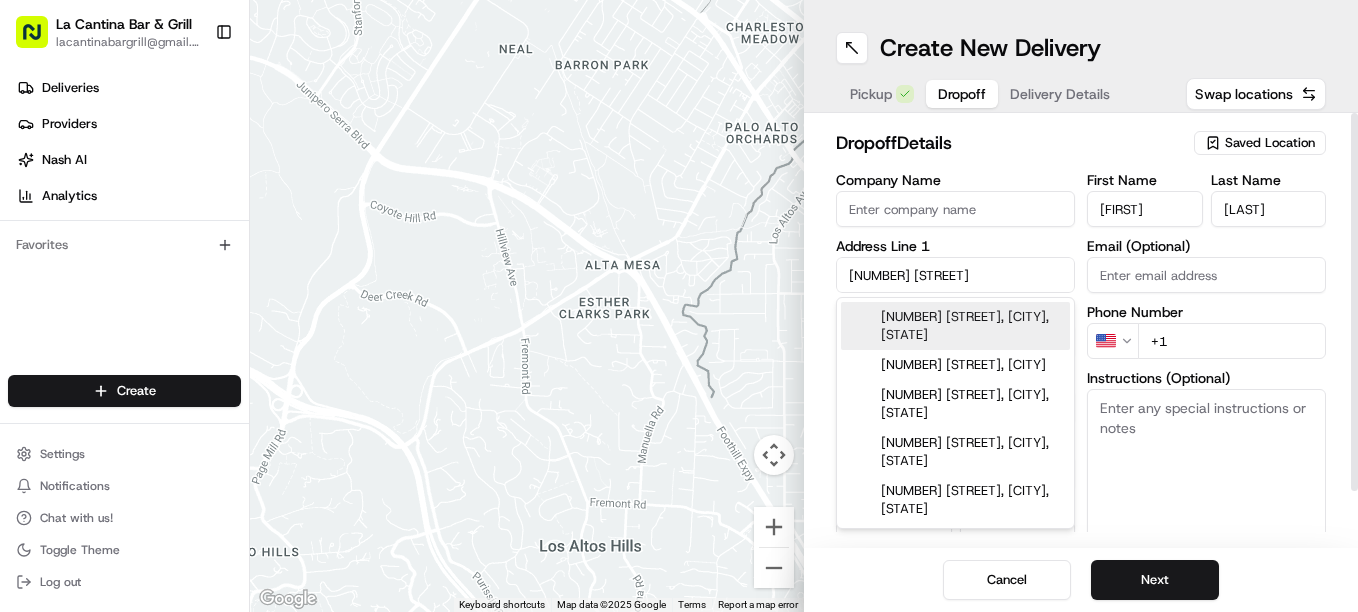 click on "[NUMBER] [STREET], [CITY], [STATE]" at bounding box center [955, 326] 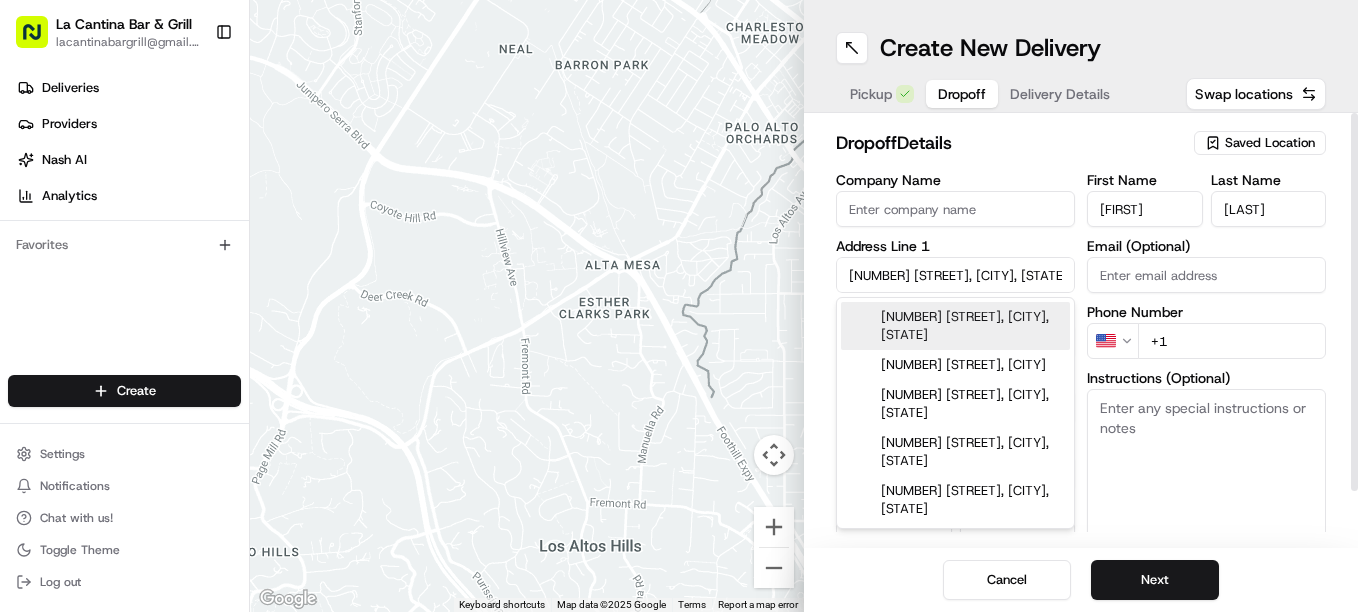 type on "[NUMBER] [STREET], [CITY], [STATE] [ZIP]" 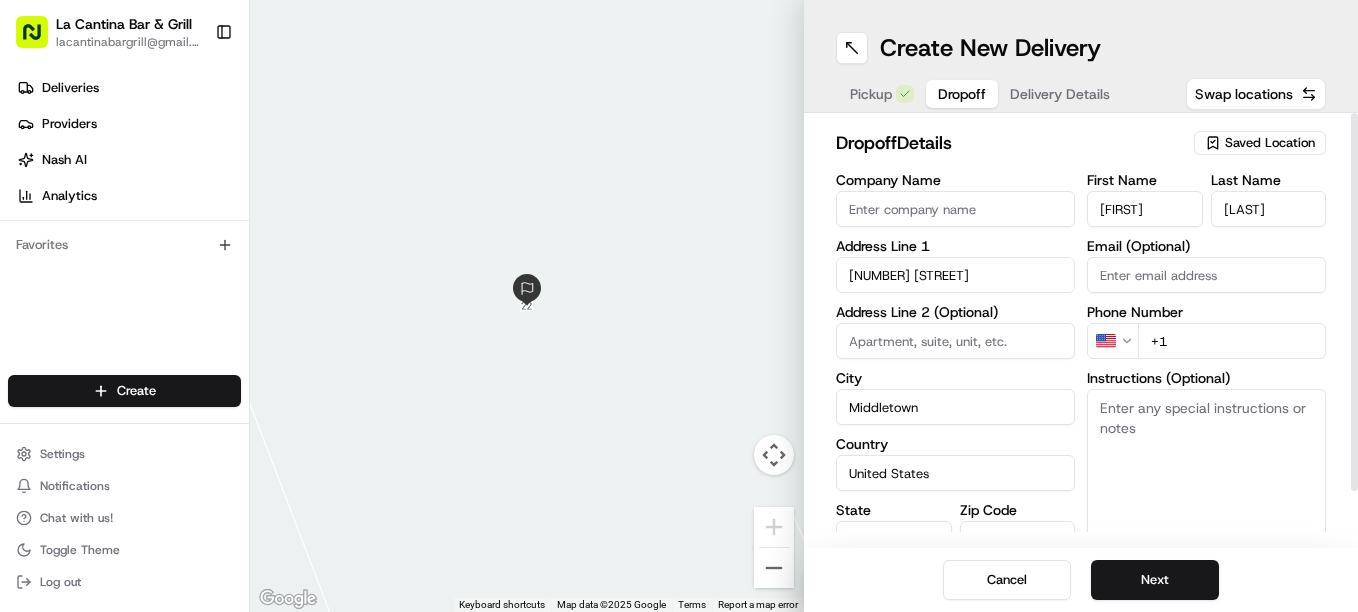 click on "[NUMBER] [STREET]" at bounding box center (955, 275) 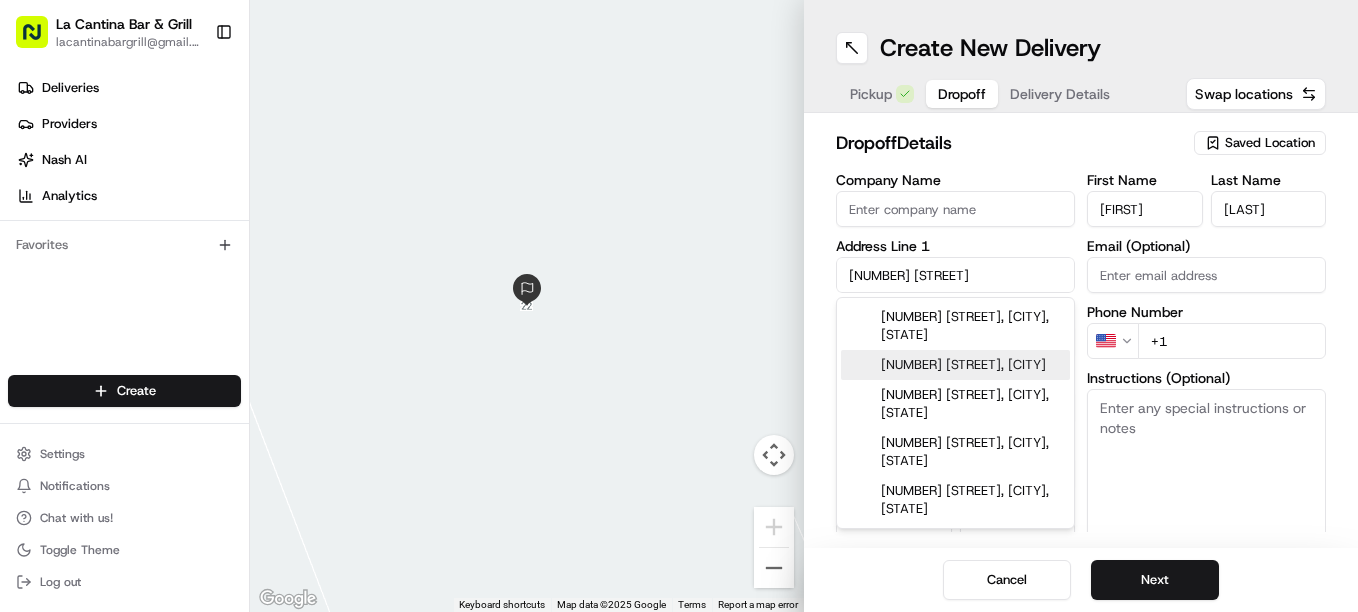 click on "[NUMBER] [STREET], [CITY]" at bounding box center (955, 365) 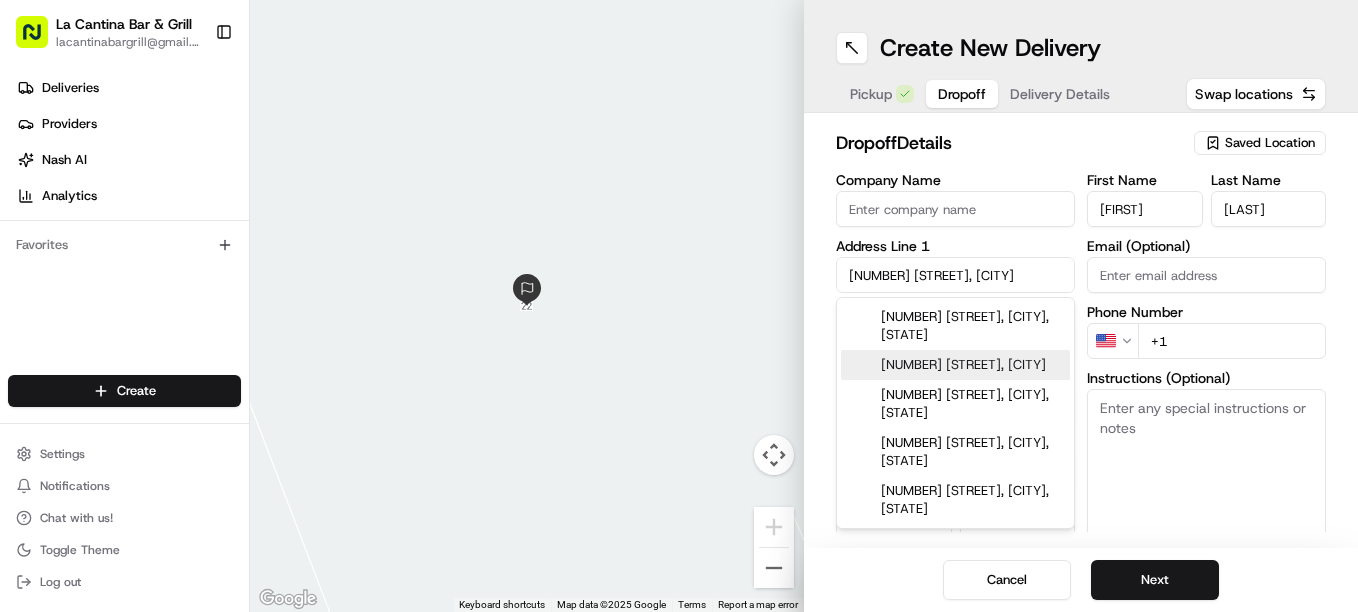 type on "[NUMBER] [STREET], [CITY], [STATE] [ZIP]" 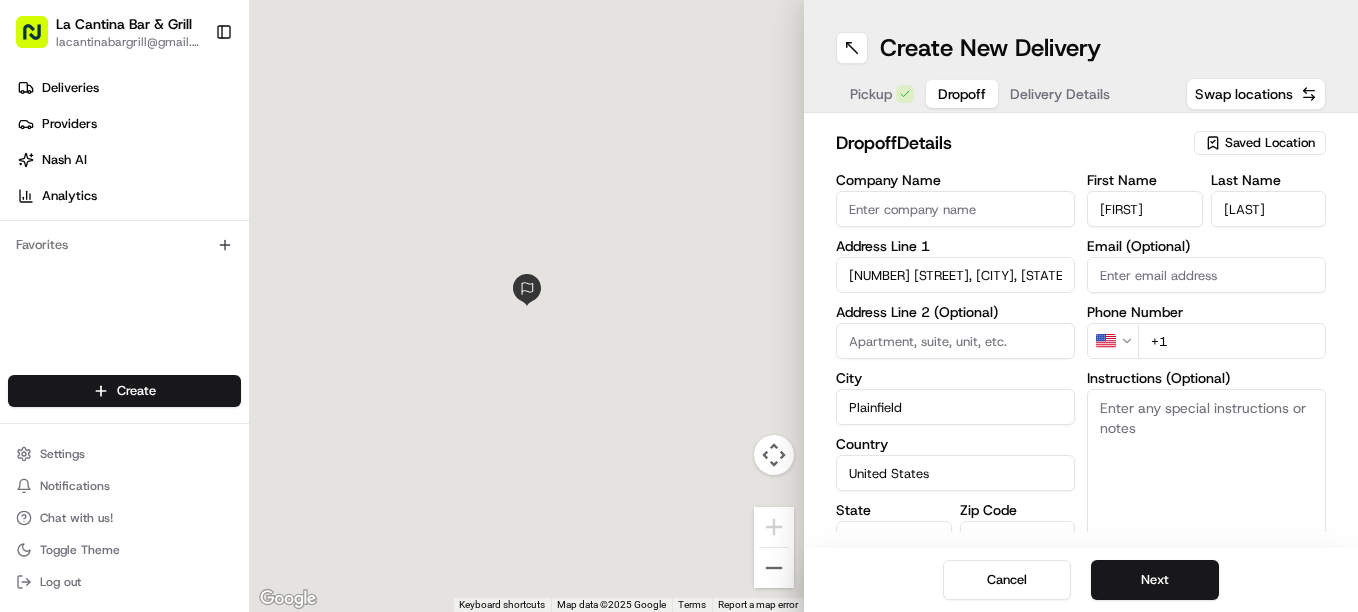 type on "[NUMBER] [STREET]" 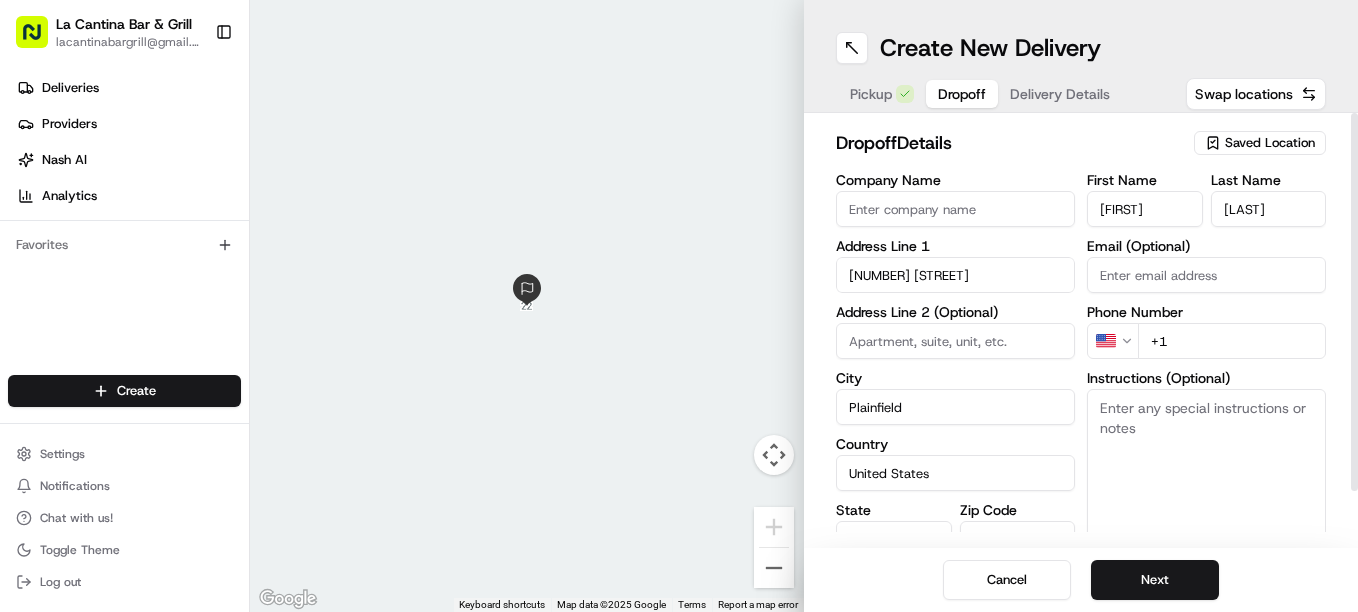 click on "+1" at bounding box center [1232, 341] 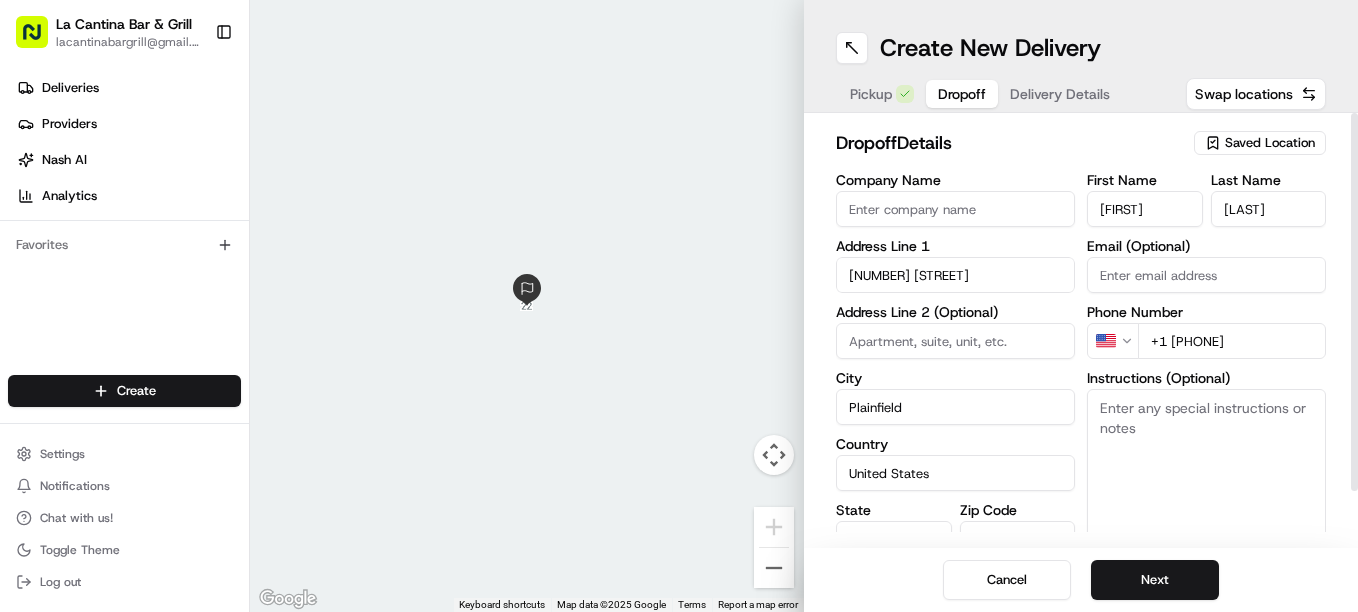type on "+1 [PHONE]" 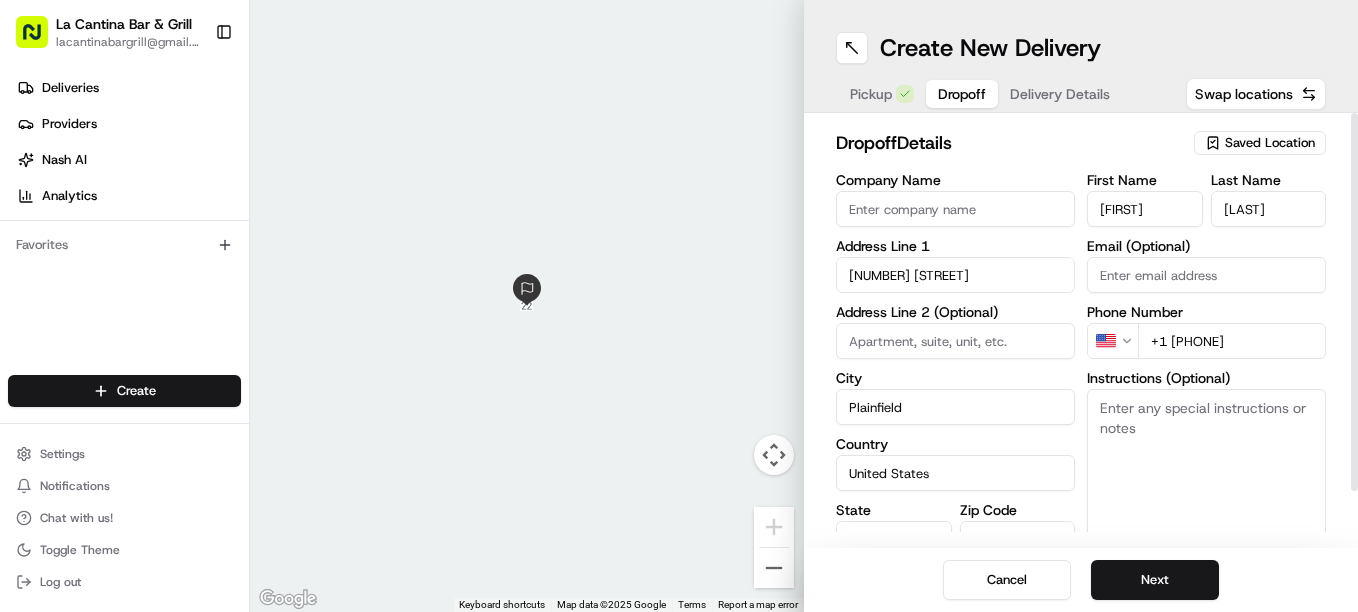click on "Instructions (Optional)" at bounding box center (1206, 464) 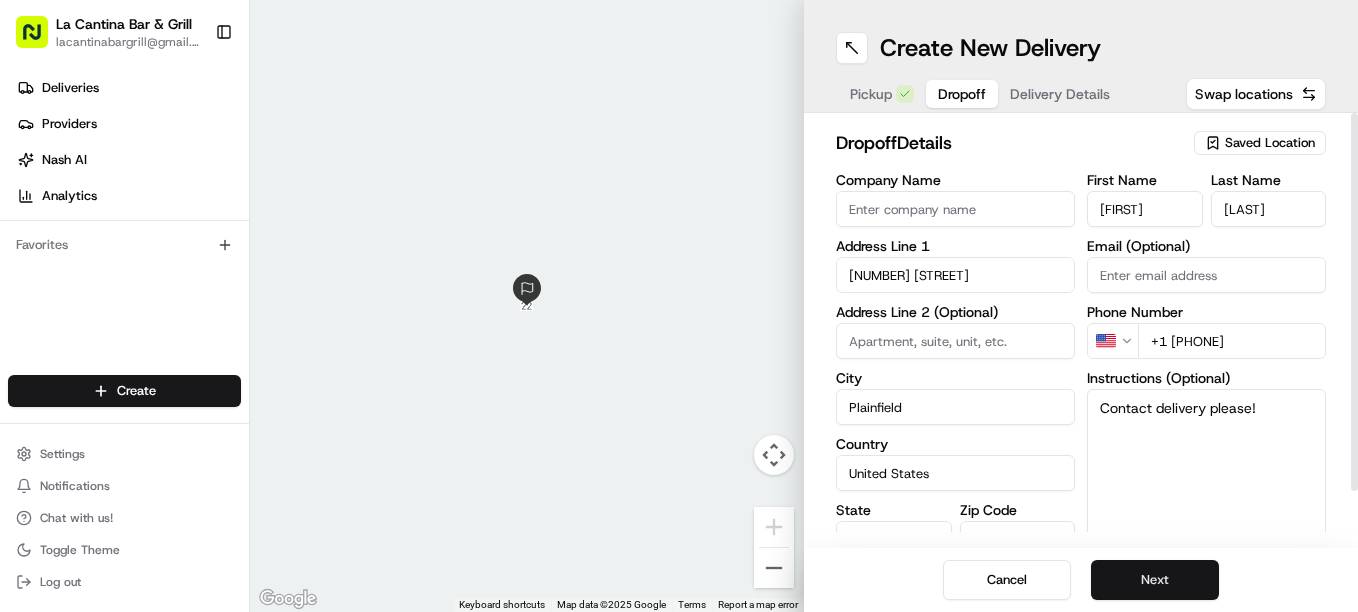 type on "Contact delivery please!" 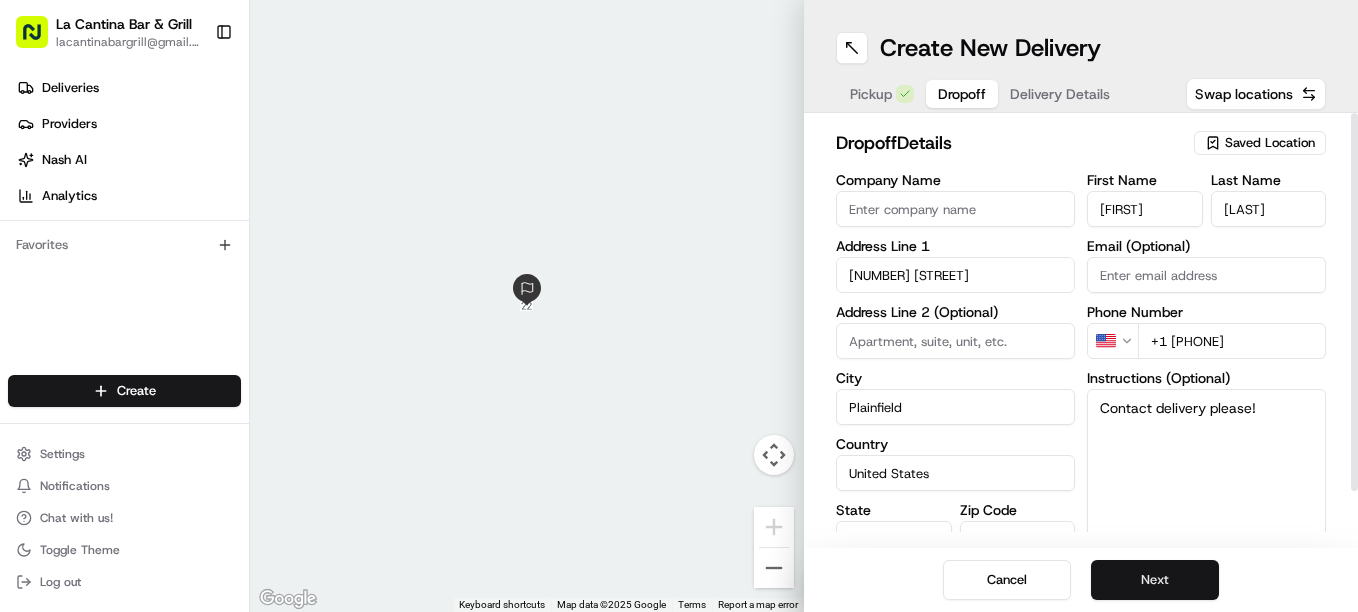 click on "Next" at bounding box center [1155, 580] 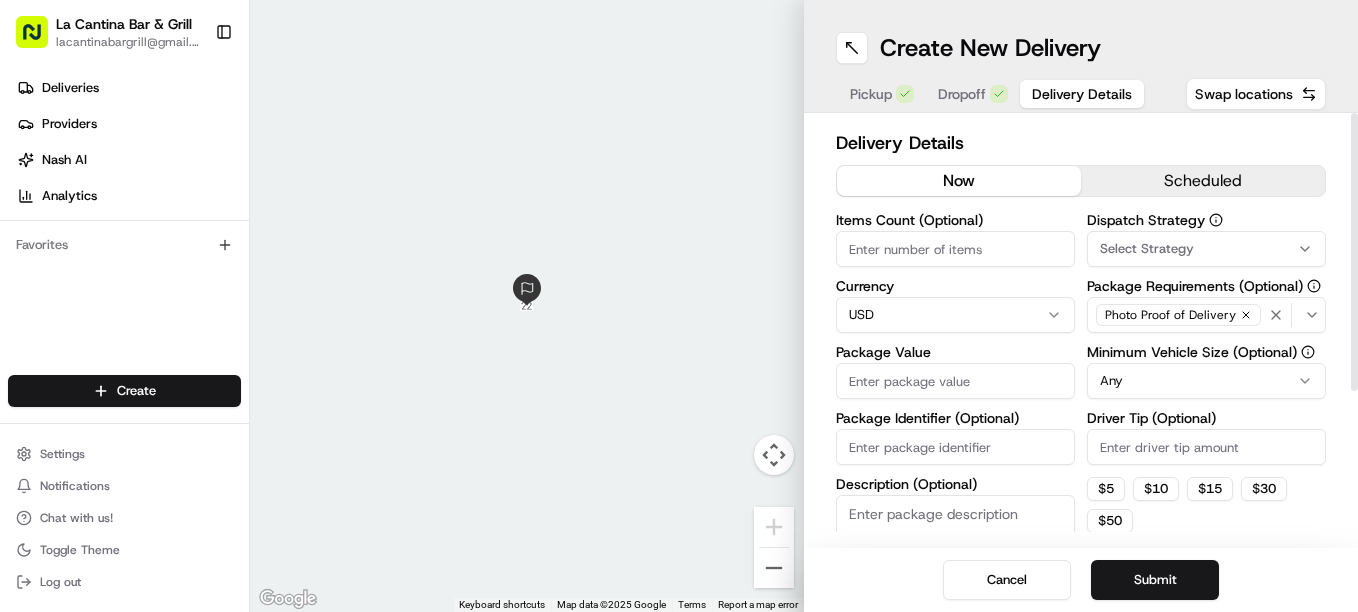 click on "Package Identifier (Optional)" at bounding box center (955, 447) 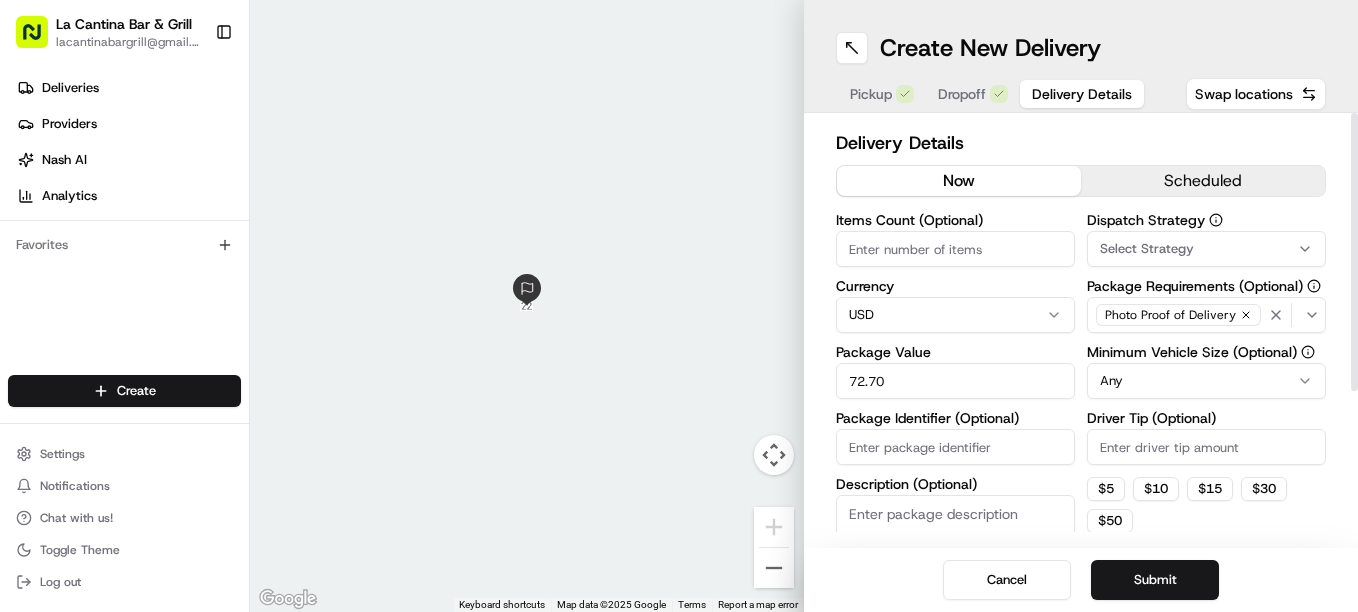 type on "72.70" 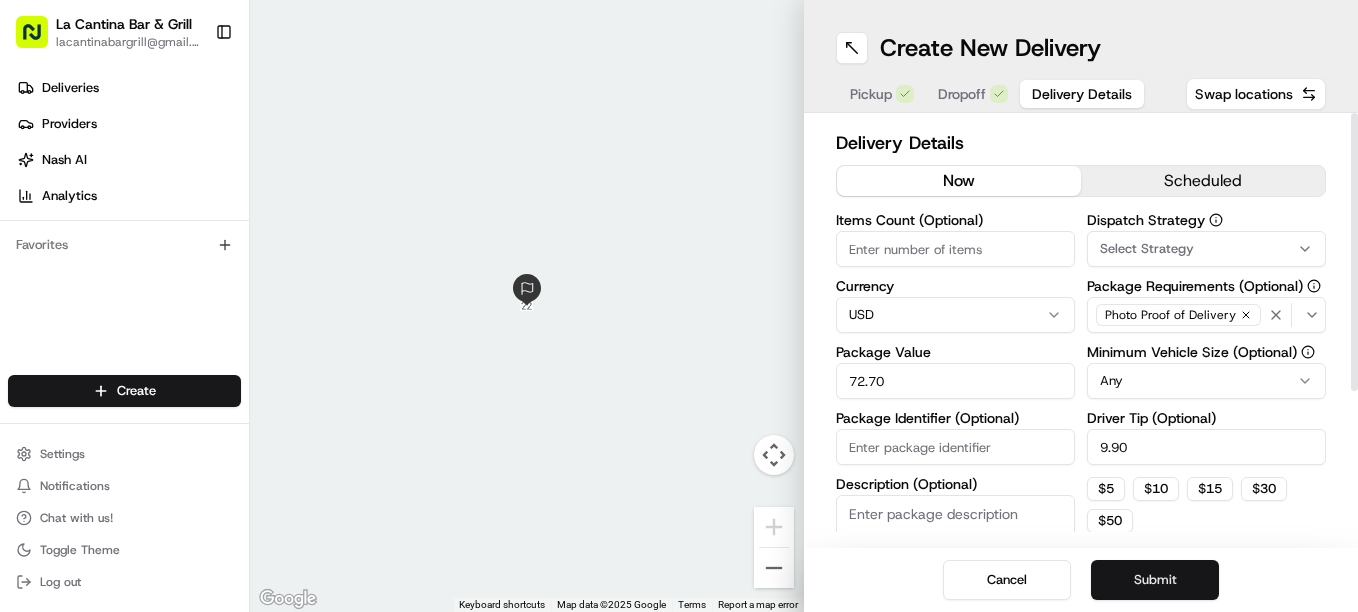 type on "9.90" 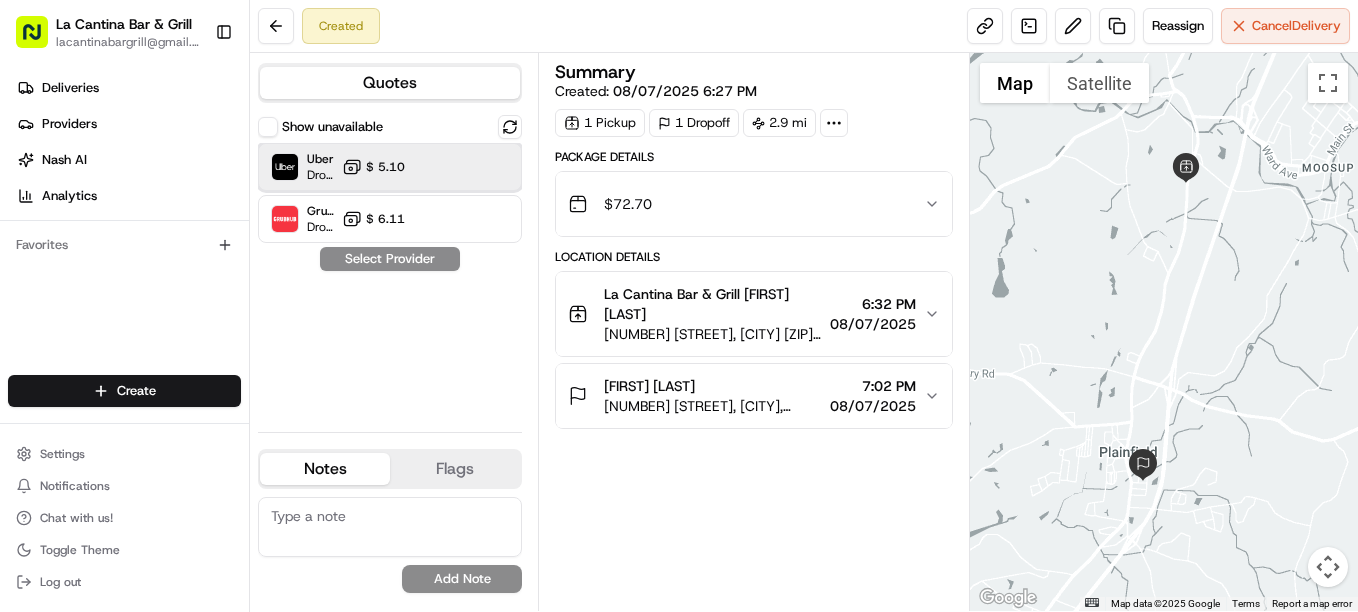click on "Uber Dropoff ETA   28 minutes $   5.10" at bounding box center [390, 167] 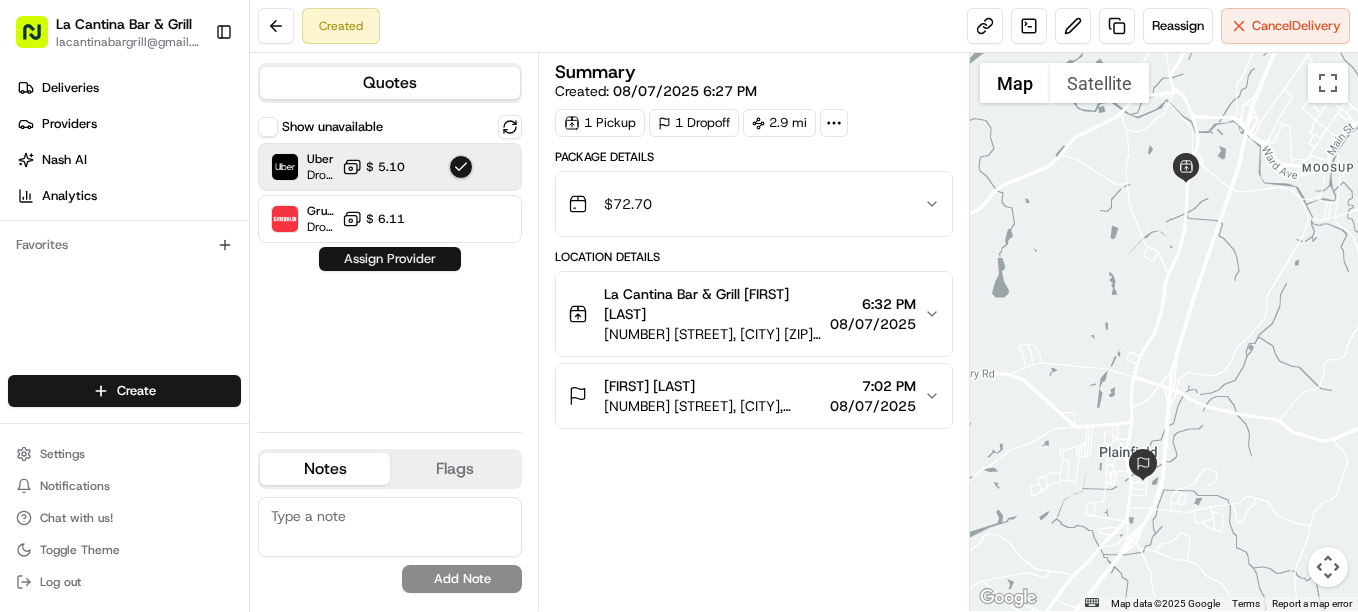 click on "Assign Provider" at bounding box center (390, 259) 